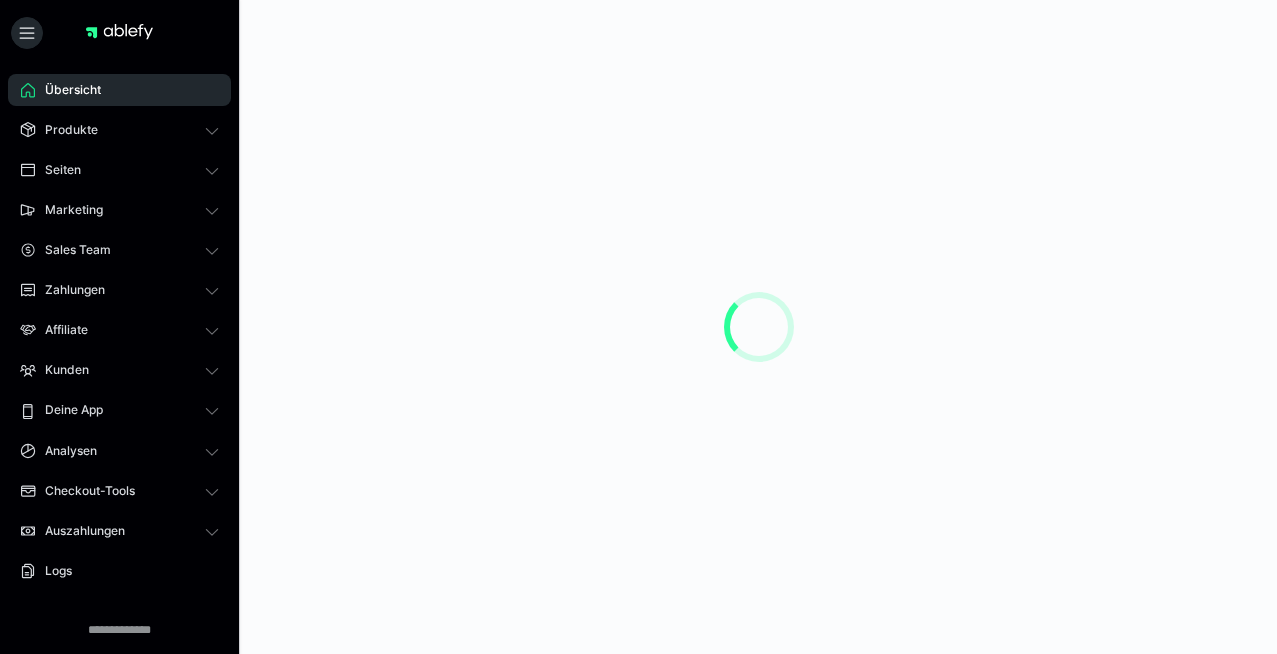 scroll, scrollTop: 0, scrollLeft: 0, axis: both 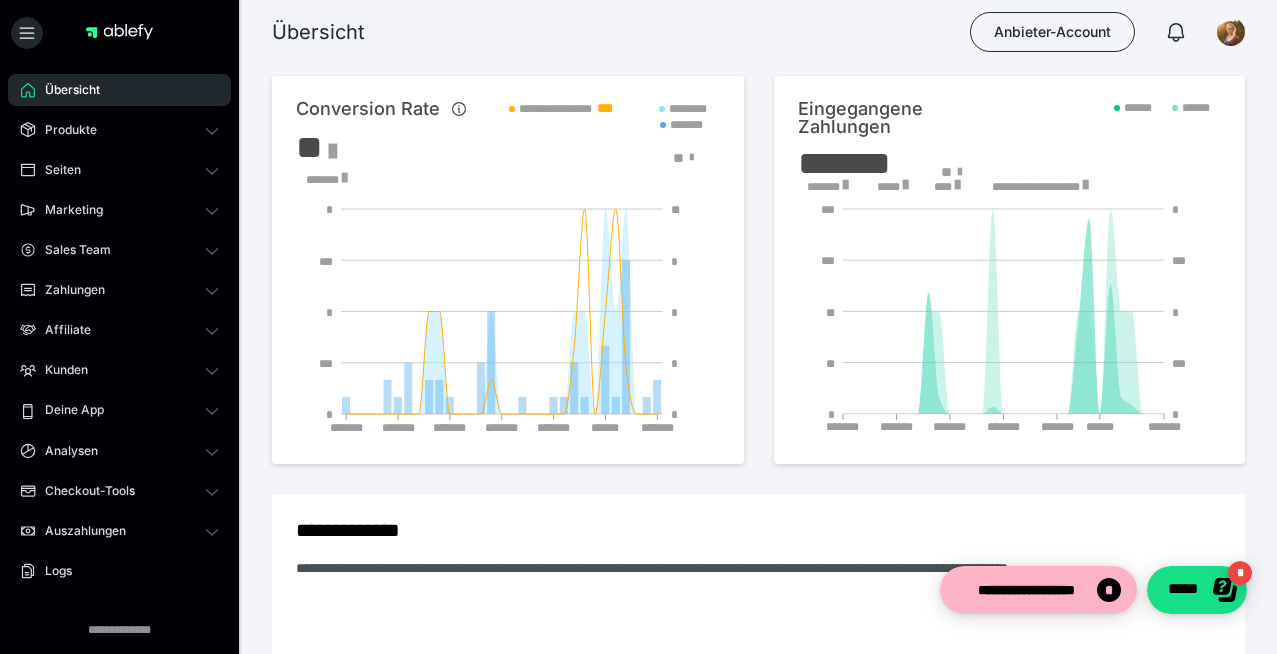 click at bounding box center [344, 178] 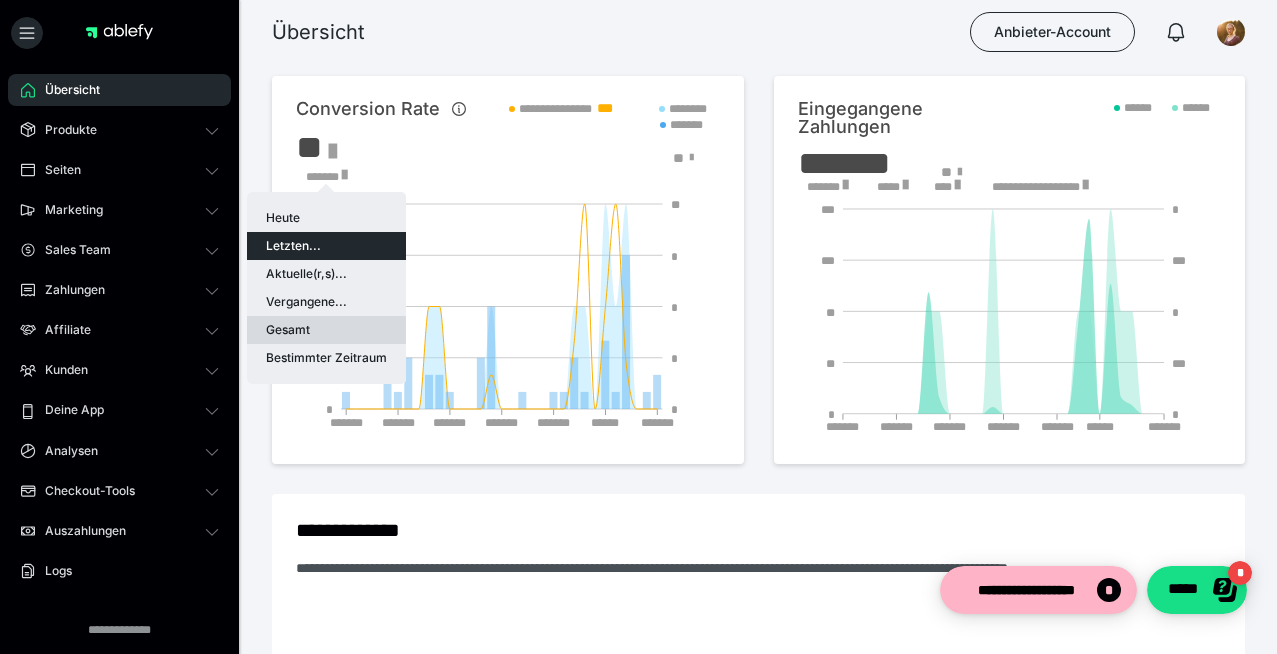 click on "Gesamt" at bounding box center (326, 330) 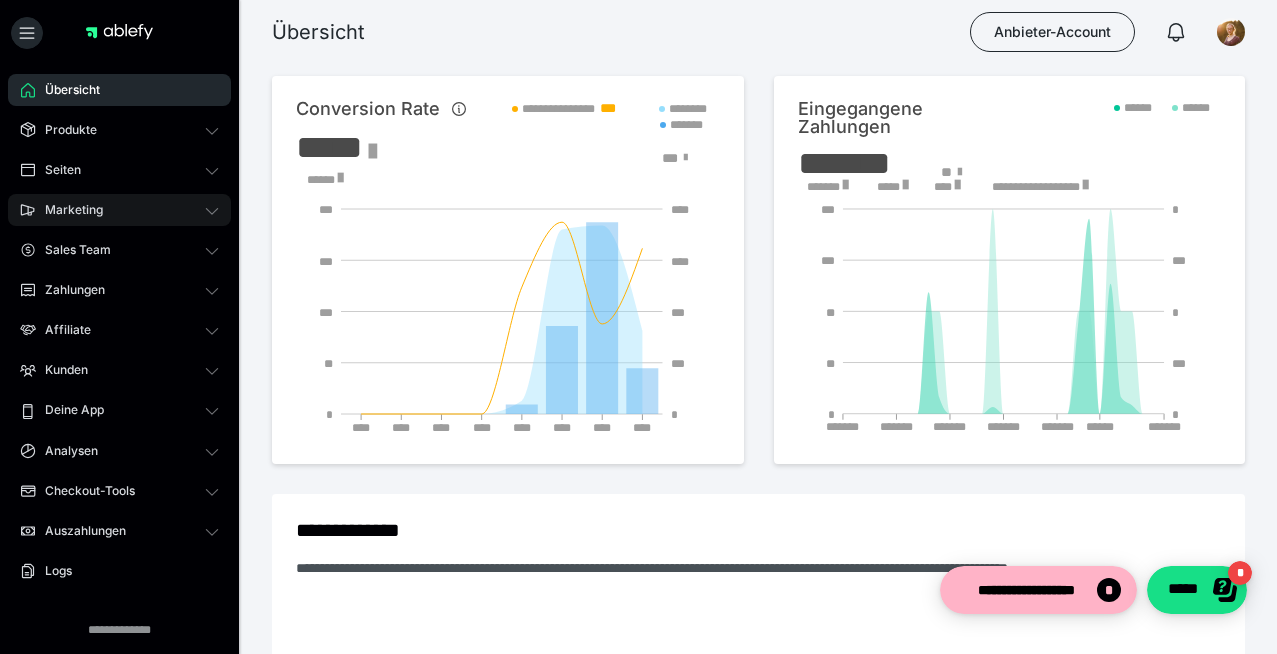 click on "Marketing" at bounding box center [67, 210] 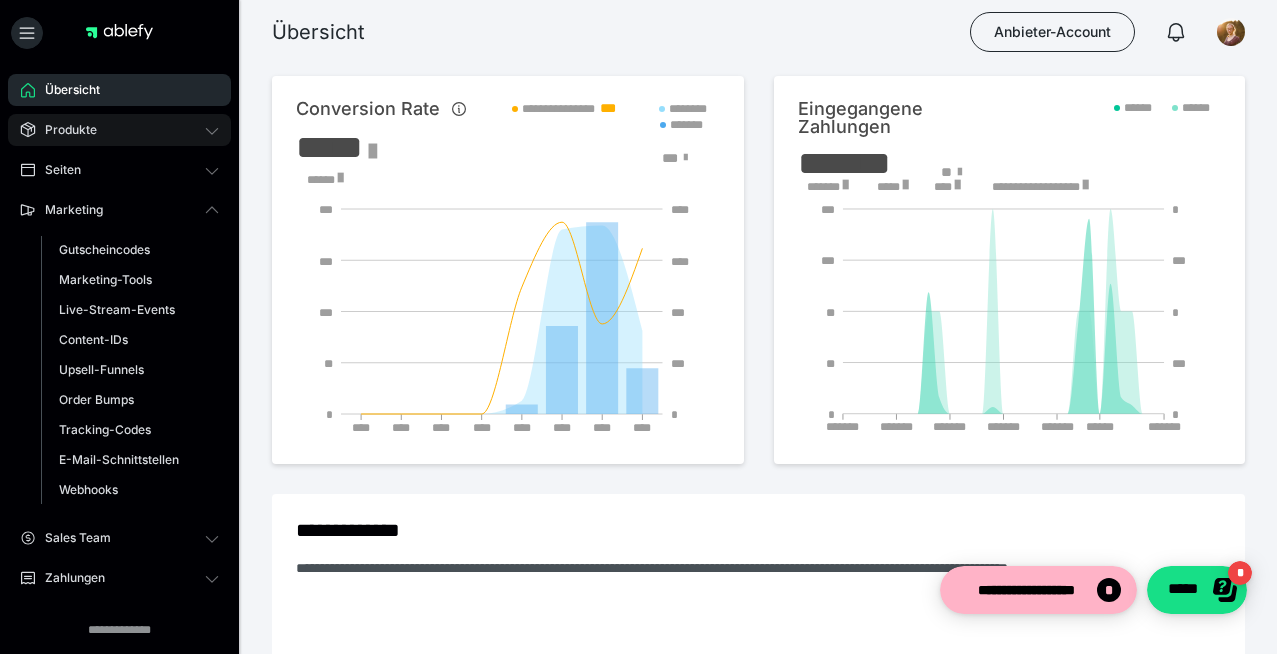 click on "Produkte" at bounding box center (64, 130) 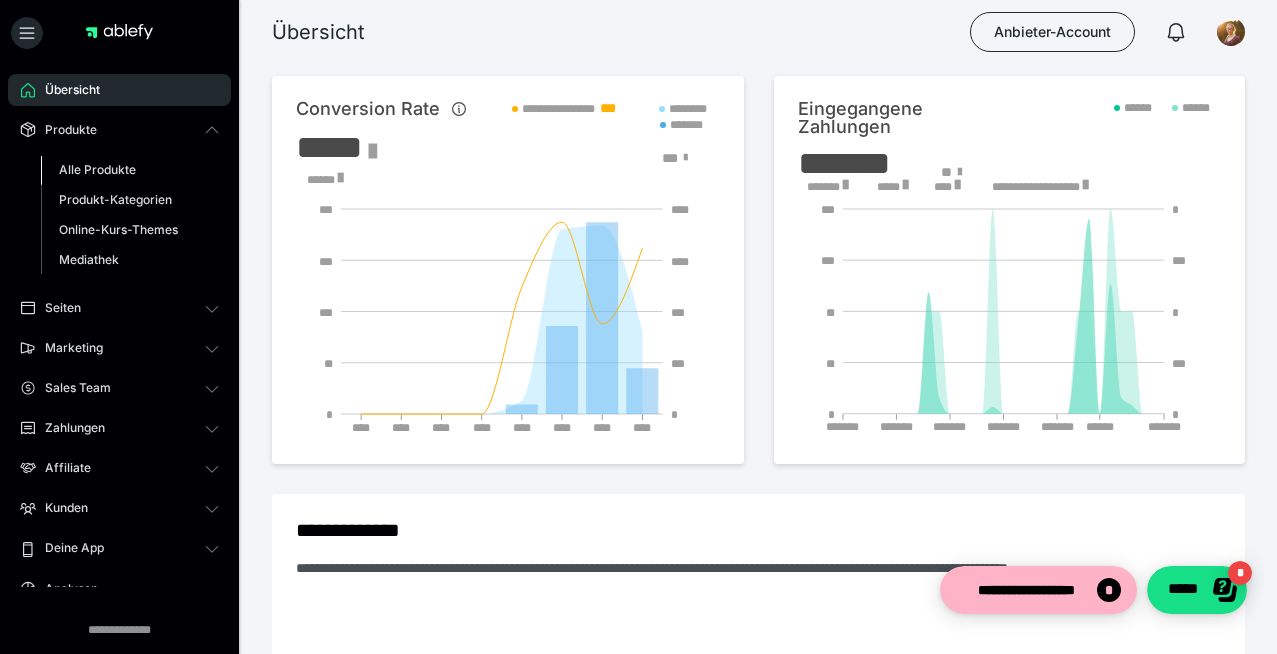 click on "Alle Produkte" at bounding box center (97, 169) 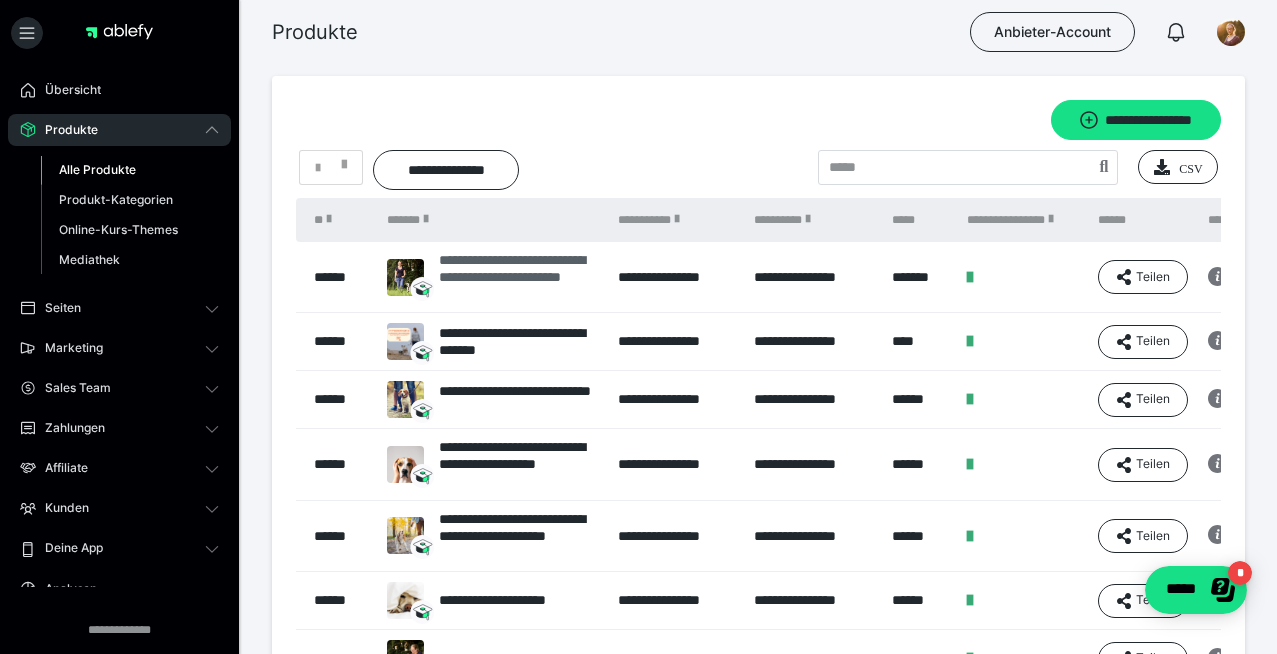 click on "**********" at bounding box center [518, 277] 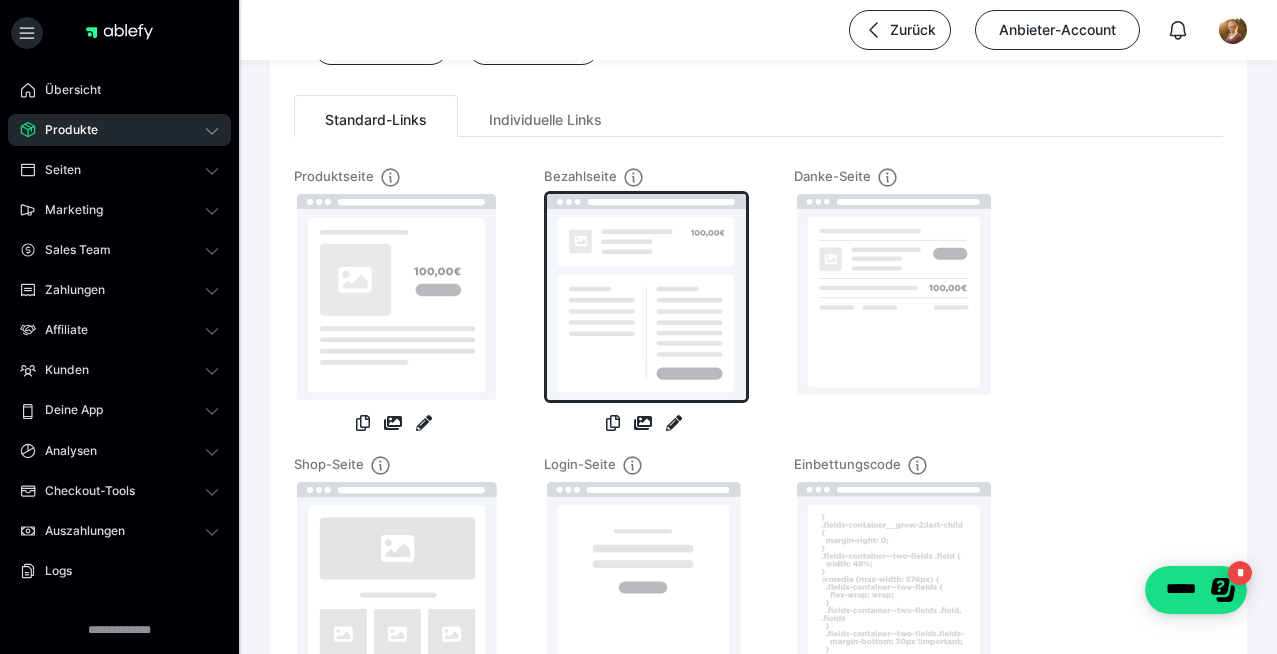scroll, scrollTop: 181, scrollLeft: 0, axis: vertical 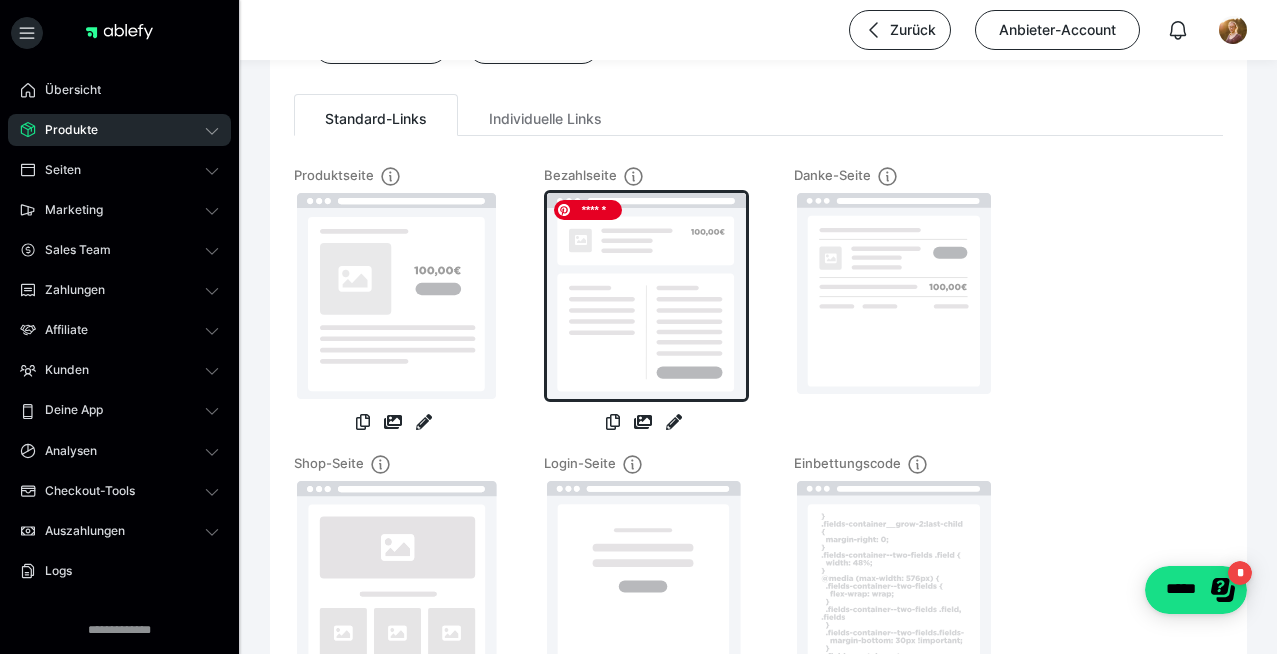 click at bounding box center (646, 296) 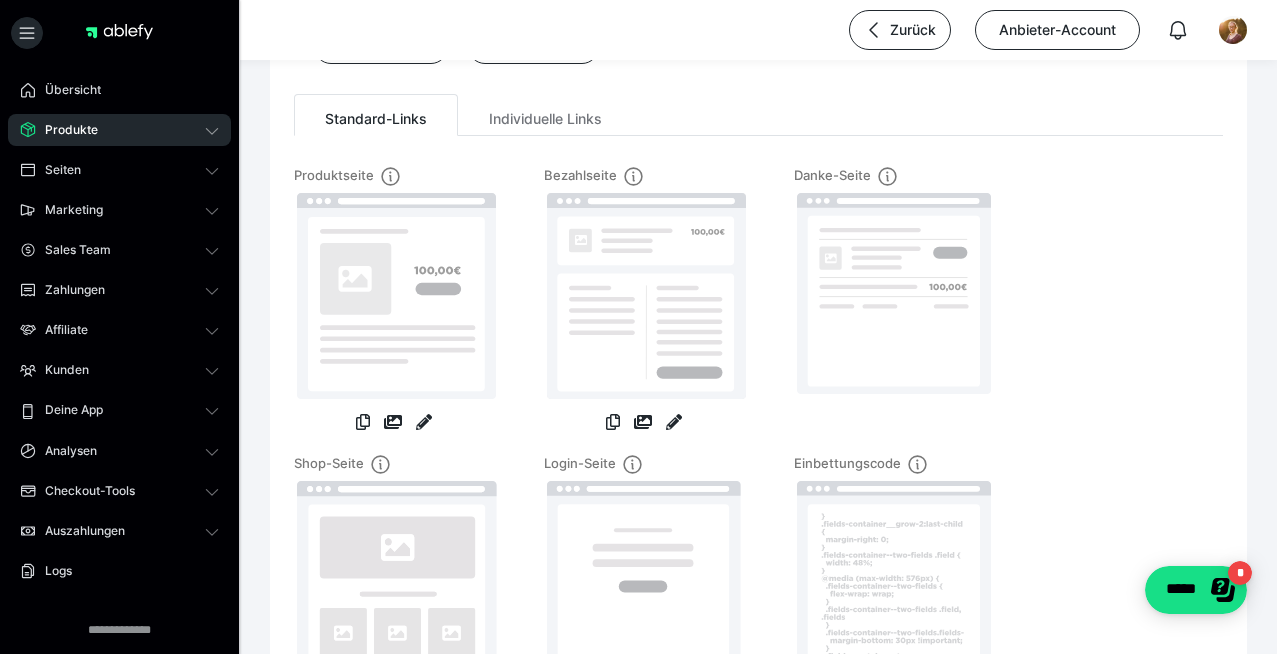 scroll, scrollTop: 0, scrollLeft: 0, axis: both 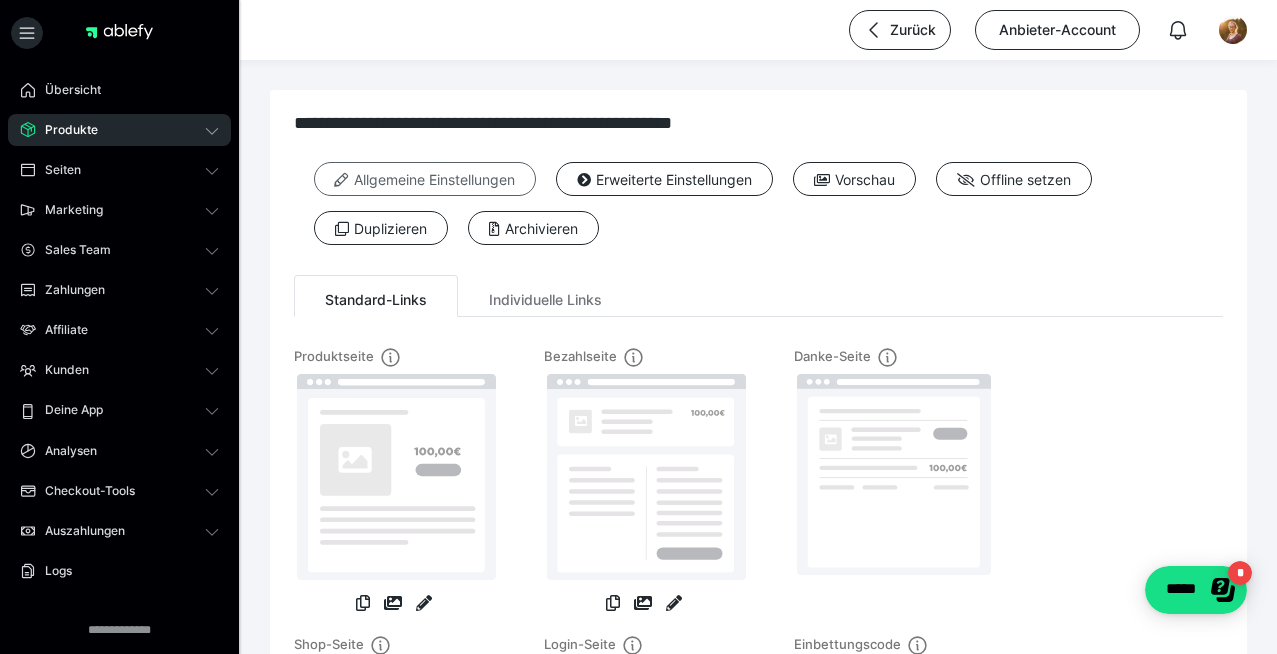 click on "Allgemeine Einstellungen" at bounding box center [425, 179] 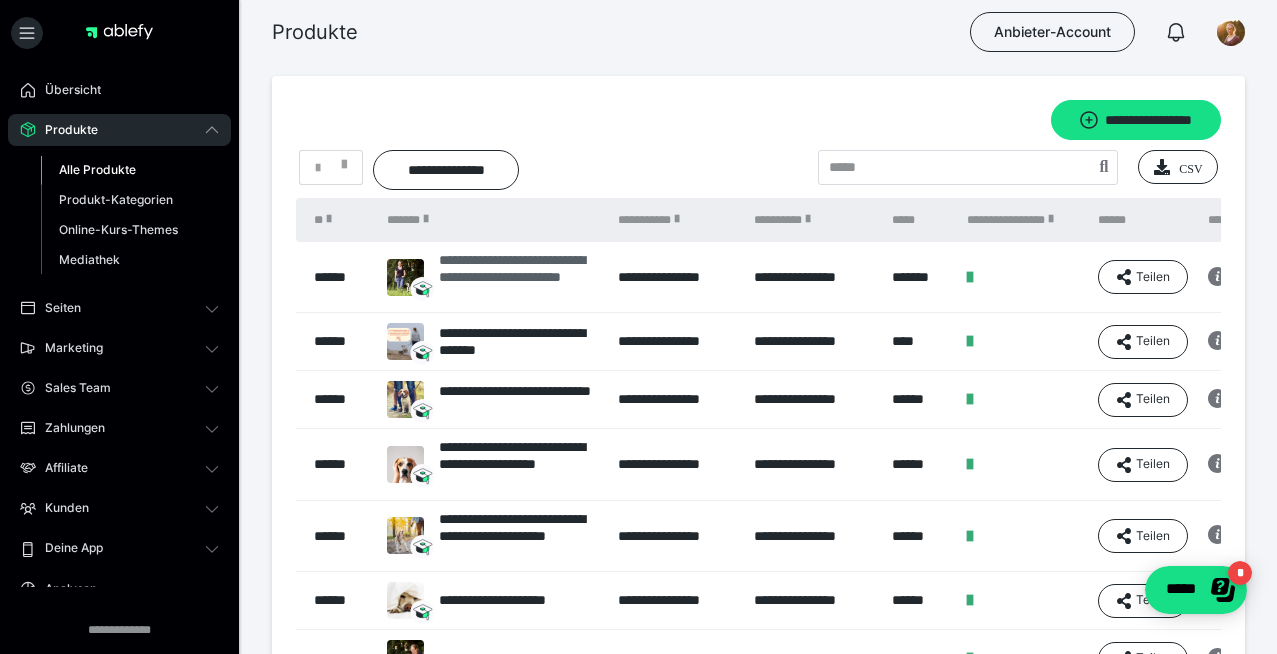 click on "**********" at bounding box center (518, 277) 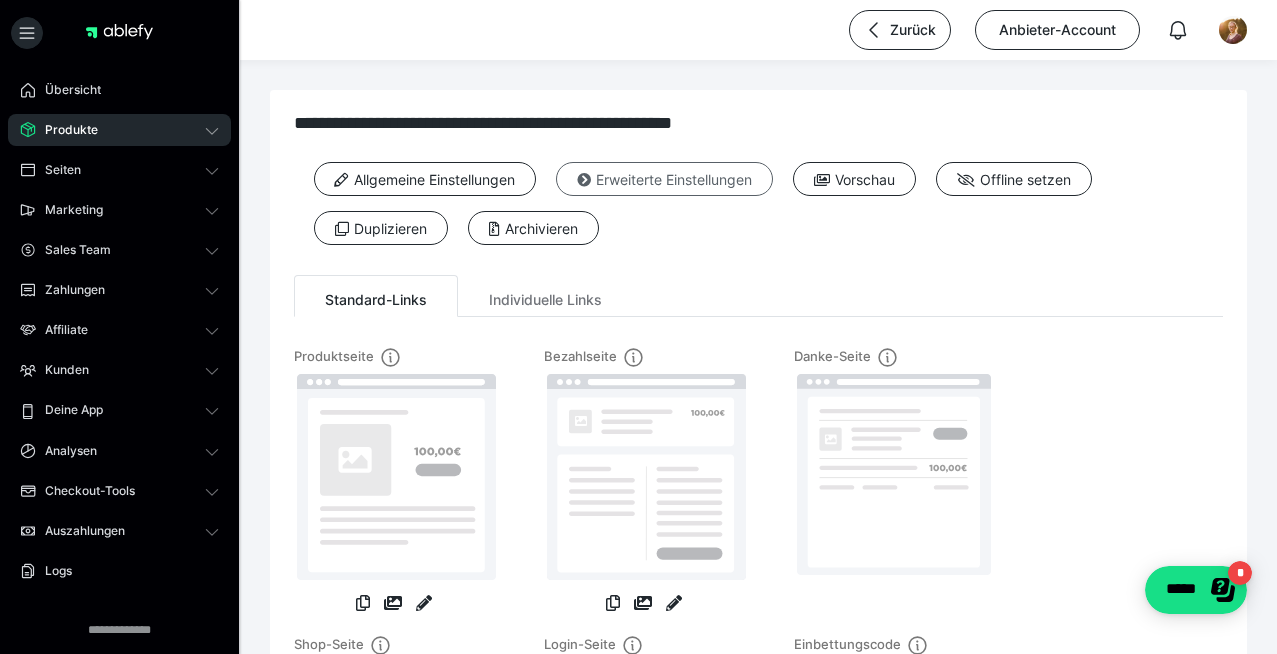 click at bounding box center (584, 180) 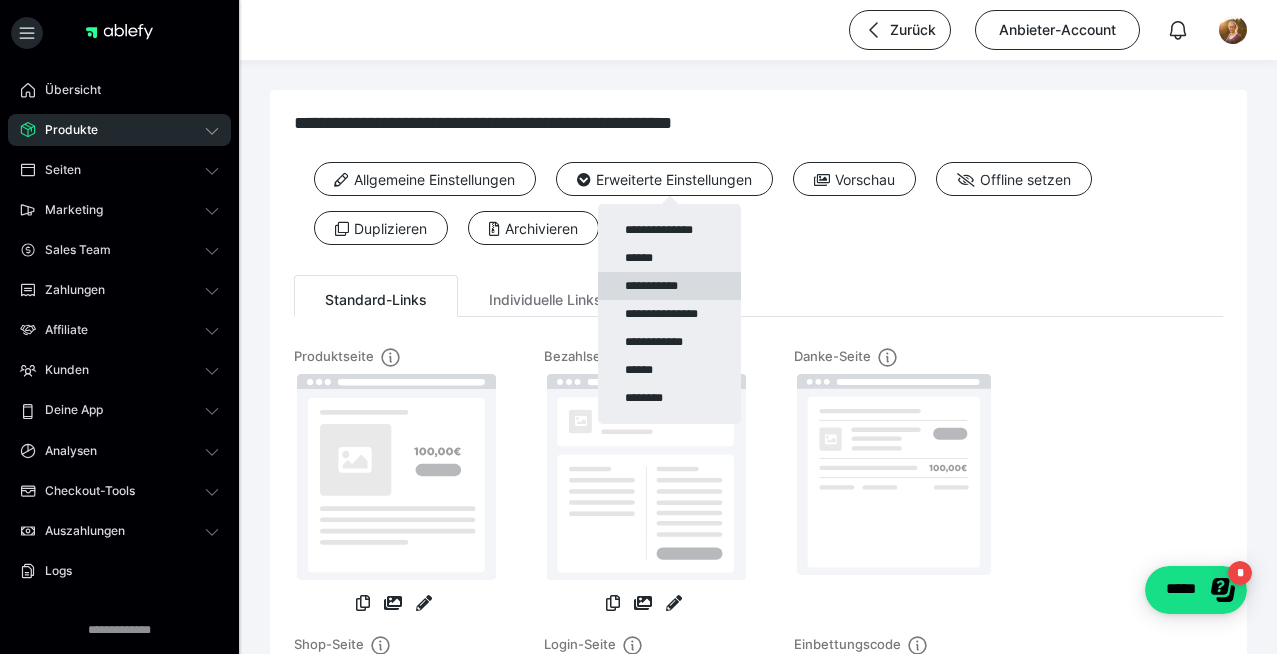 click on "**********" at bounding box center [669, 286] 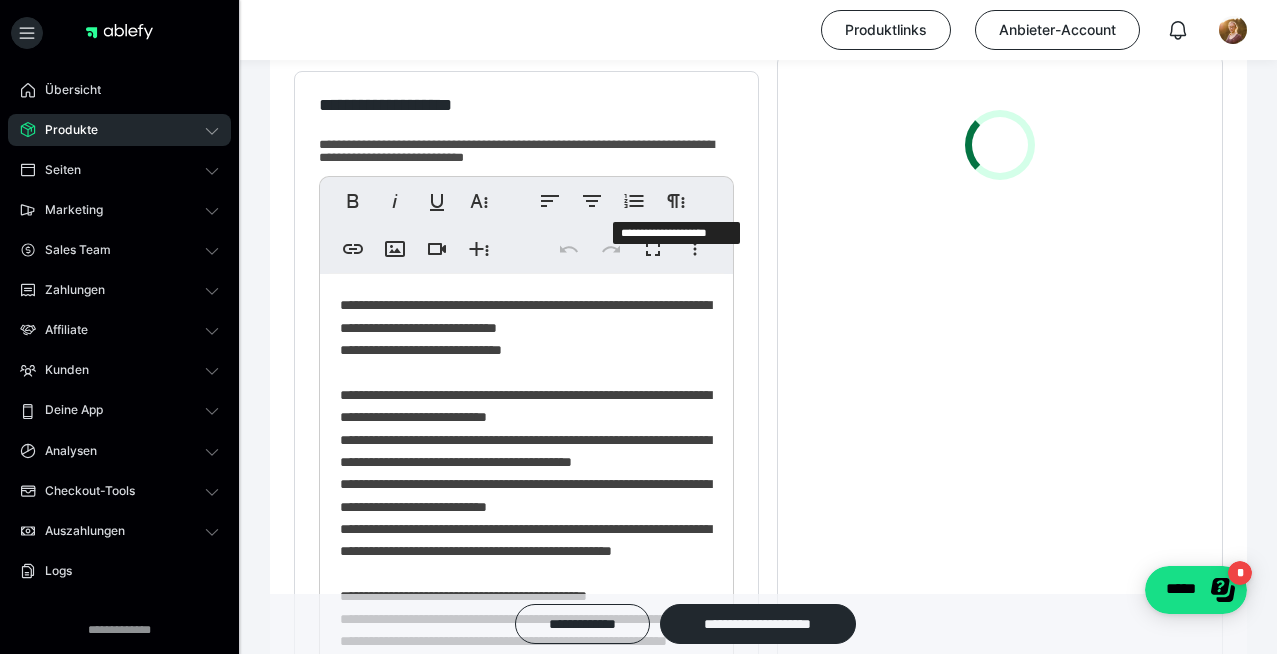 scroll, scrollTop: 481, scrollLeft: 0, axis: vertical 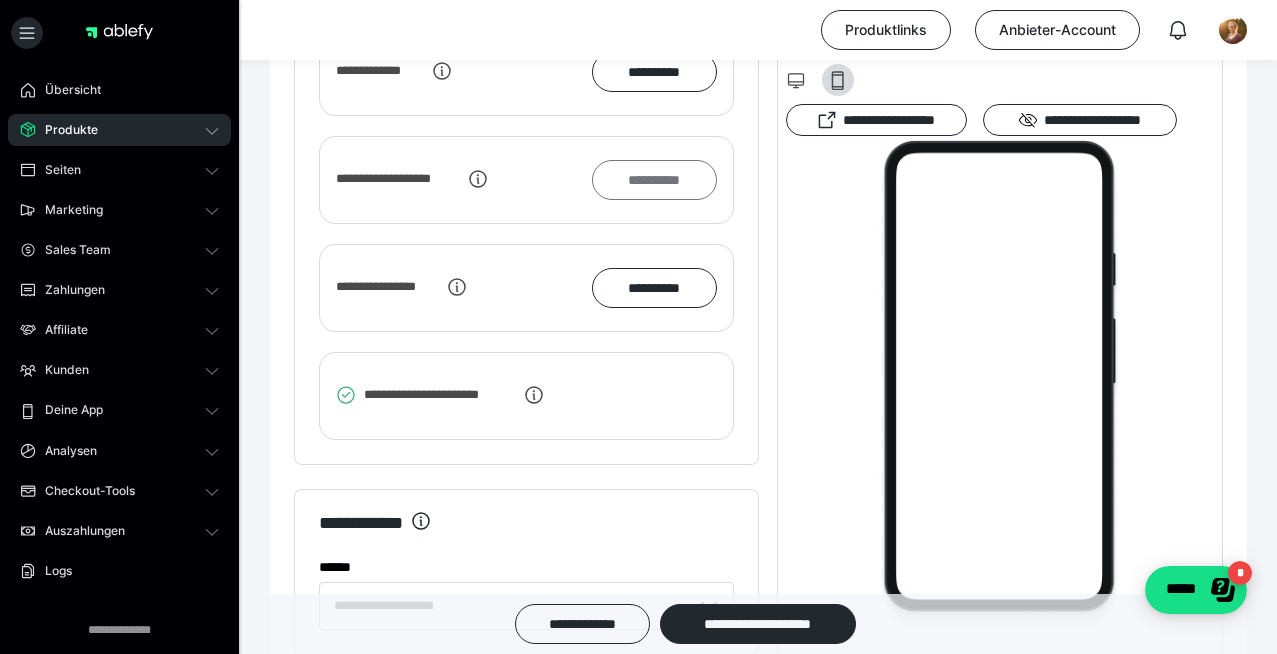 click on "**********" at bounding box center (654, 180) 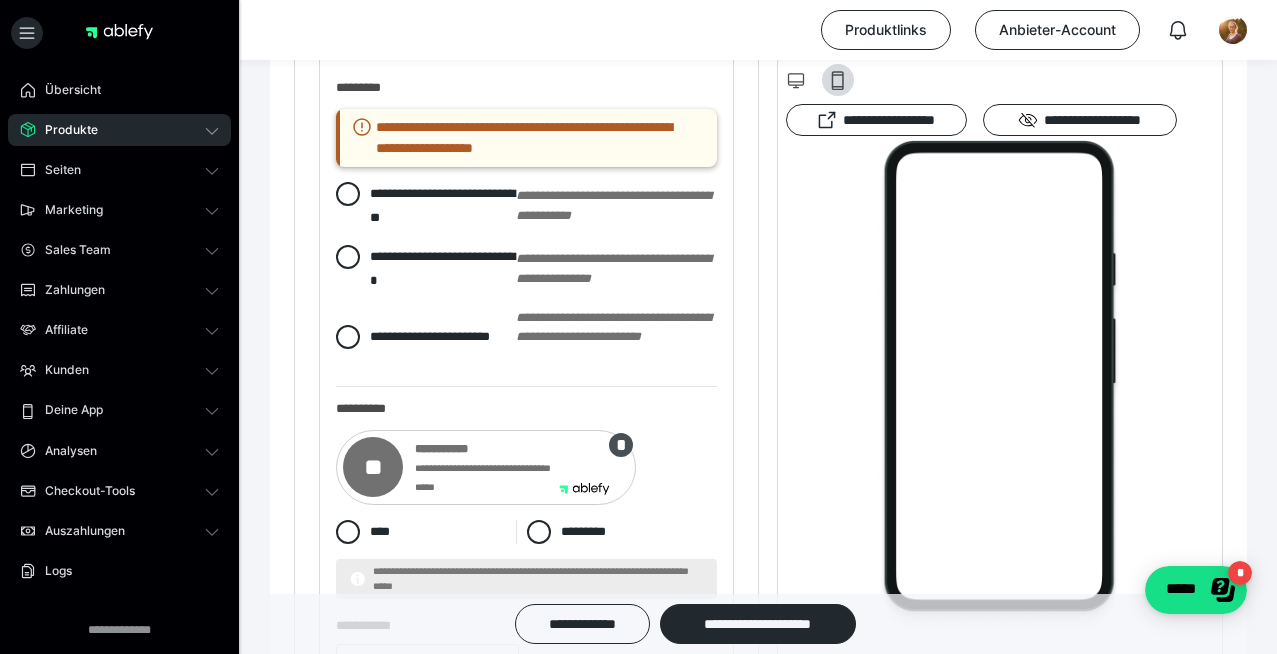 scroll, scrollTop: 3556, scrollLeft: 0, axis: vertical 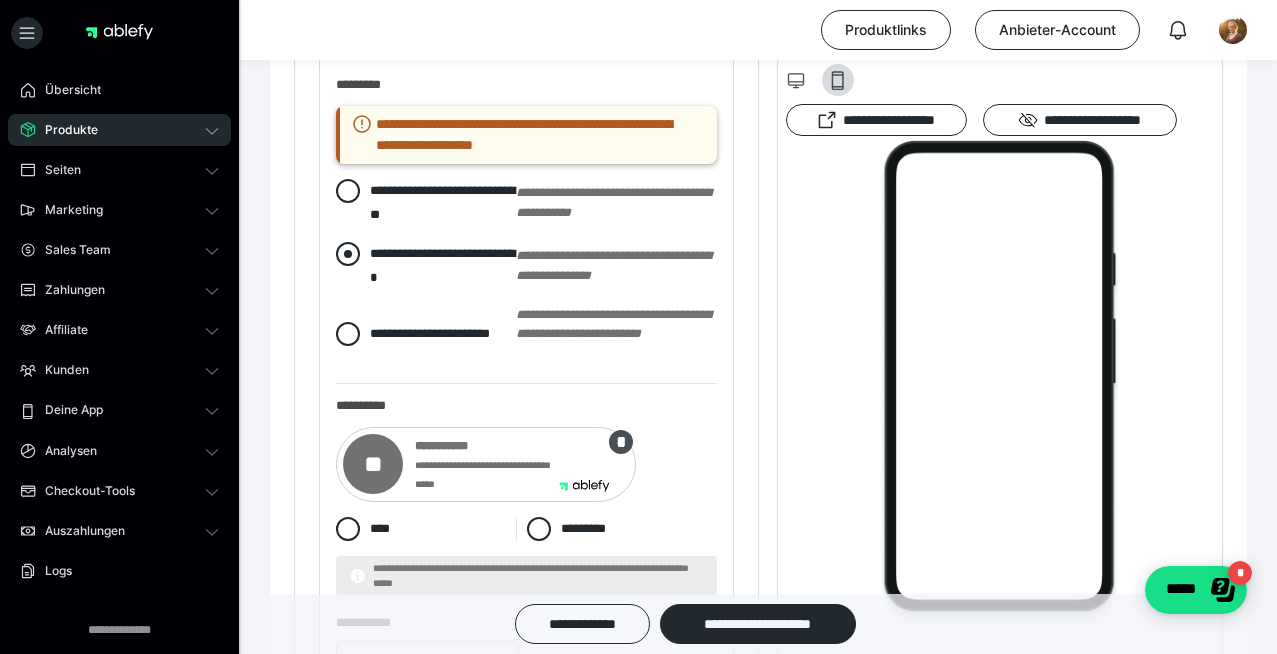 click on "**********" at bounding box center (426, 266) 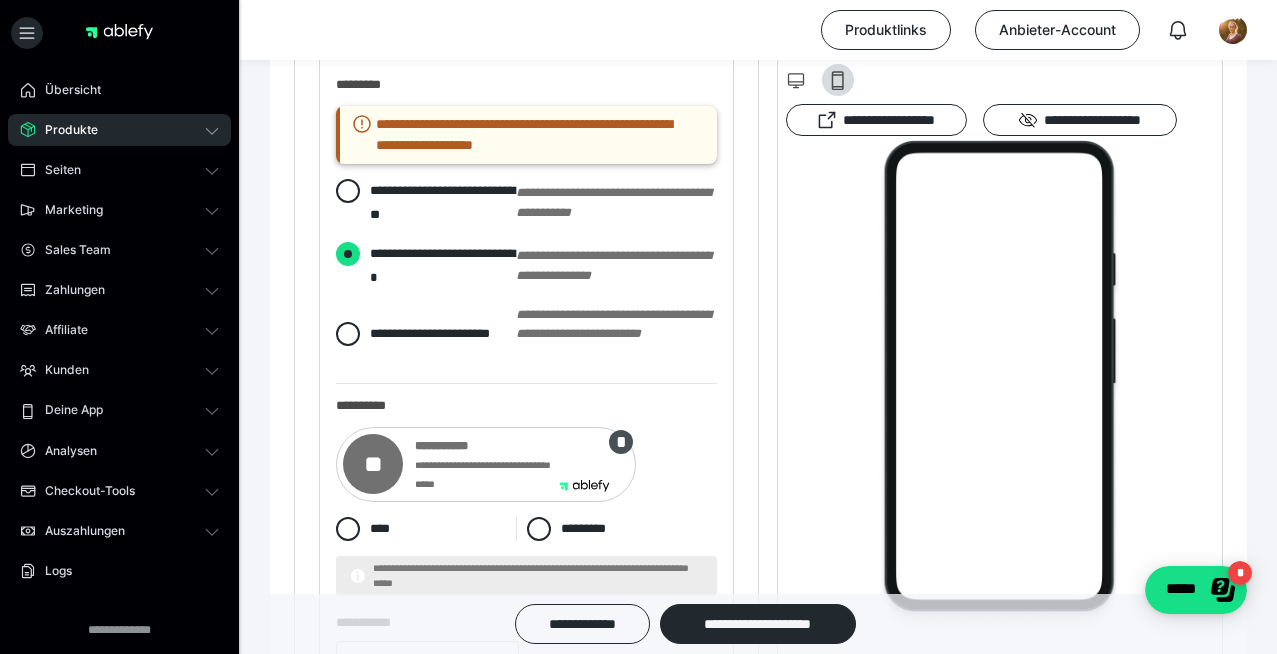 radio on "****" 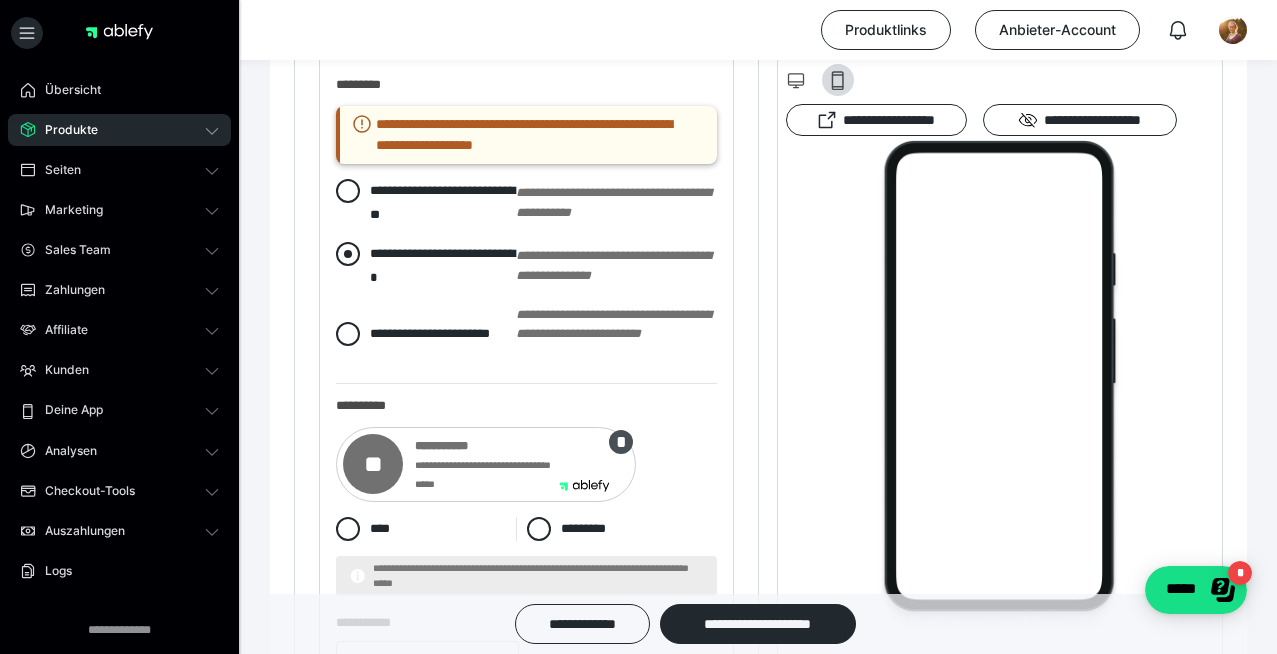 radio on "*****" 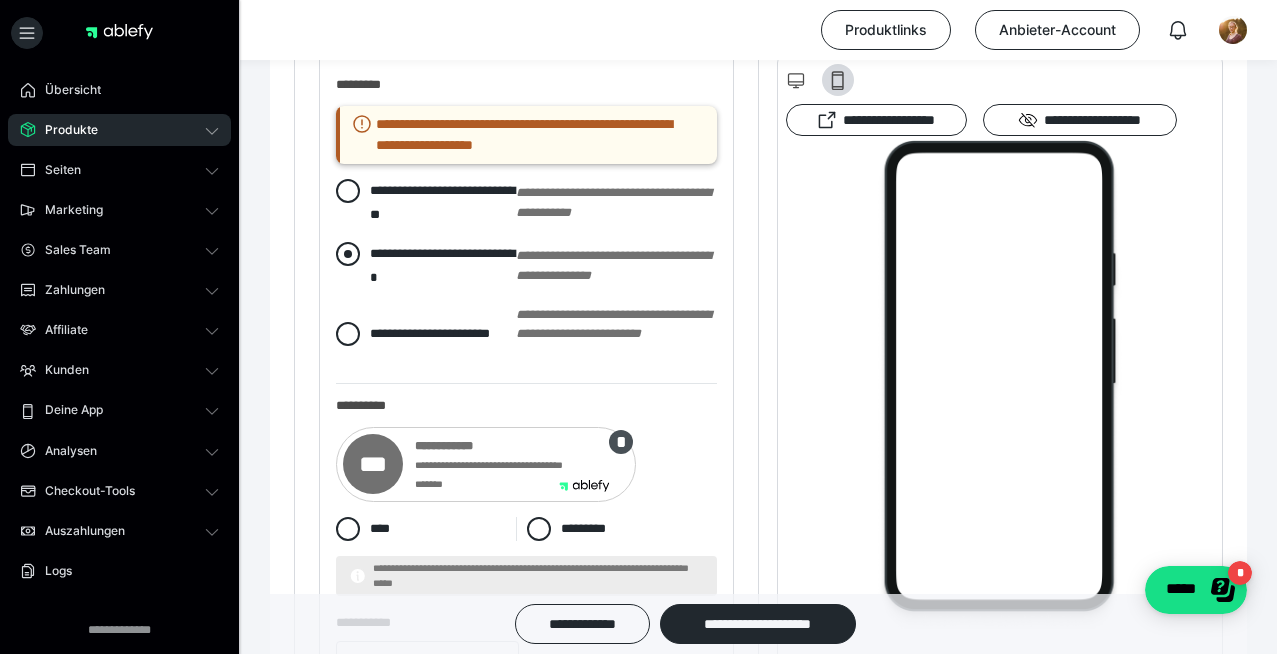 click at bounding box center [348, 254] 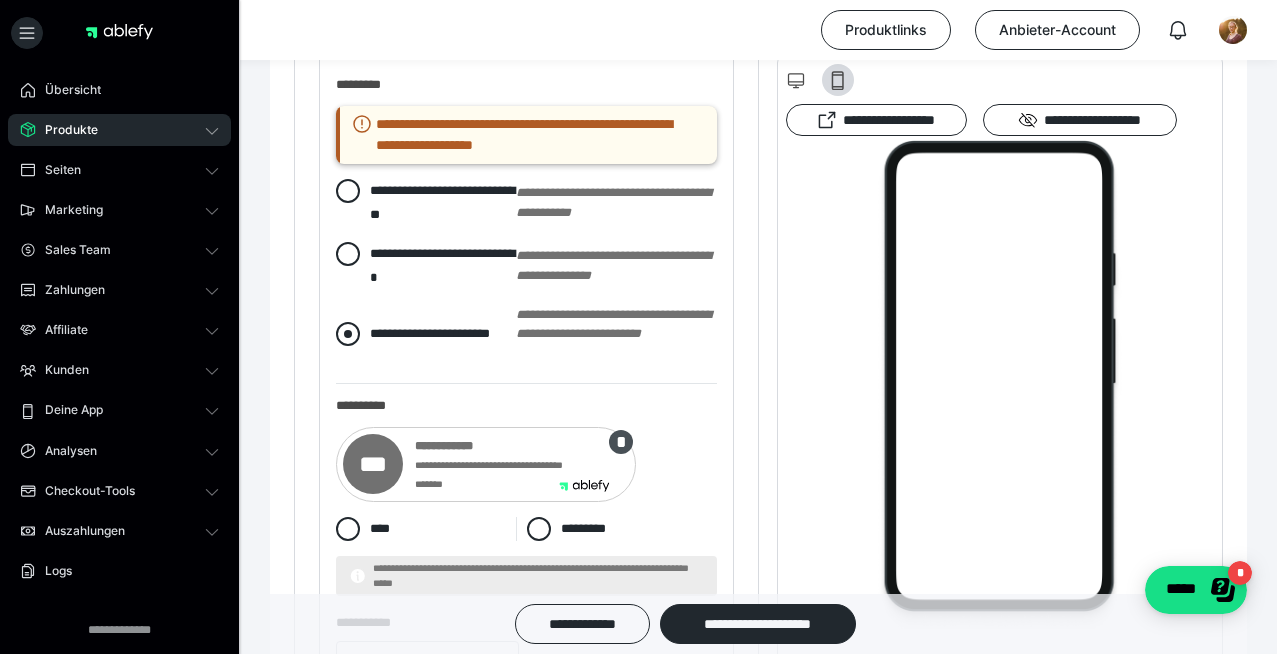click at bounding box center [348, 334] 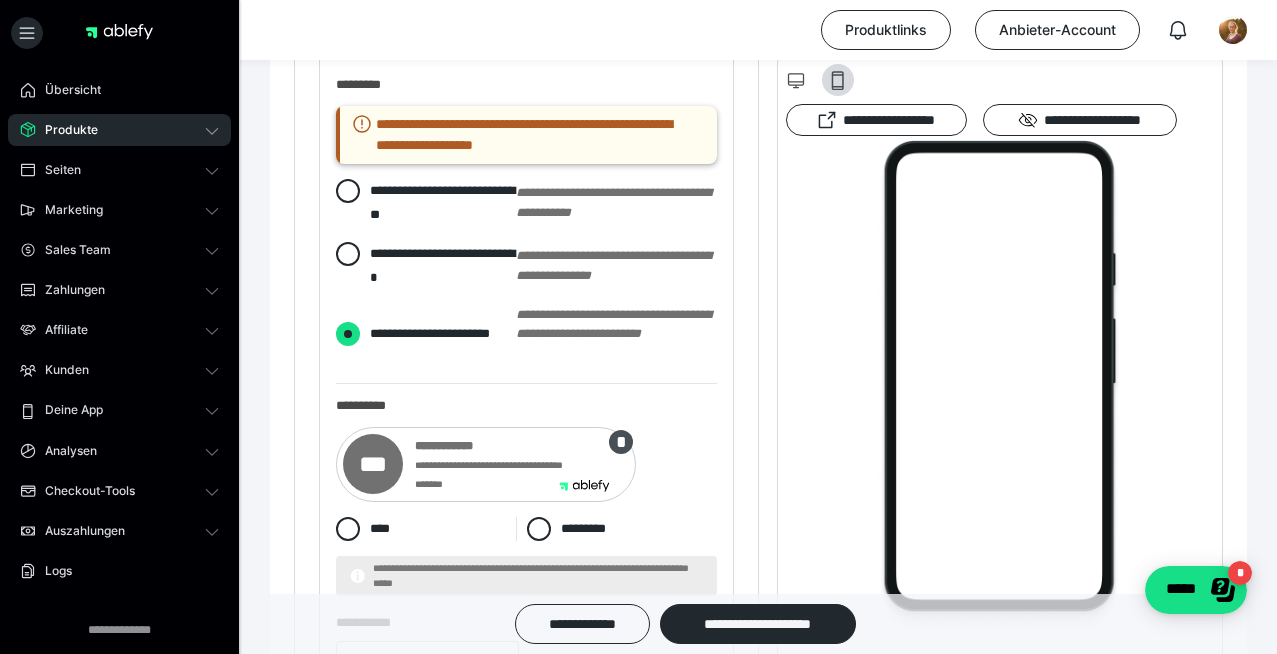 radio on "****" 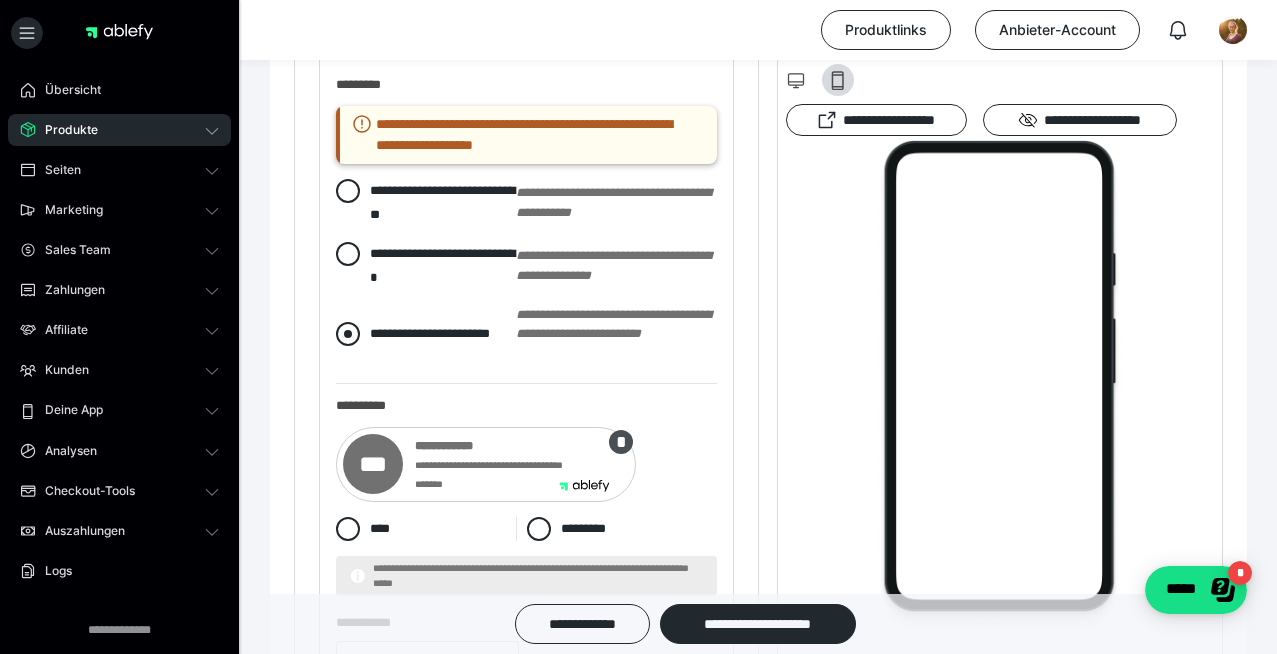 radio on "*****" 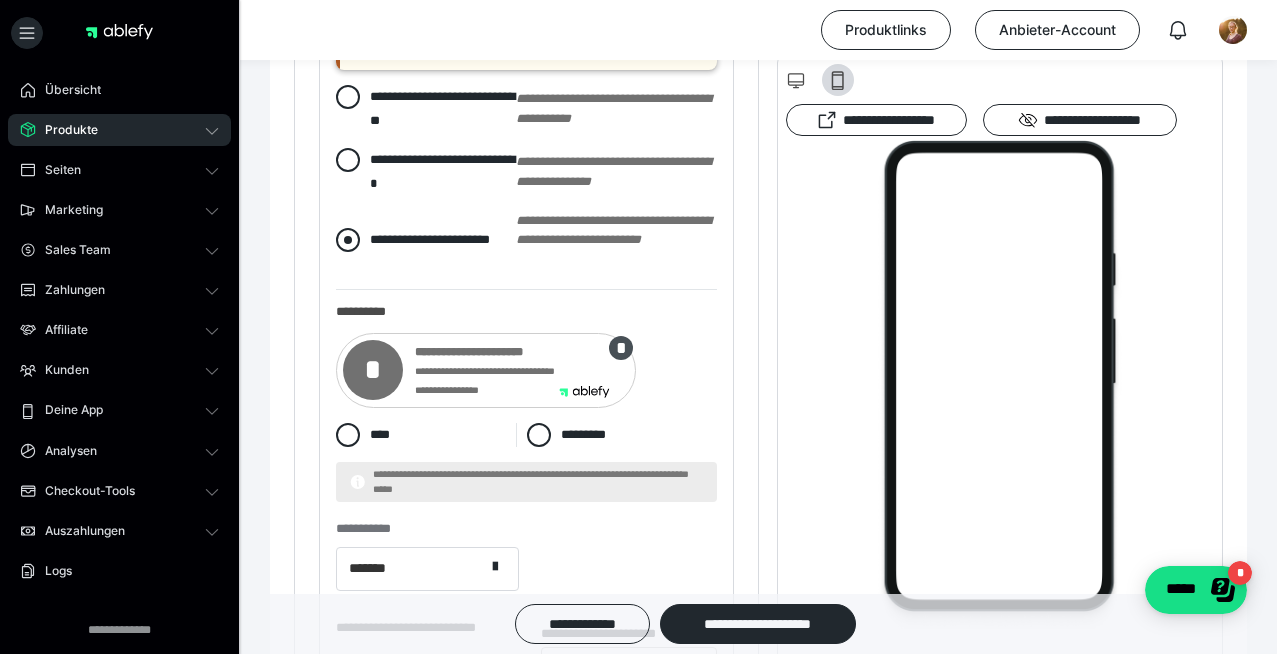 scroll, scrollTop: 3658, scrollLeft: 0, axis: vertical 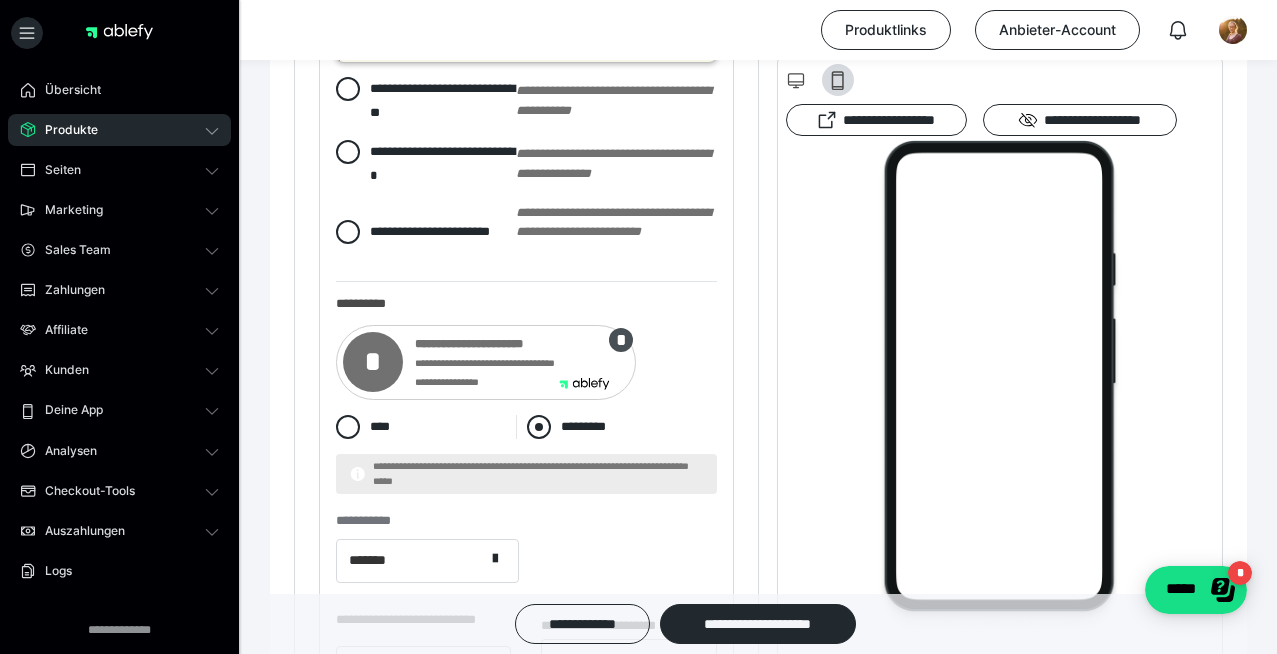 click at bounding box center [539, 427] 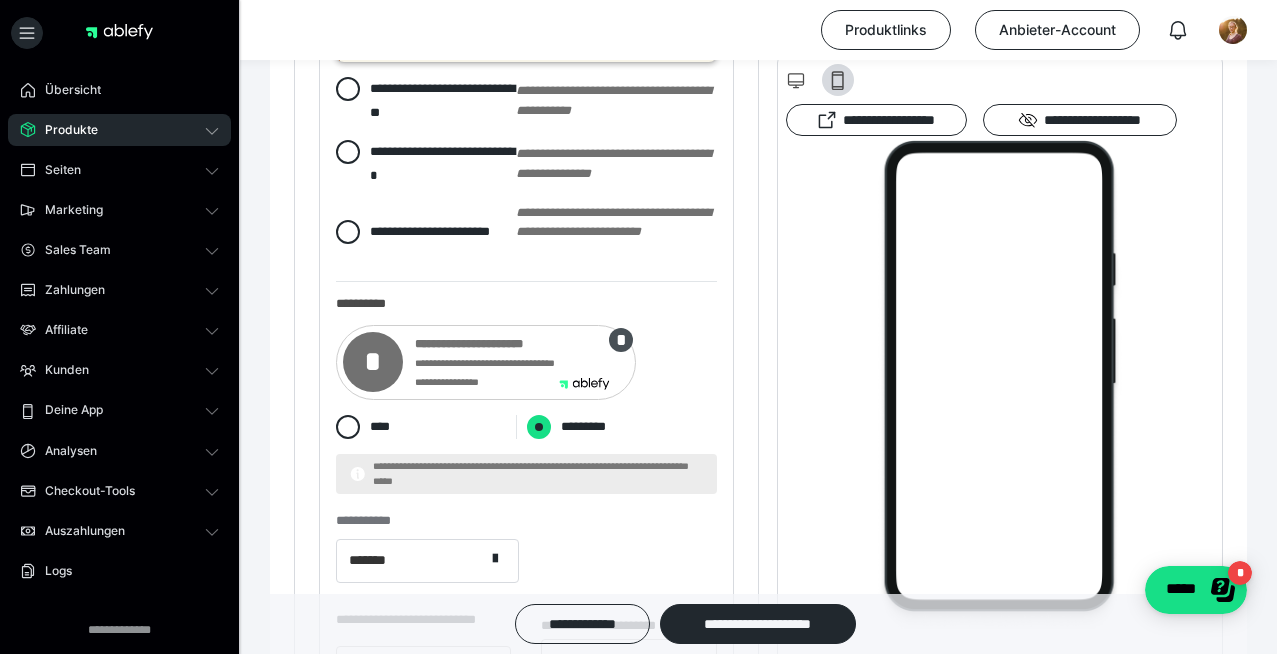 radio on "****" 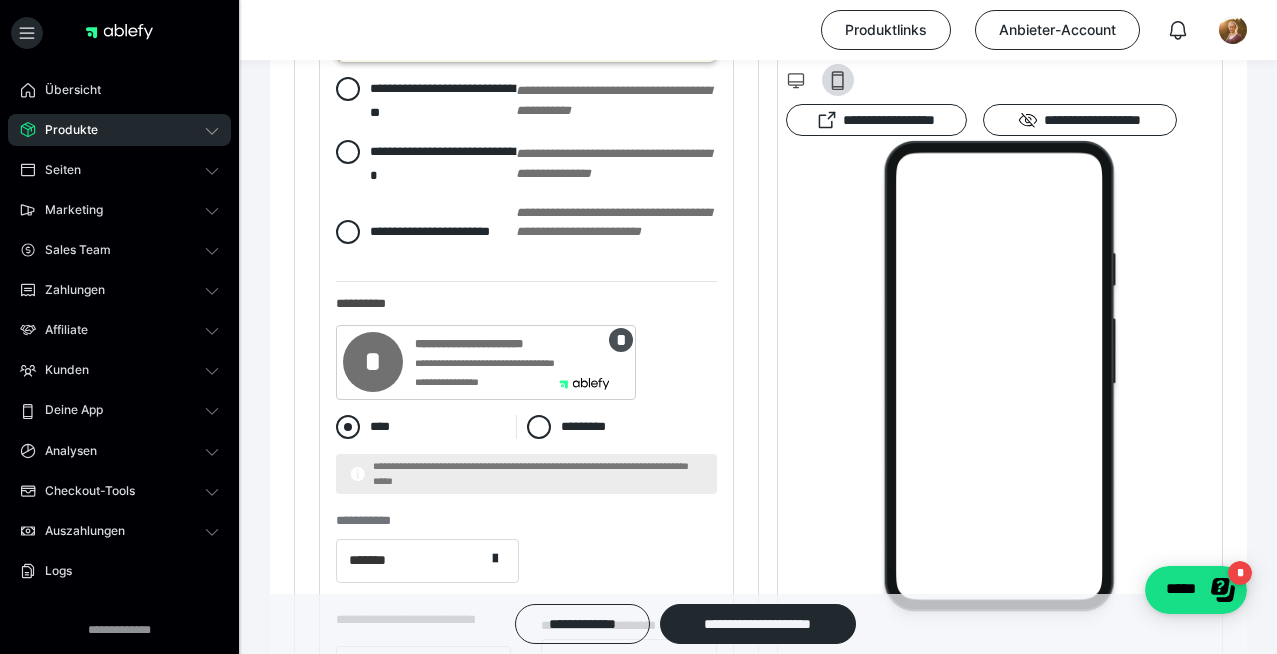 click at bounding box center [348, 427] 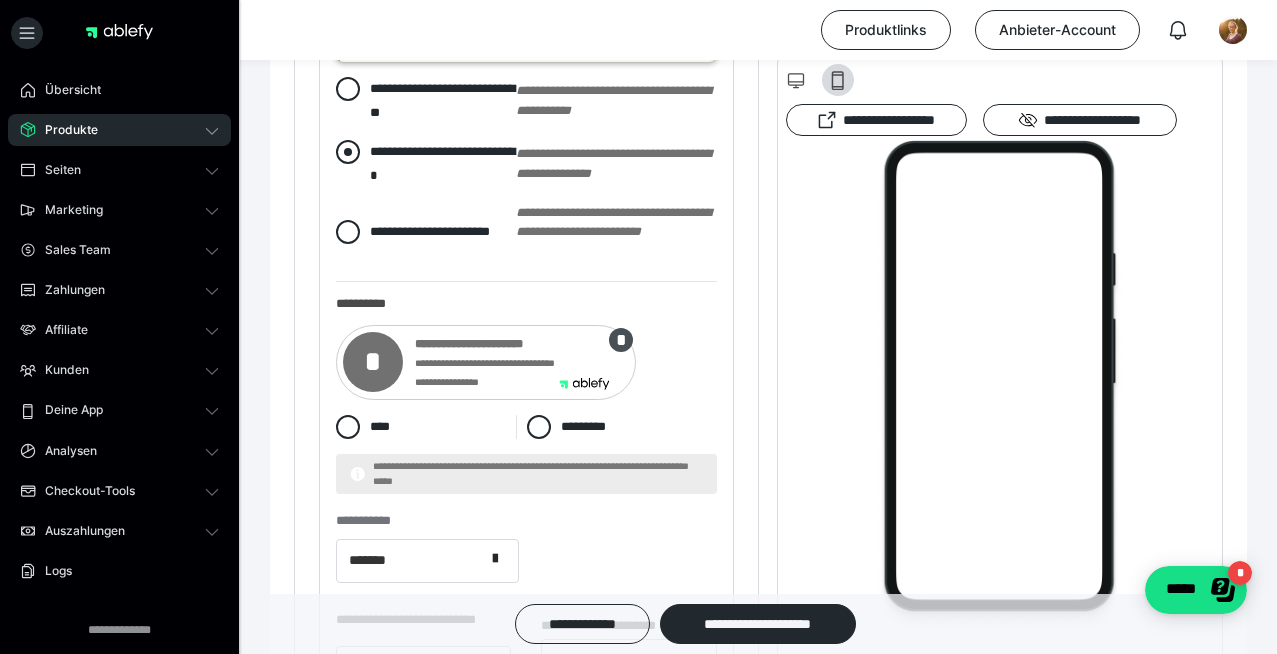 click at bounding box center (348, 152) 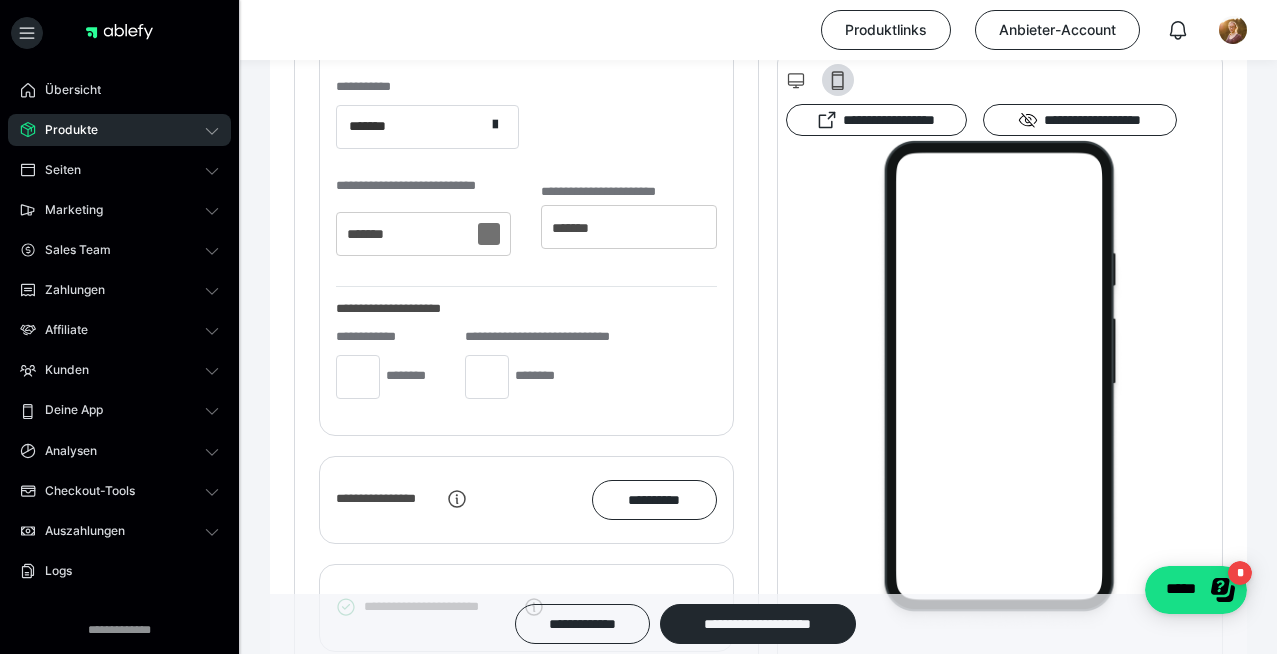 scroll, scrollTop: 4090, scrollLeft: 0, axis: vertical 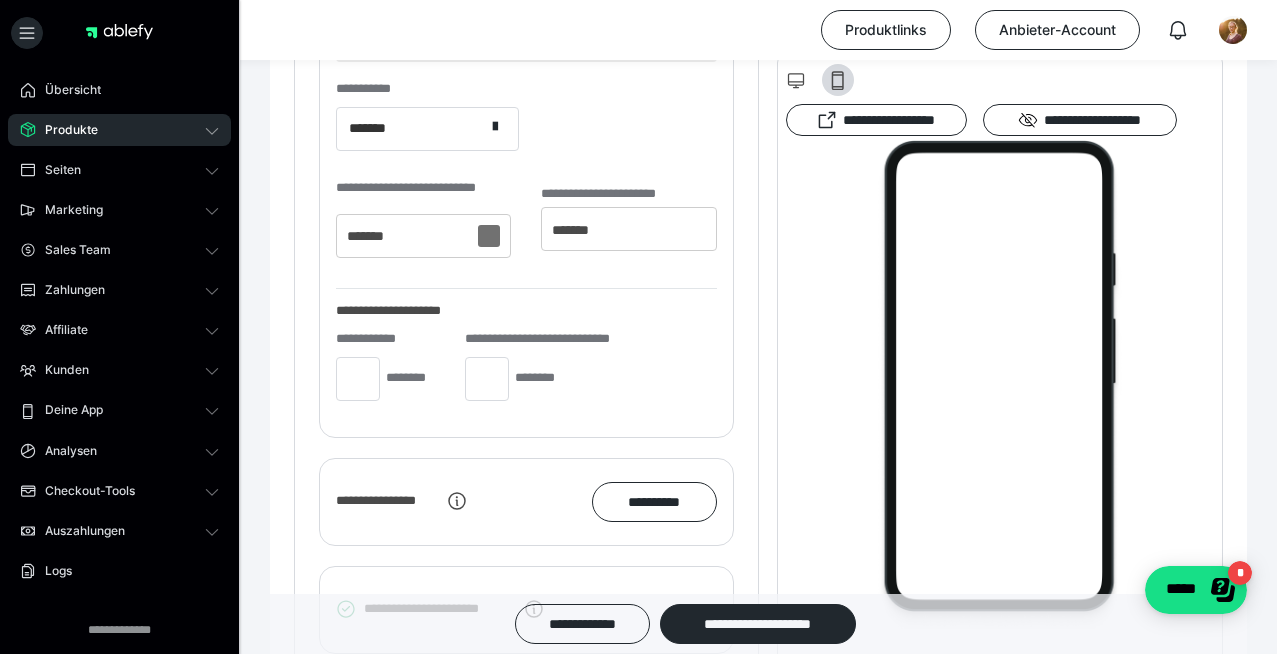 click on "**********" at bounding box center [526, 131] 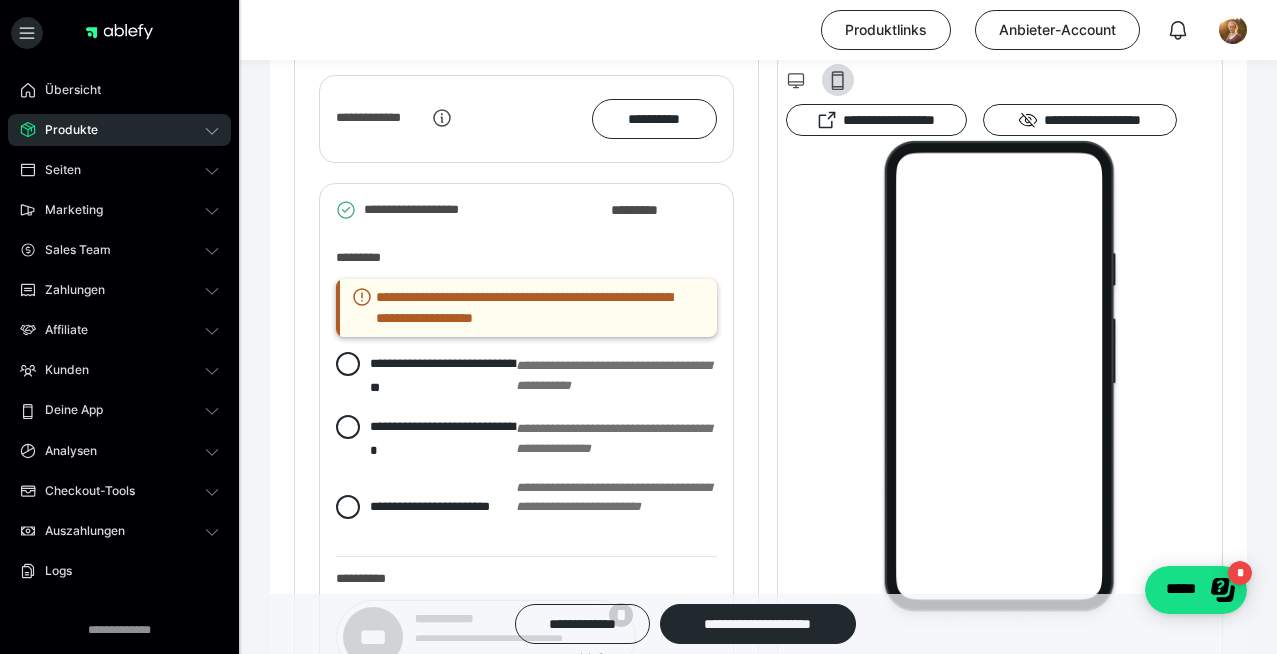 scroll, scrollTop: 3382, scrollLeft: 0, axis: vertical 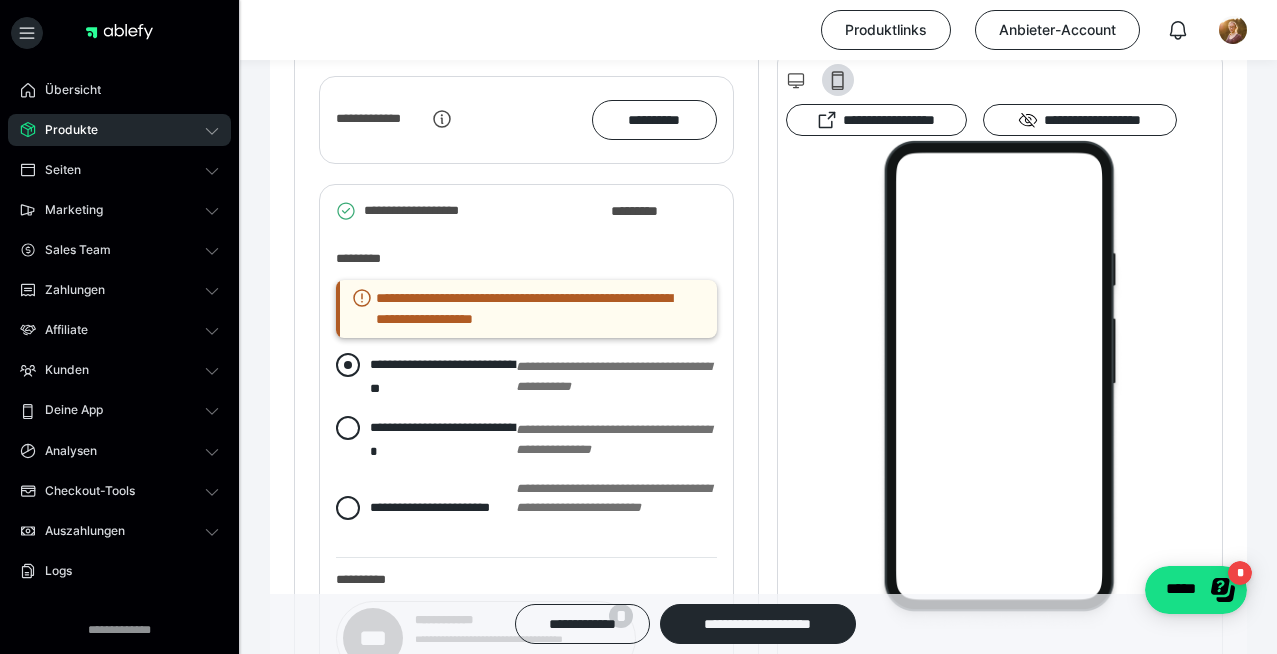 click at bounding box center (348, 365) 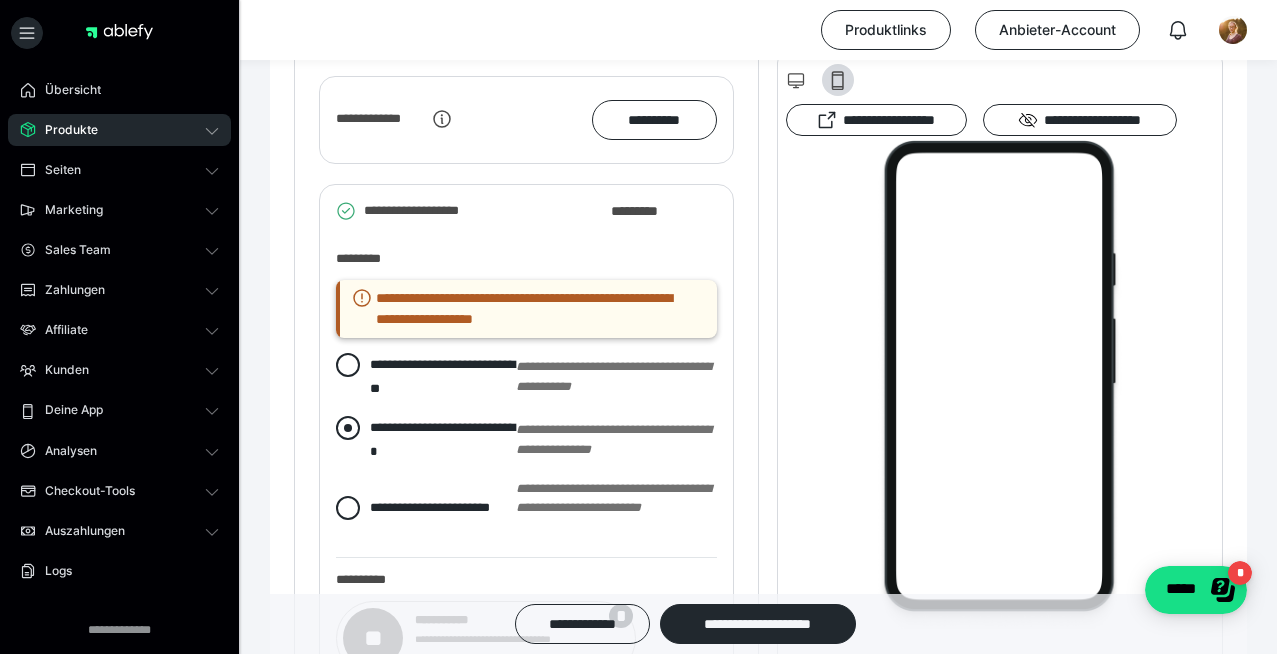 click on "**********" at bounding box center (426, 440) 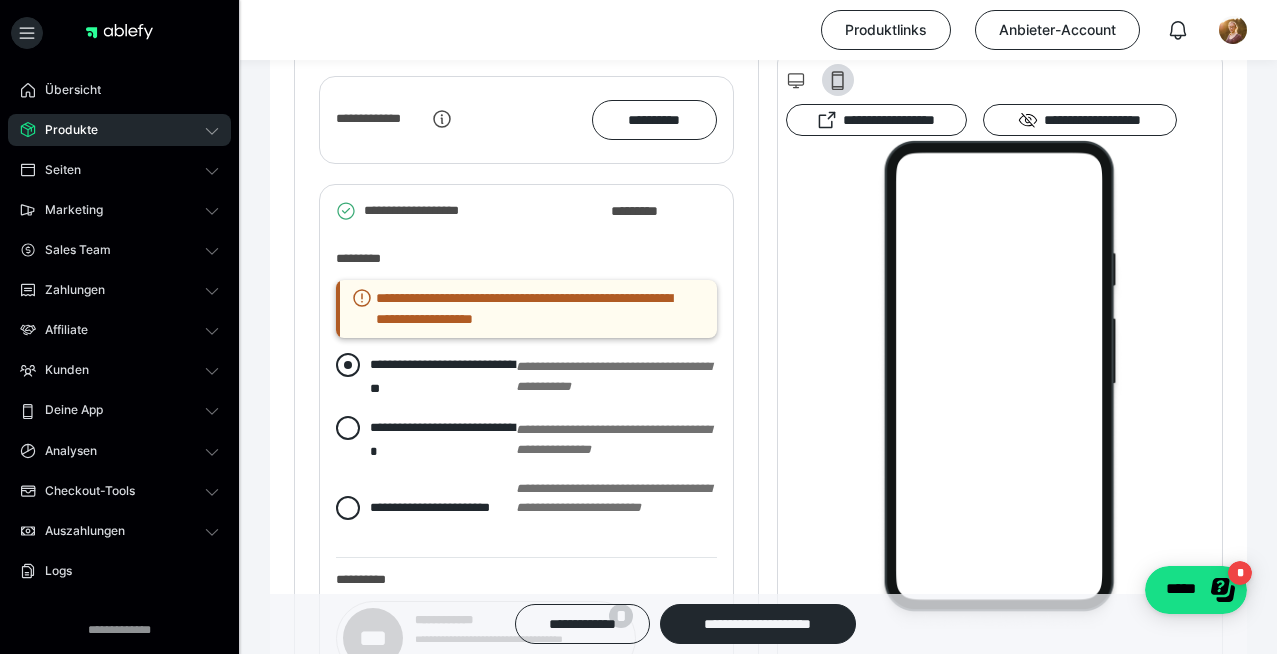 click at bounding box center [348, 365] 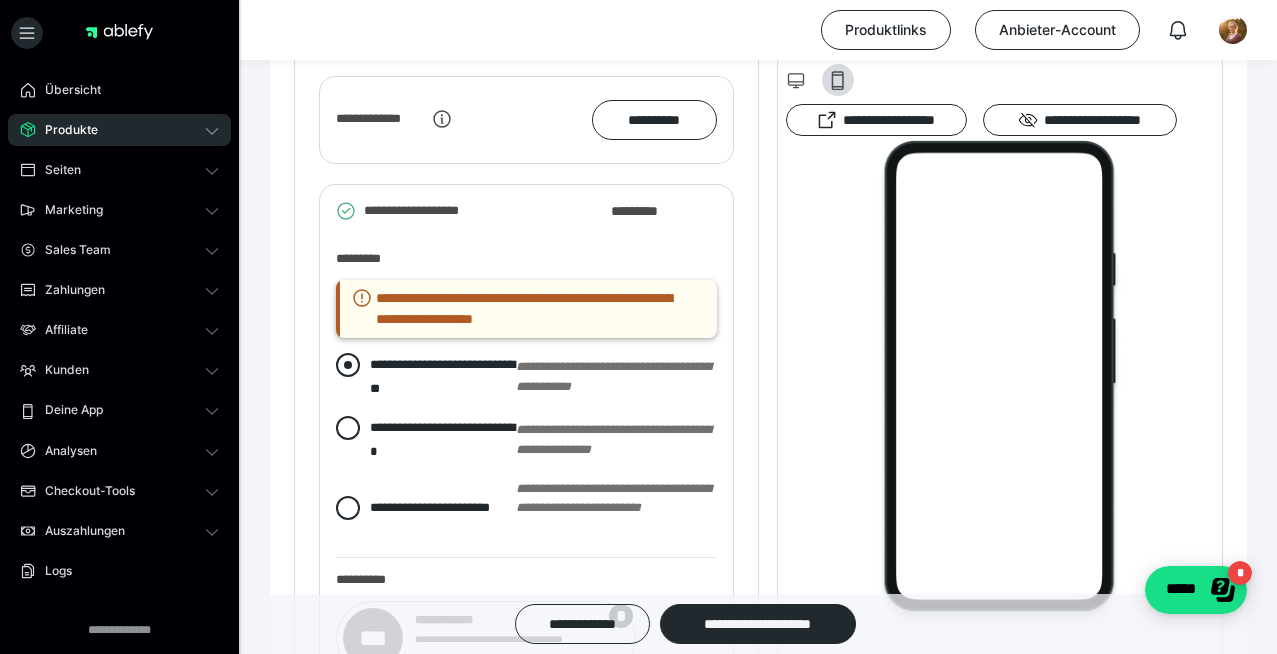 radio on "****" 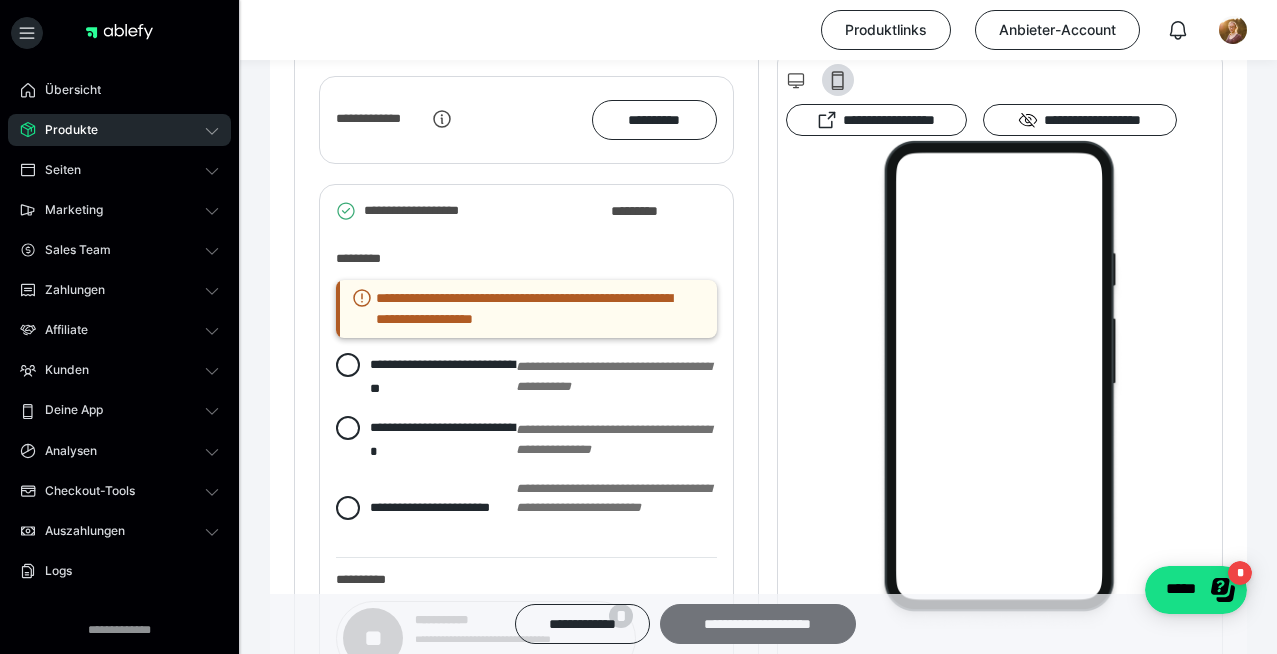 click on "**********" at bounding box center (758, 624) 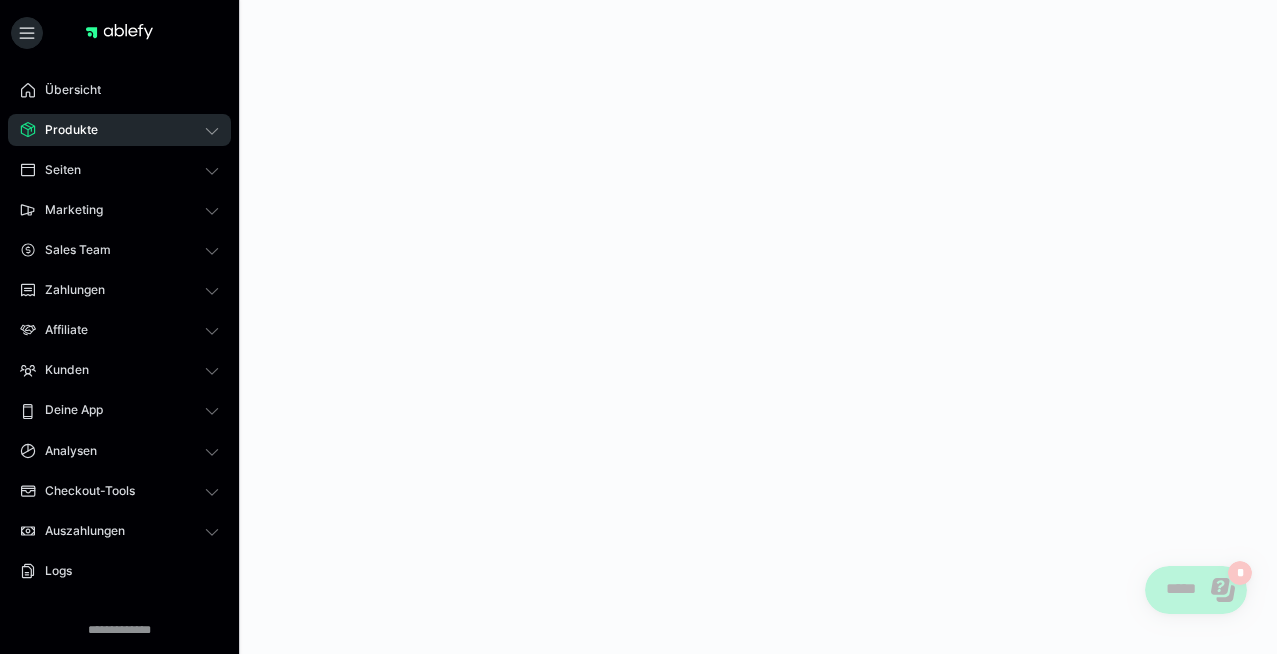 scroll, scrollTop: 0, scrollLeft: 0, axis: both 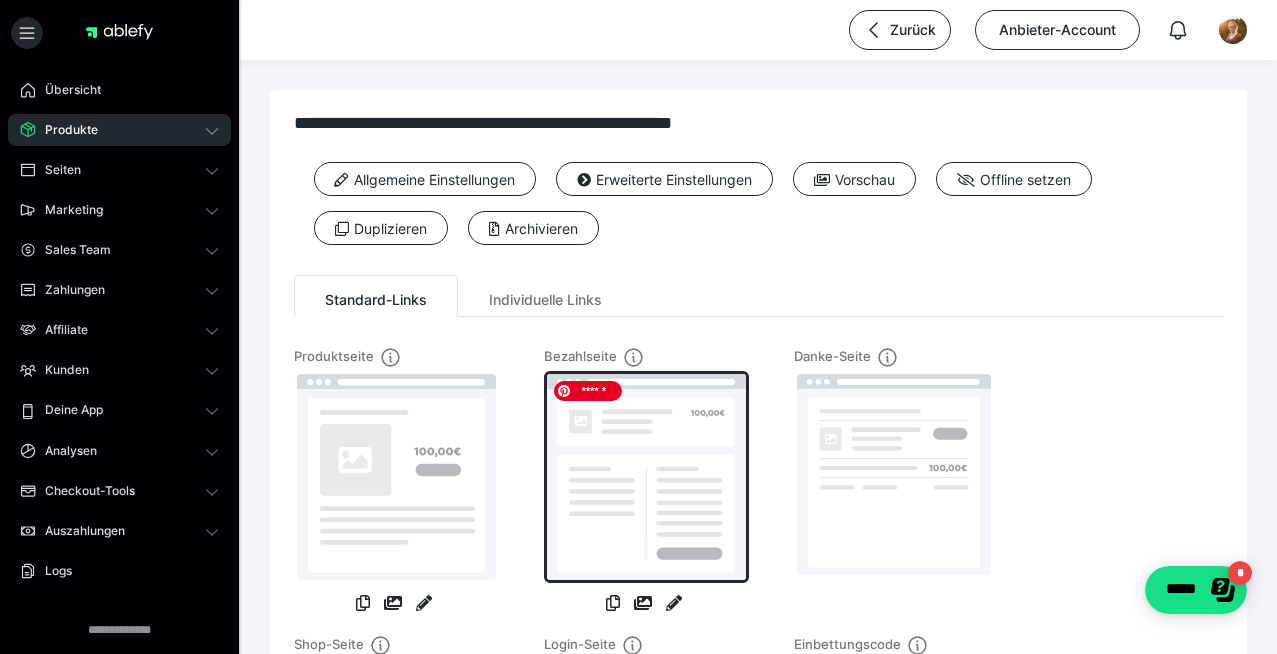 click at bounding box center [646, 477] 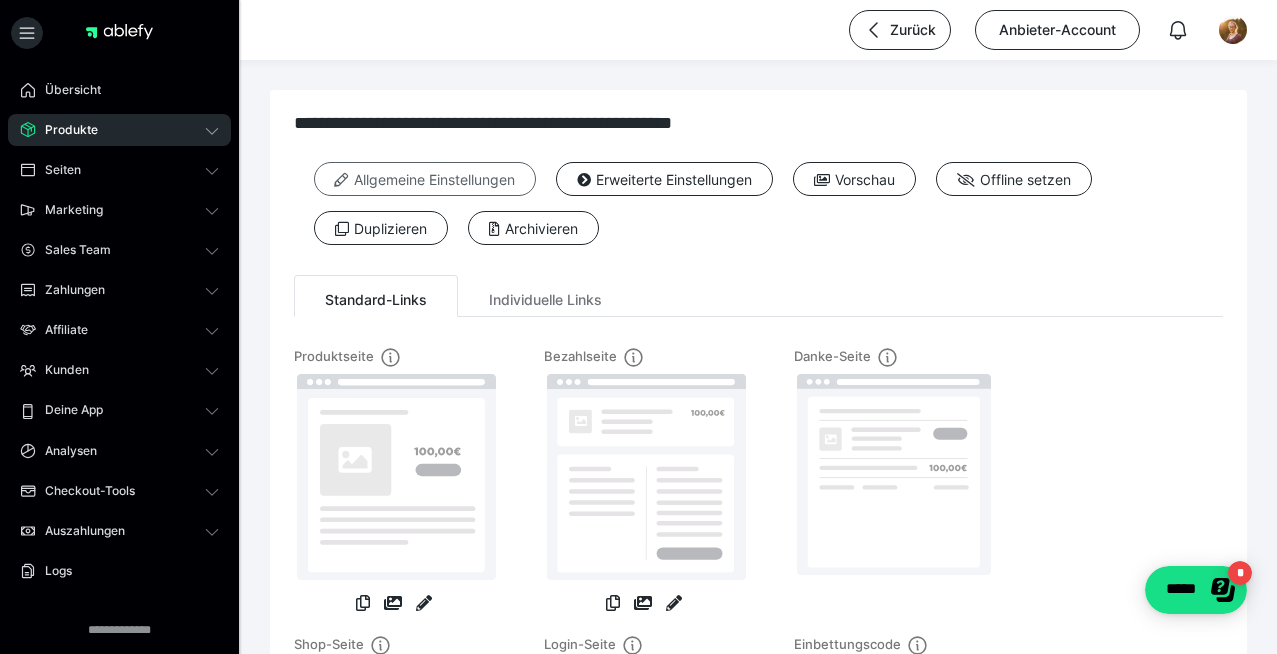 click on "Allgemeine Einstellungen" at bounding box center (425, 179) 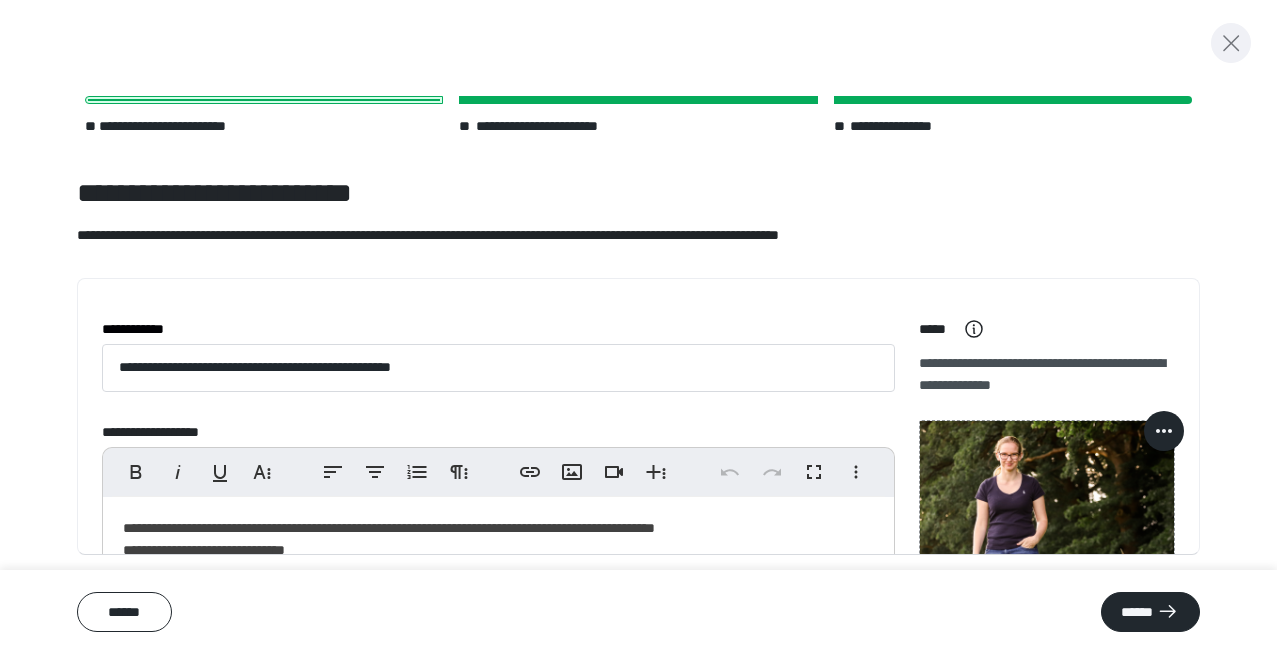 click 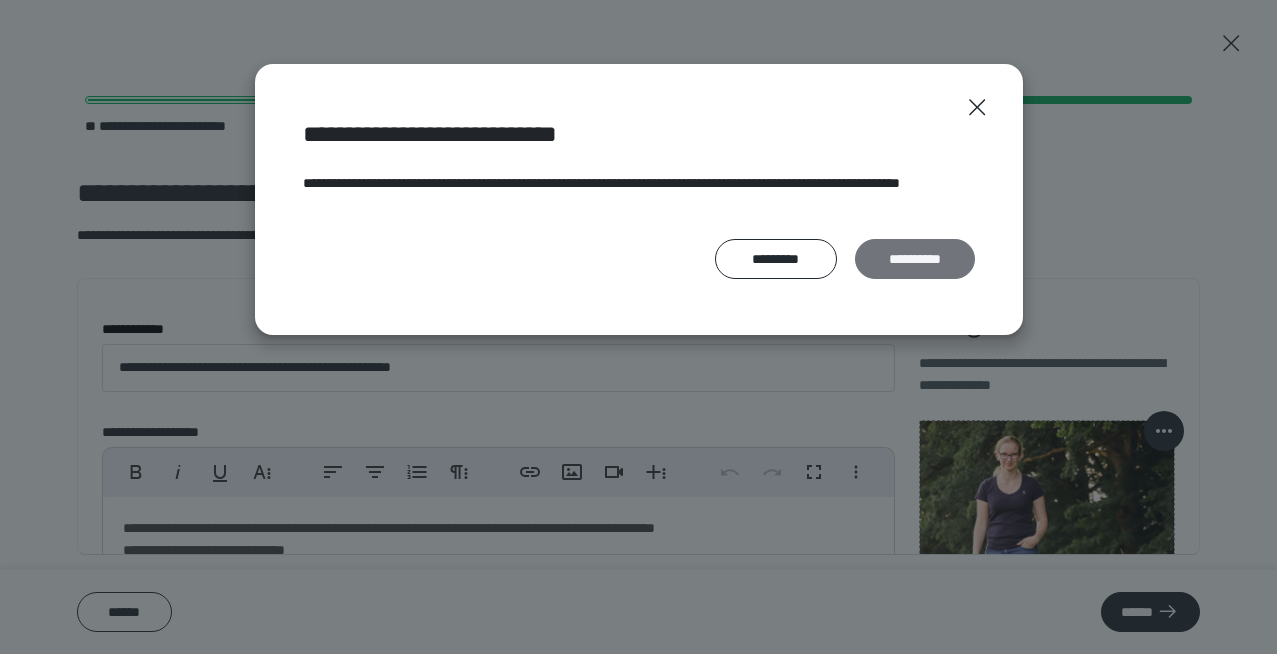 click on "**********" at bounding box center [915, 259] 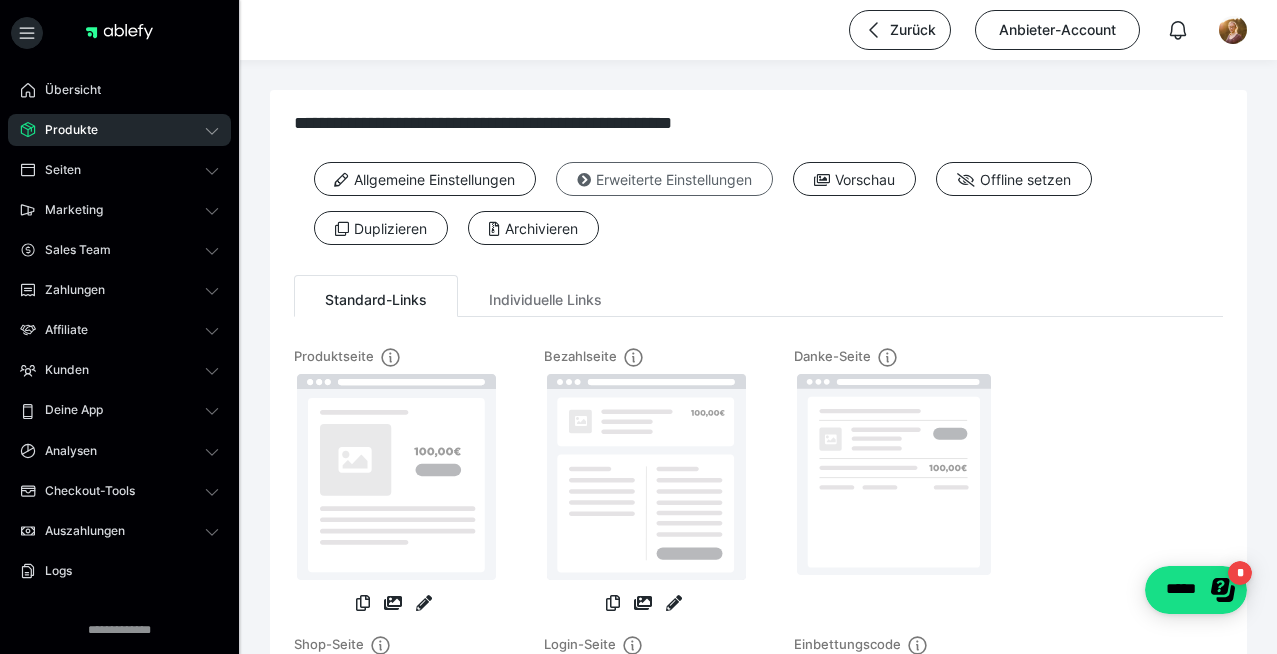 click on "Erweiterte Einstellungen" at bounding box center (664, 179) 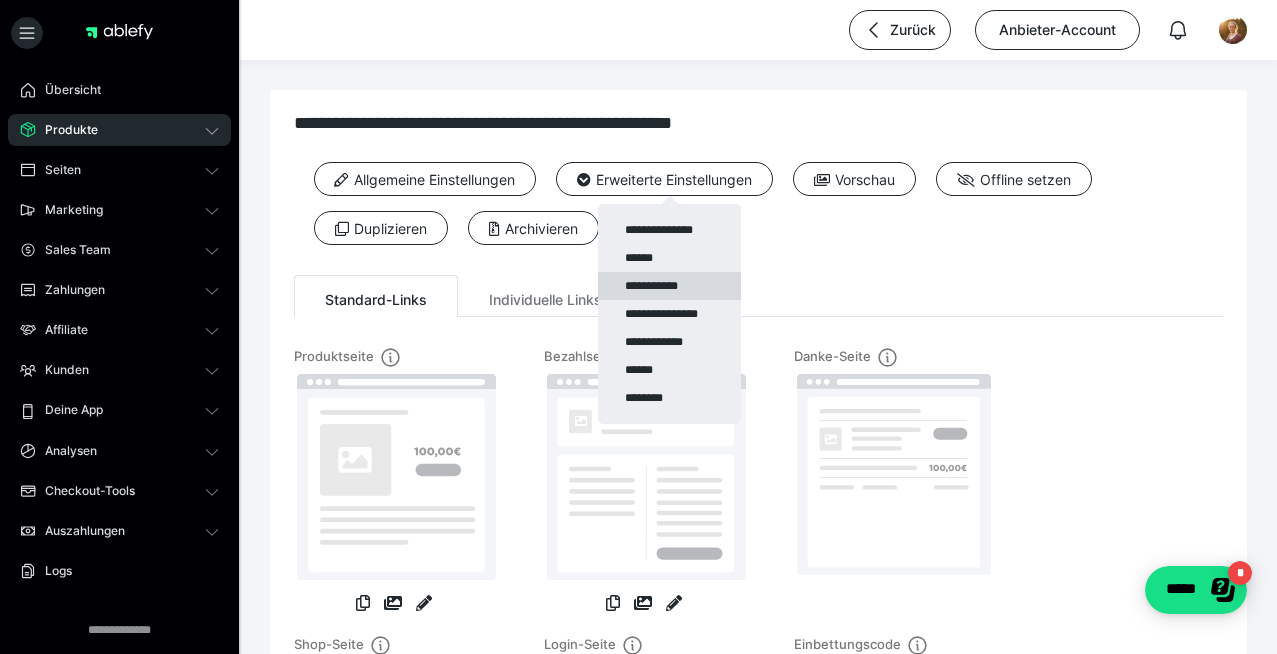click on "**********" at bounding box center (669, 286) 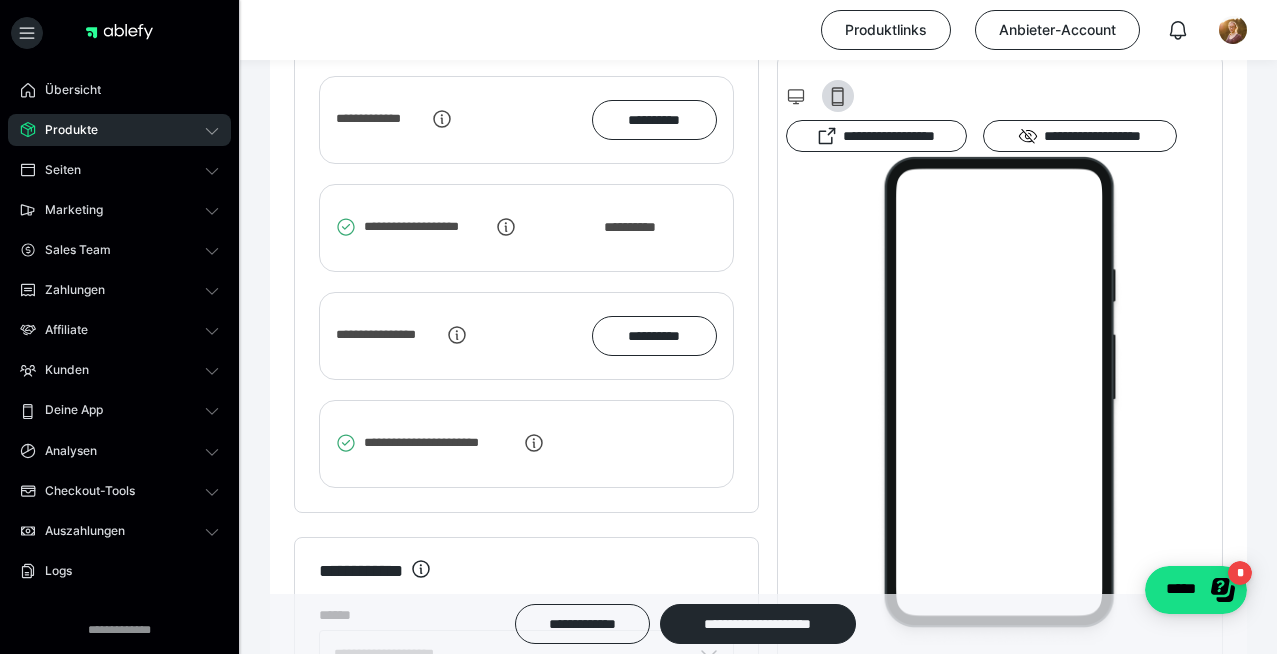 scroll, scrollTop: 3385, scrollLeft: 0, axis: vertical 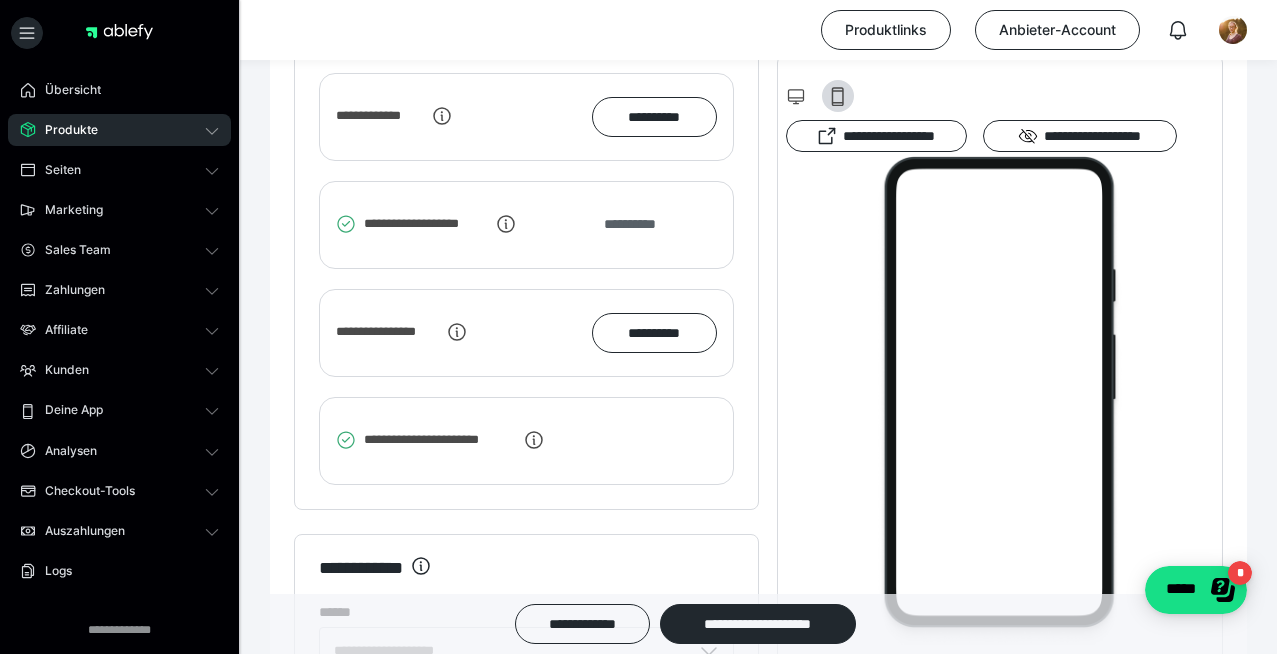 click on "**********" at bounding box center (640, 224) 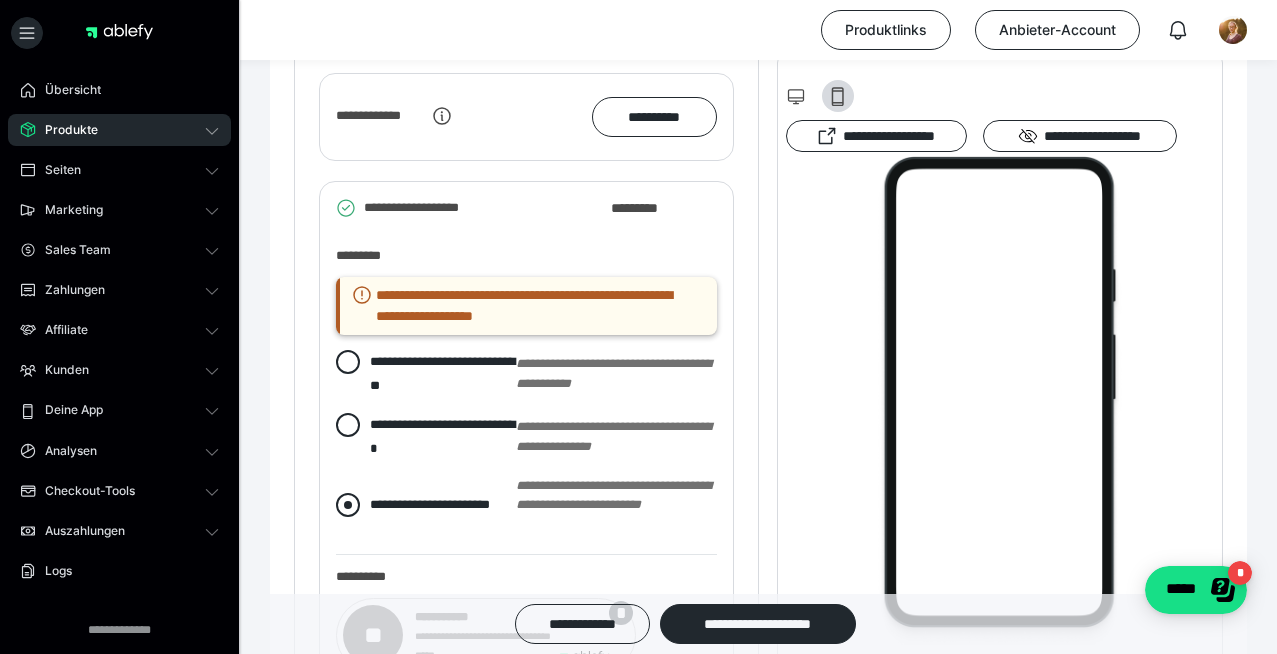 click at bounding box center [348, 505] 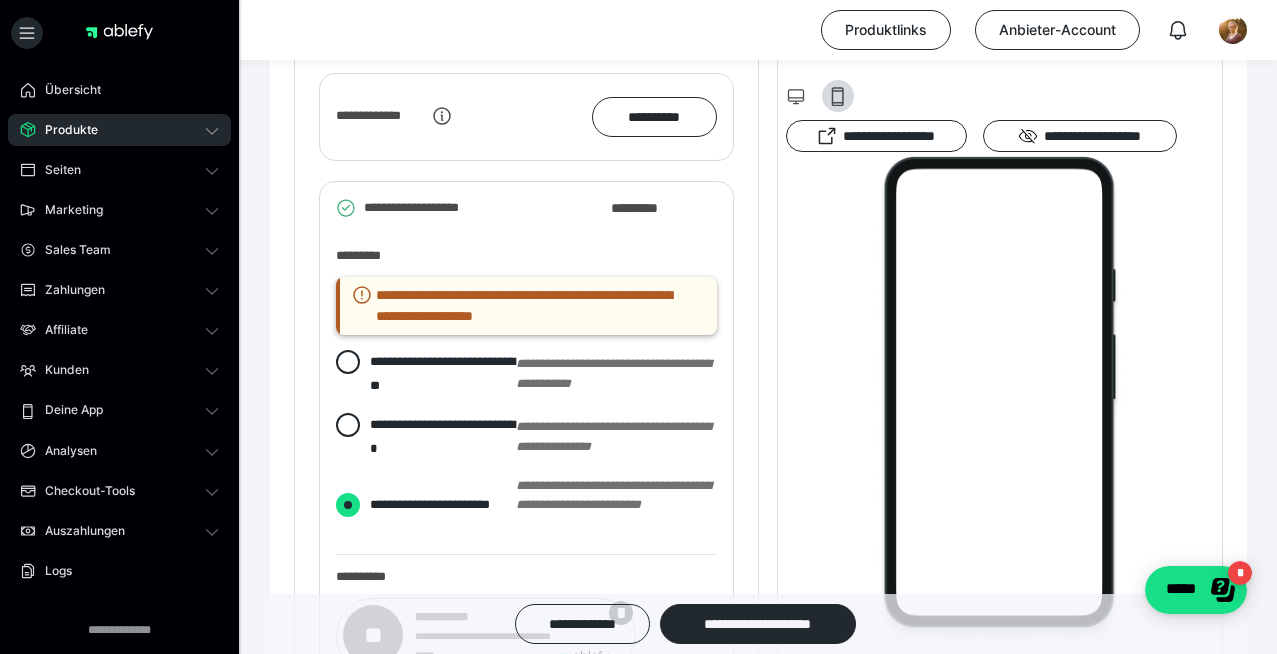 radio on "****" 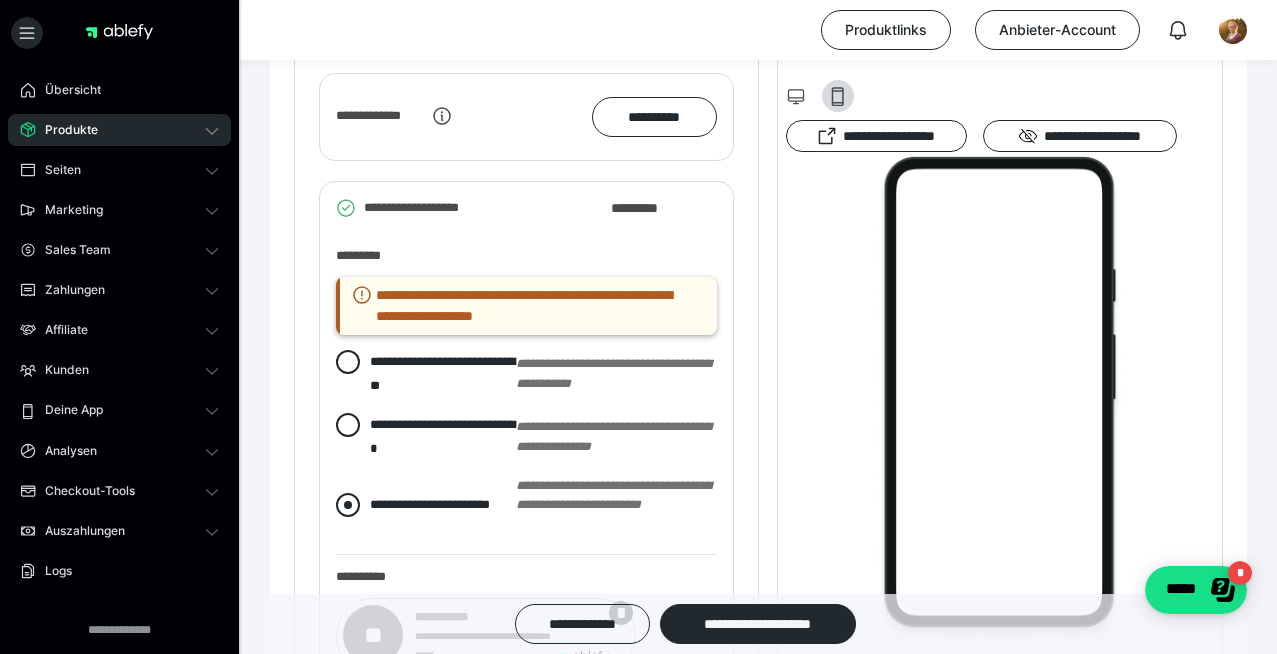 radio on "*****" 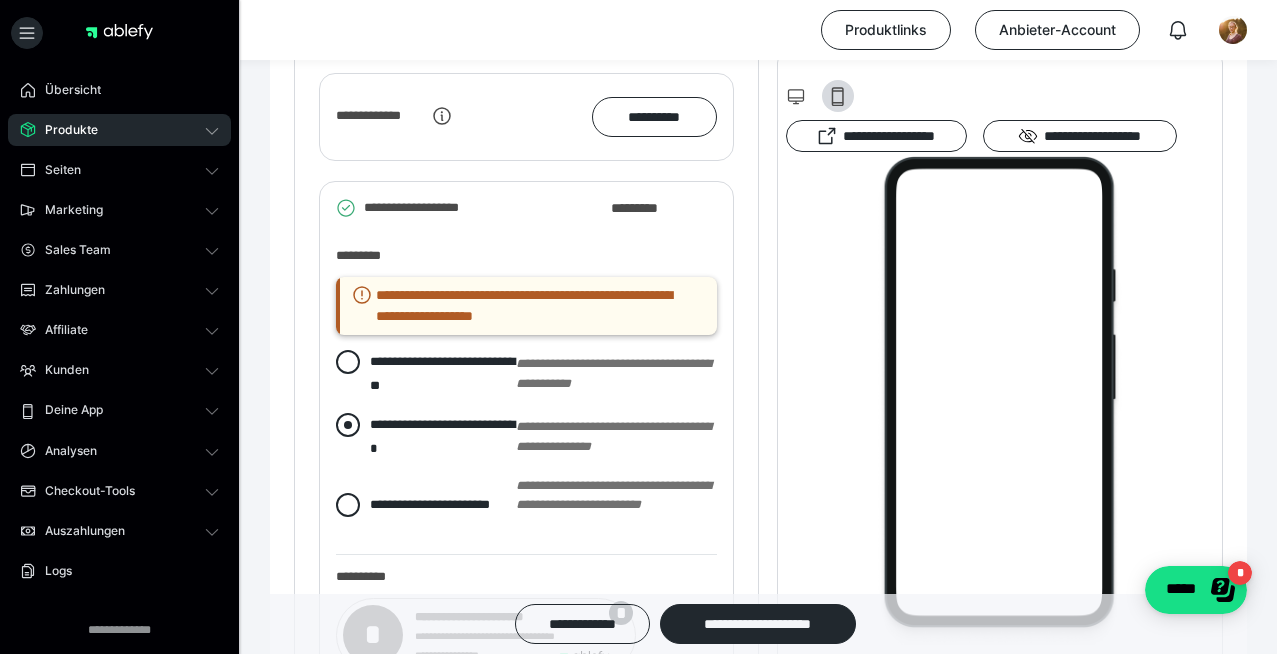 click at bounding box center [348, 425] 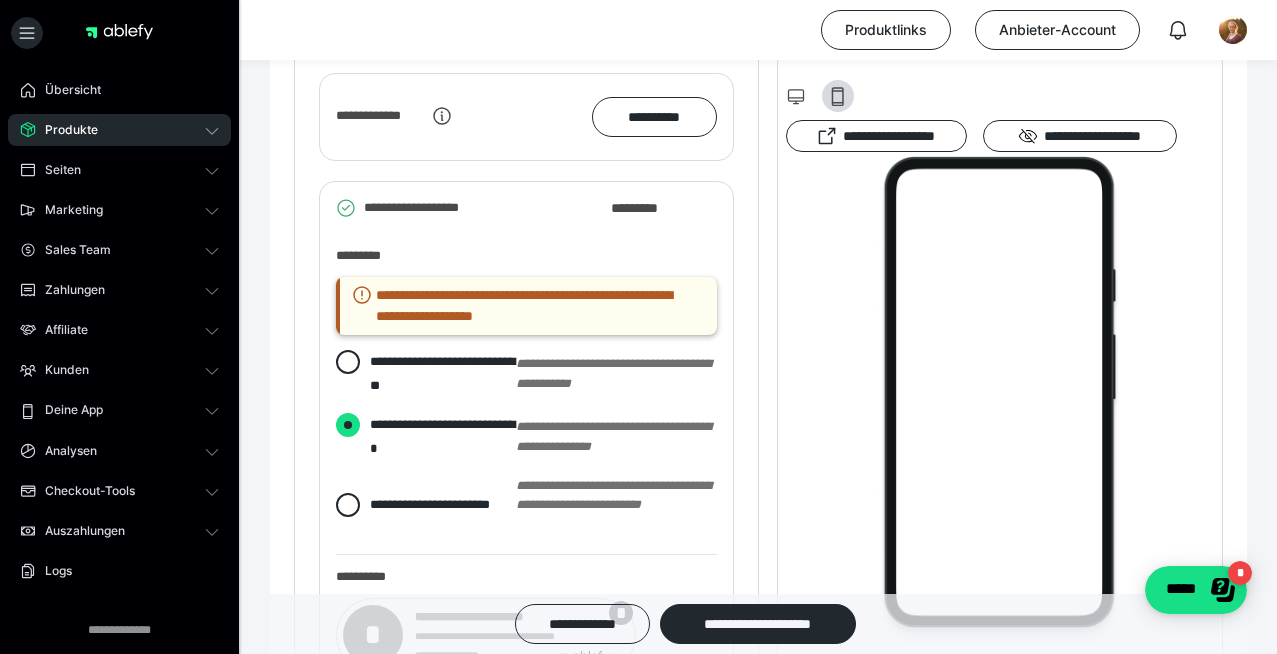 radio on "****" 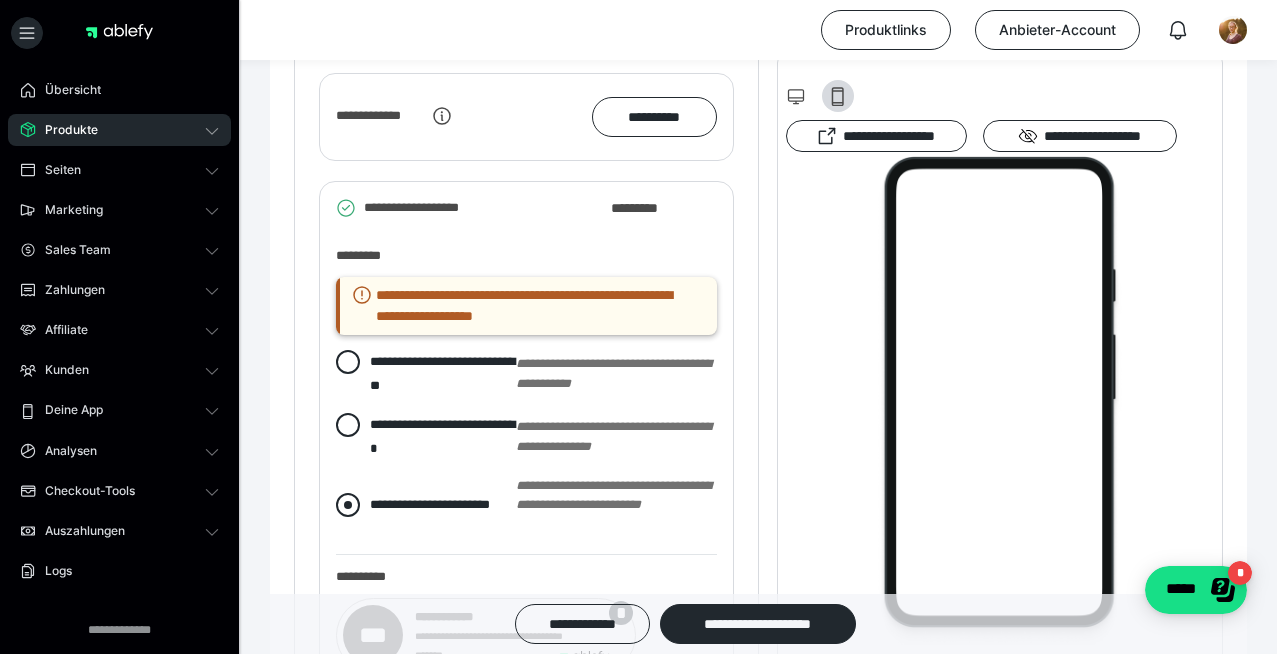 click at bounding box center (348, 505) 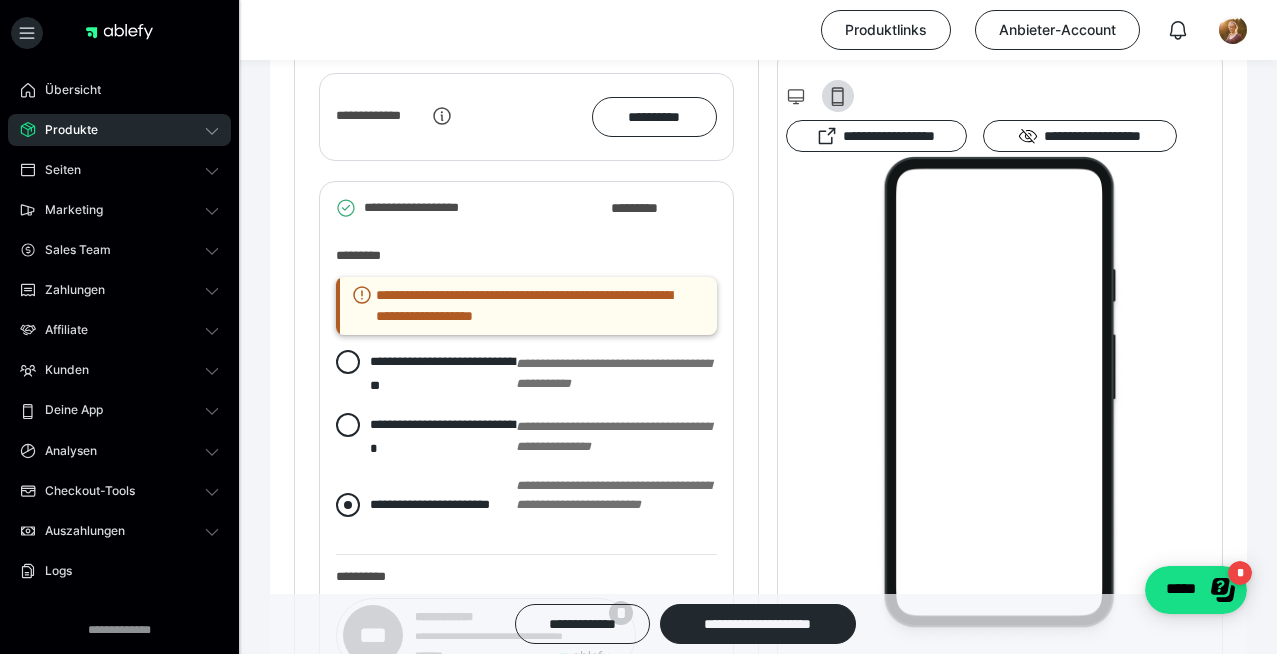 radio on "****" 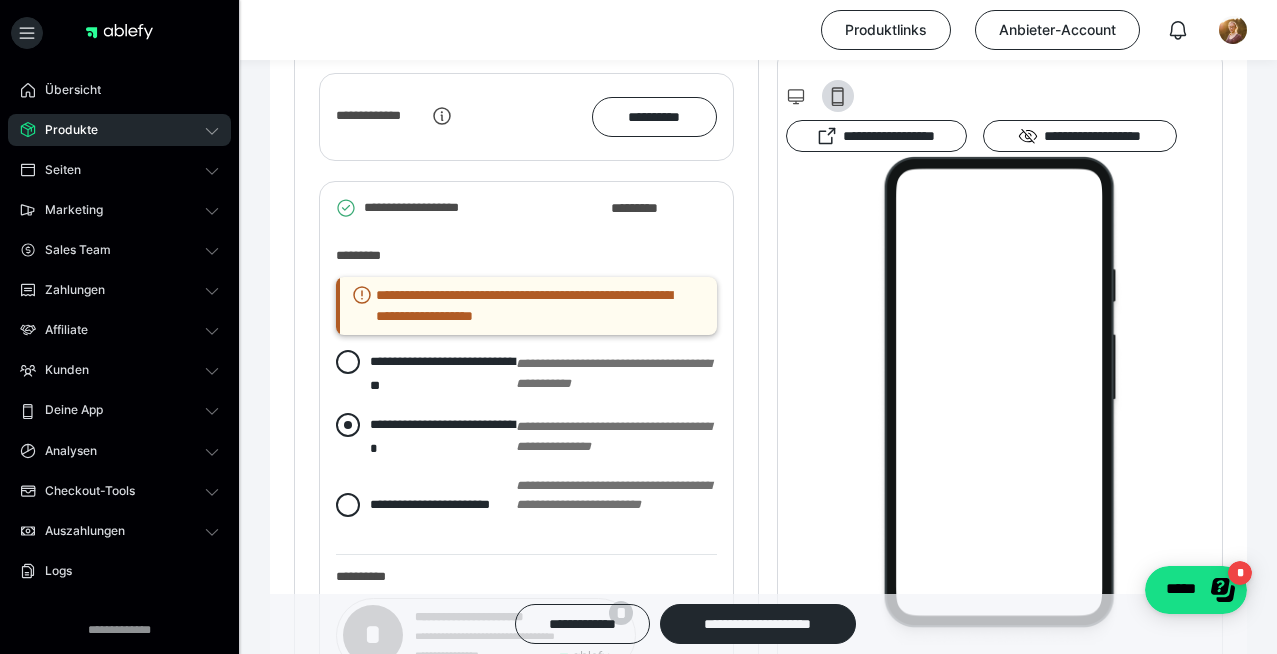 click at bounding box center [348, 425] 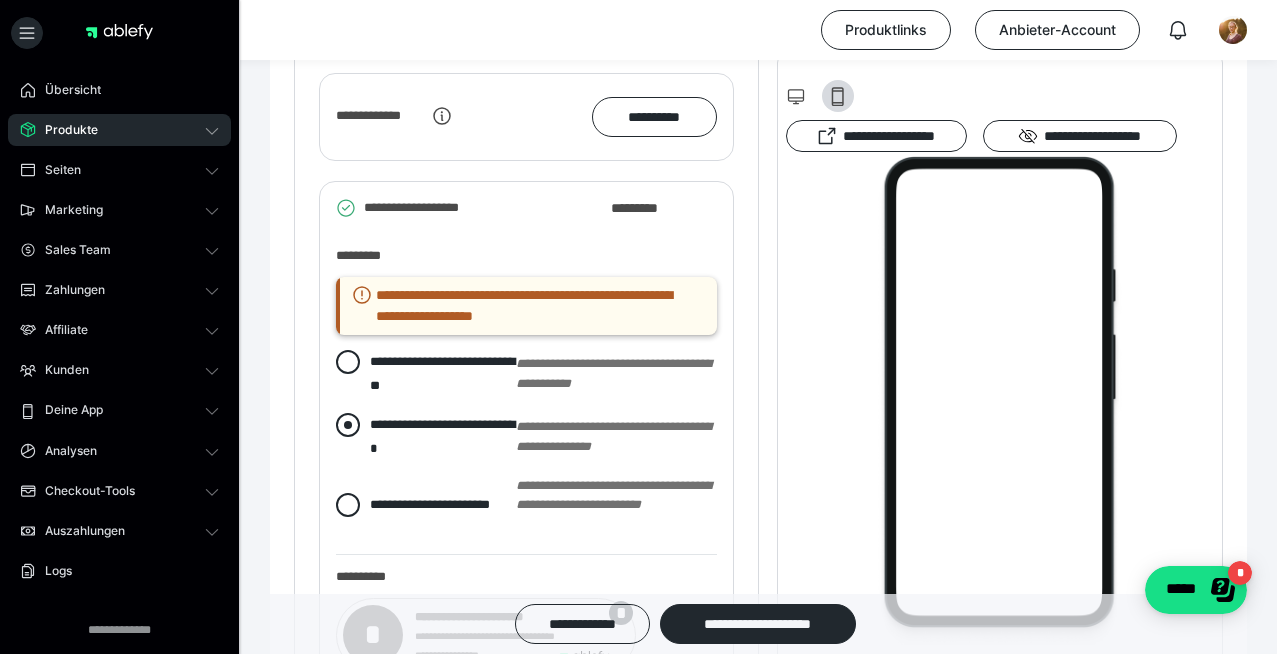 radio on "****" 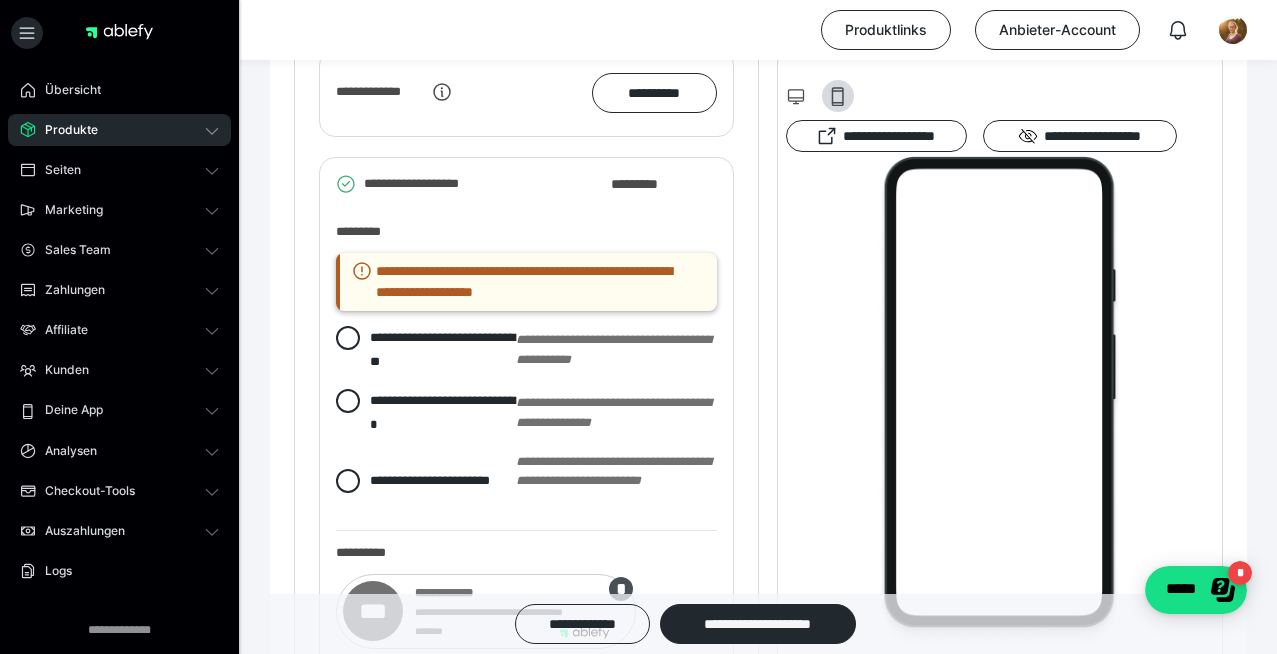 scroll, scrollTop: 3362, scrollLeft: 0, axis: vertical 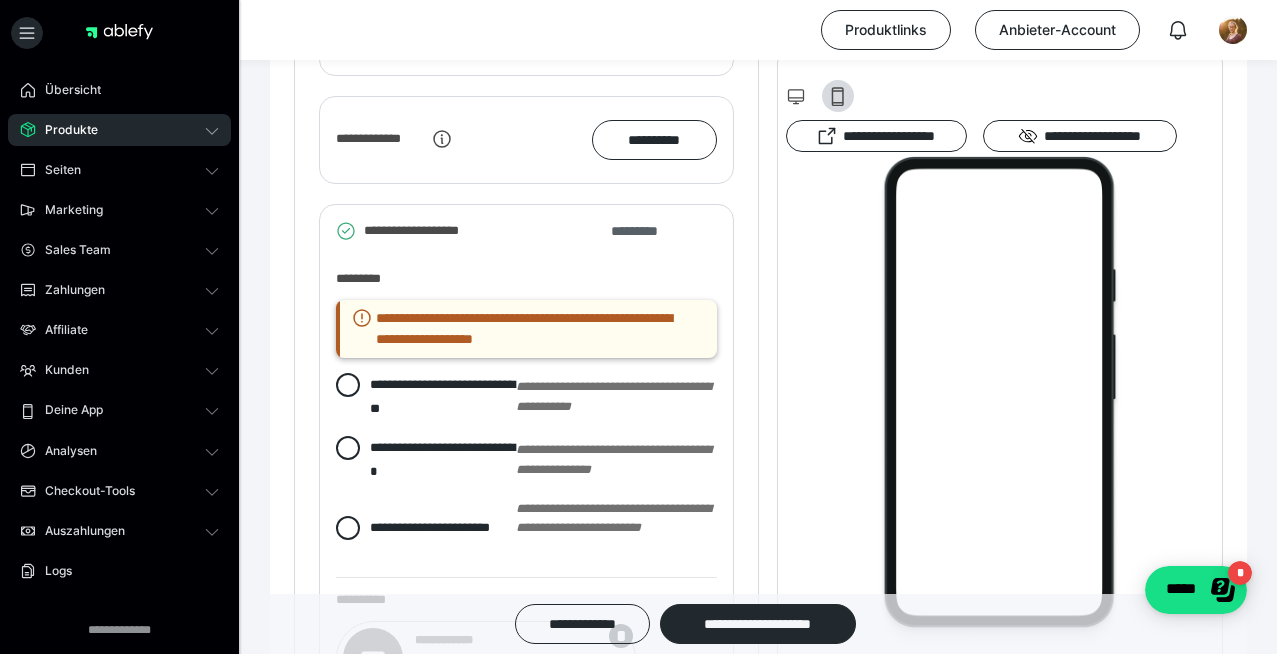 click on "*********" at bounding box center (643, 231) 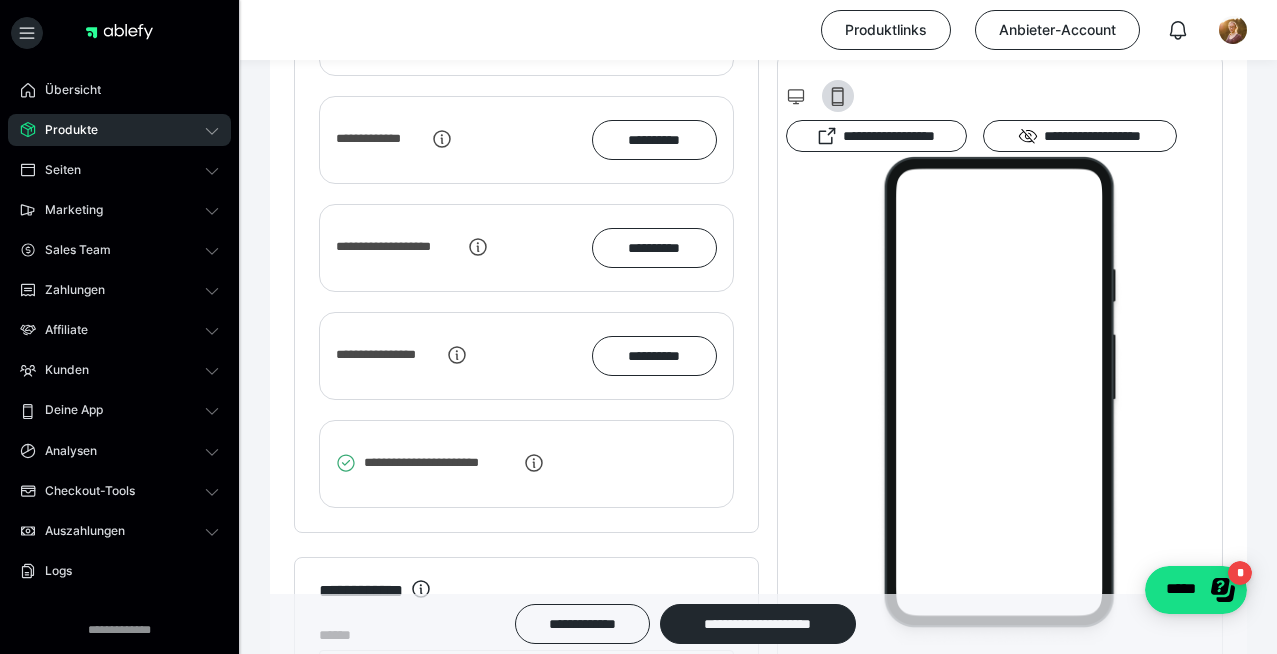 click on "Produkte" at bounding box center [64, 130] 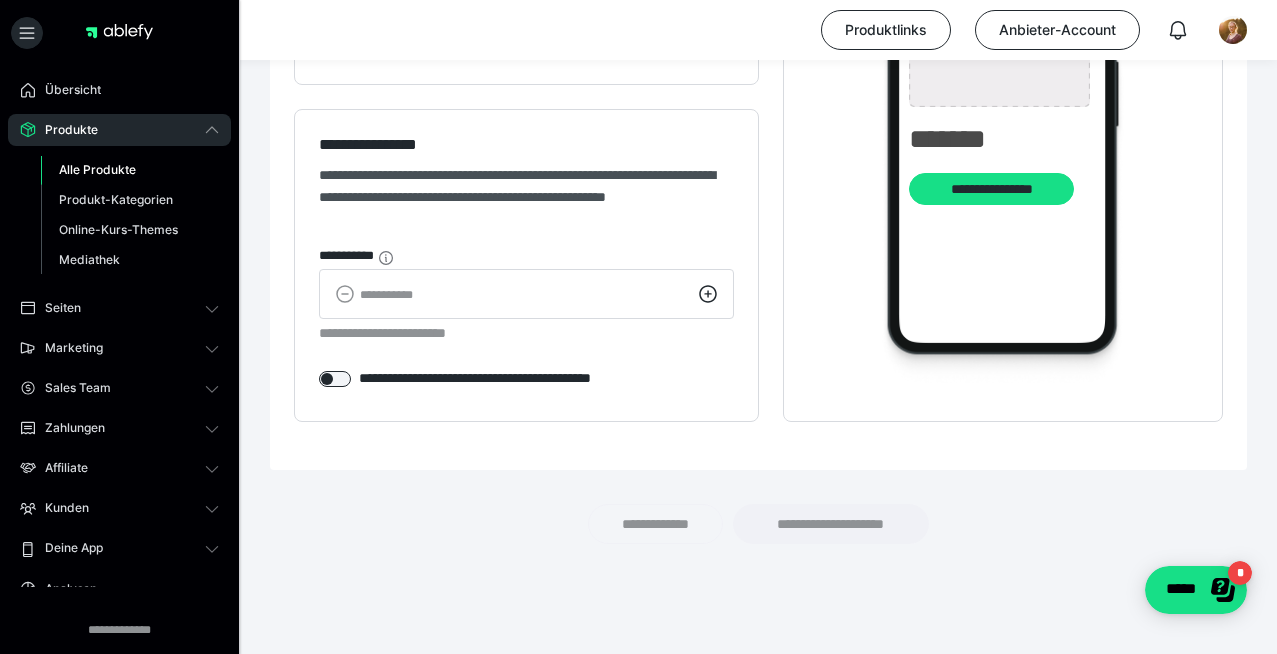 scroll, scrollTop: 2768, scrollLeft: 0, axis: vertical 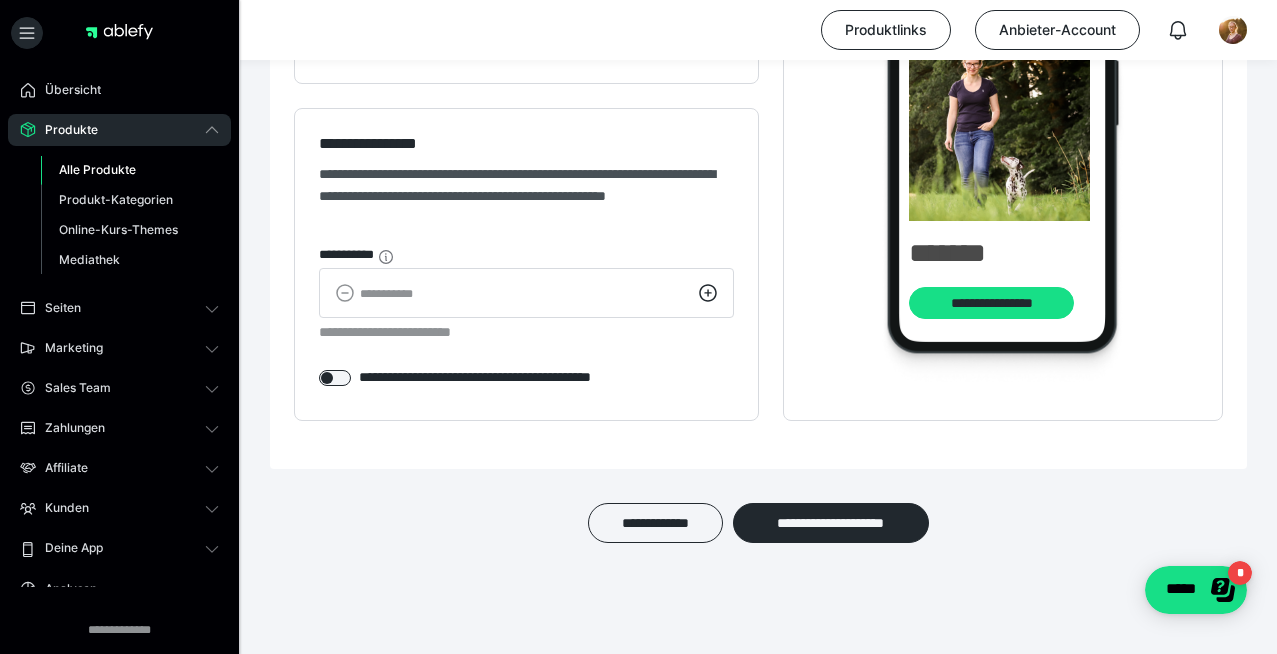 click on "Alle Produkte" at bounding box center [97, 169] 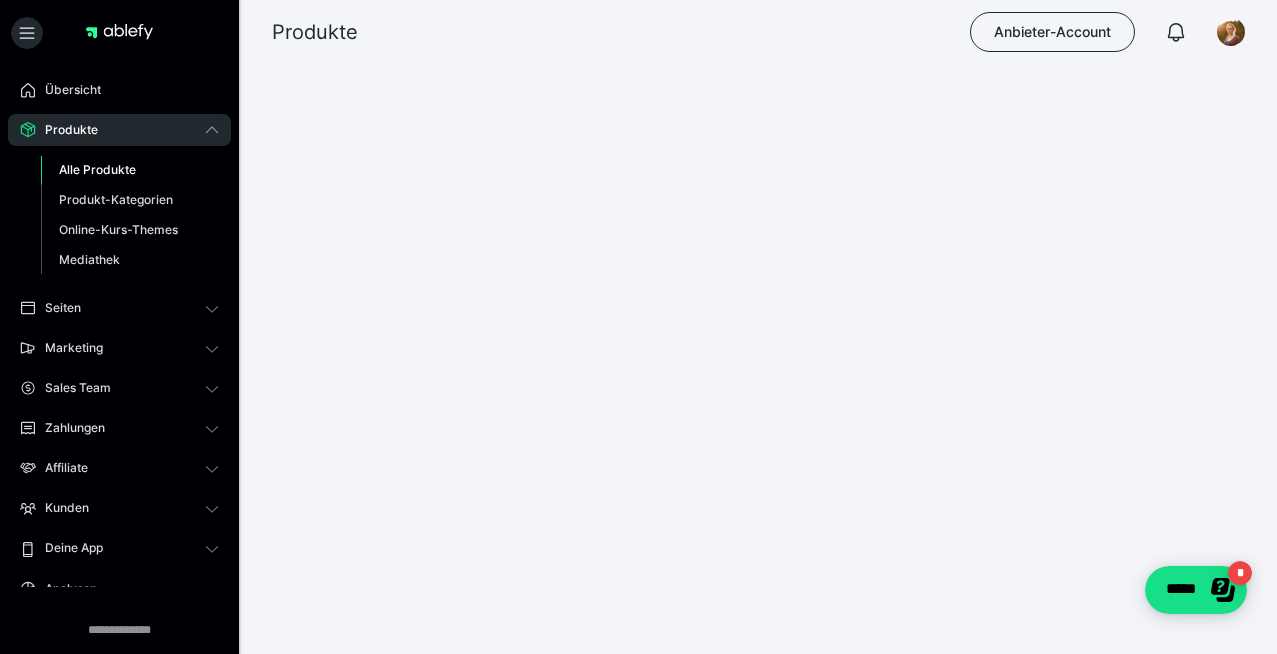 scroll, scrollTop: 0, scrollLeft: 0, axis: both 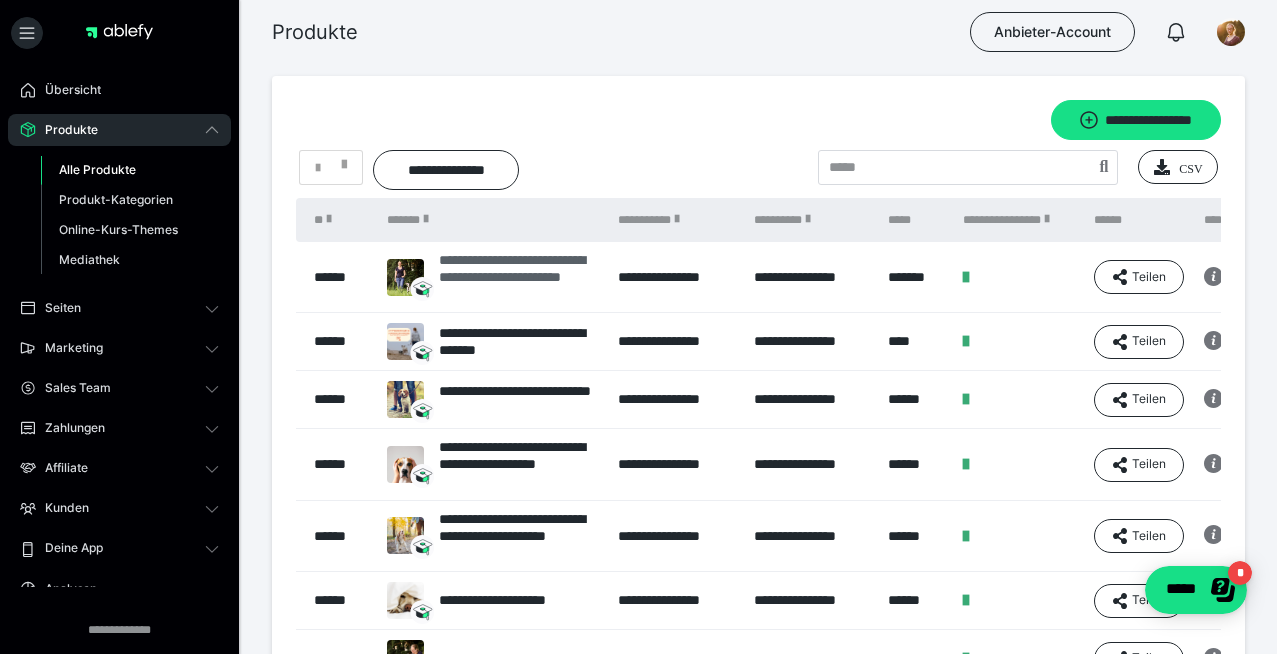 click on "**********" at bounding box center (518, 277) 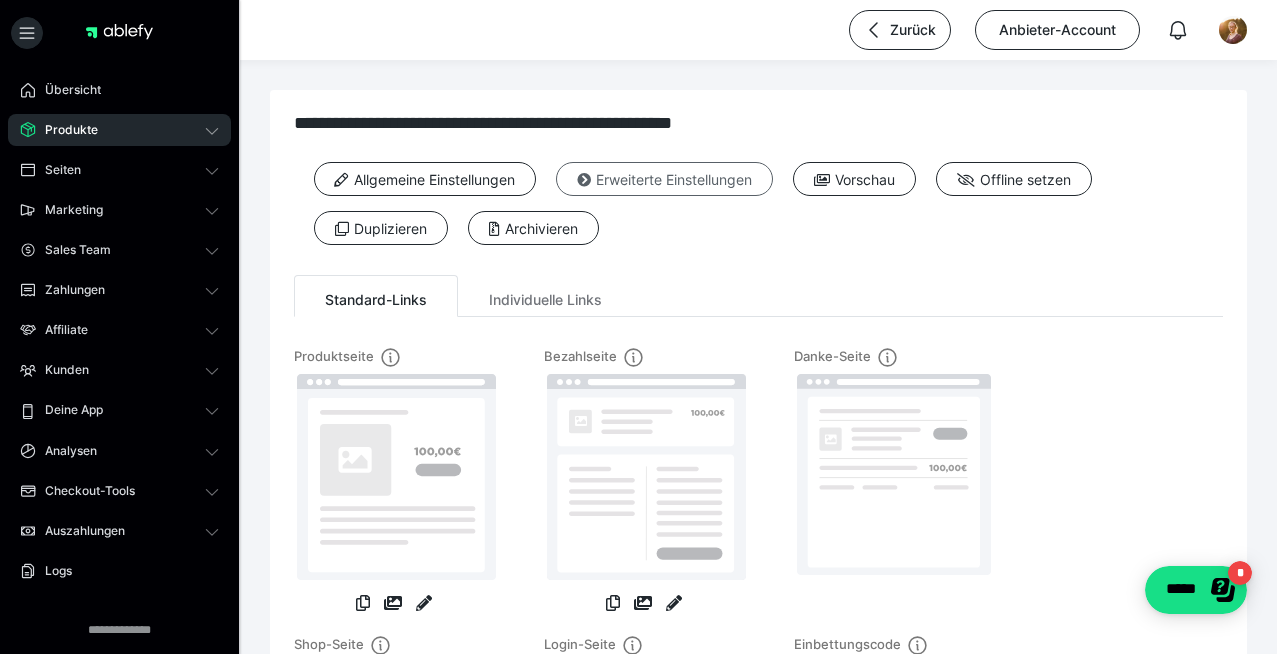 click on "Erweiterte Einstellungen" at bounding box center [664, 179] 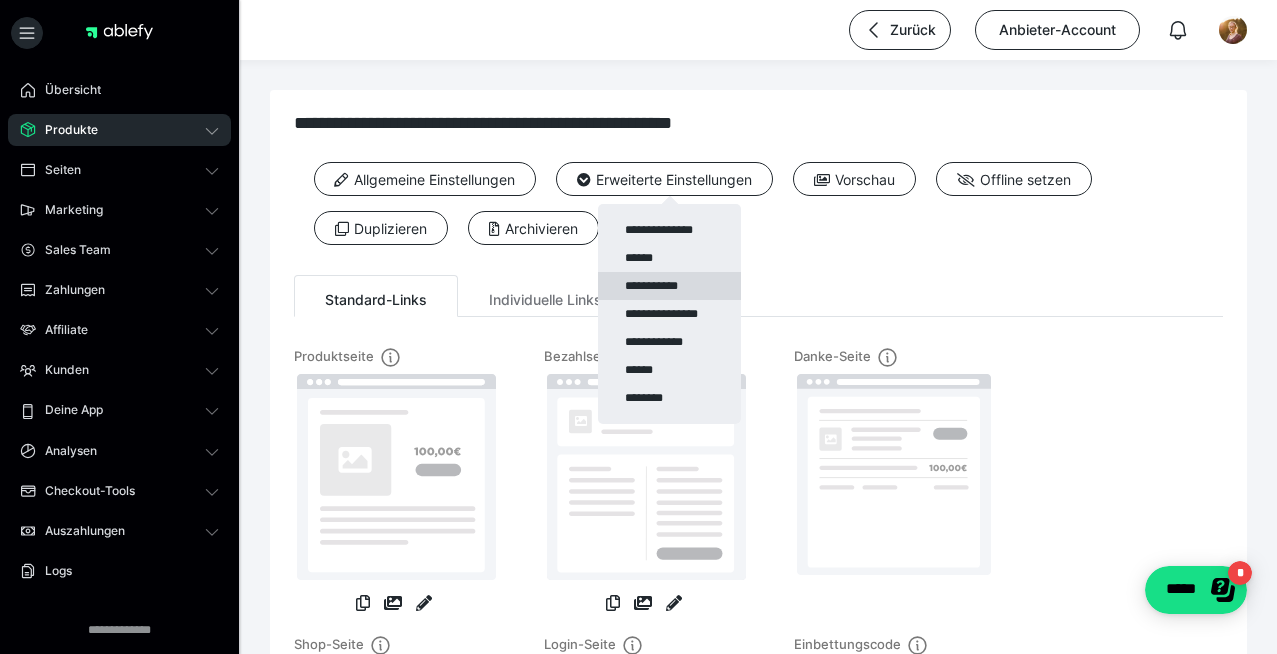 click on "**********" at bounding box center [669, 286] 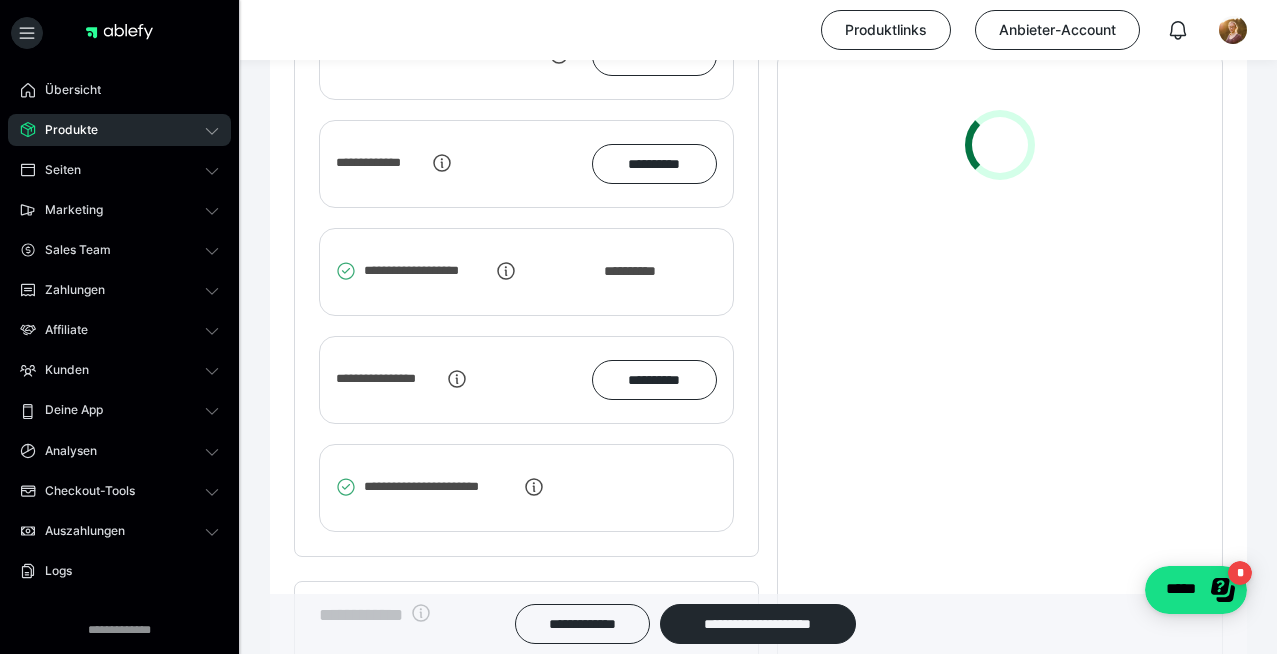 scroll, scrollTop: 3348, scrollLeft: 0, axis: vertical 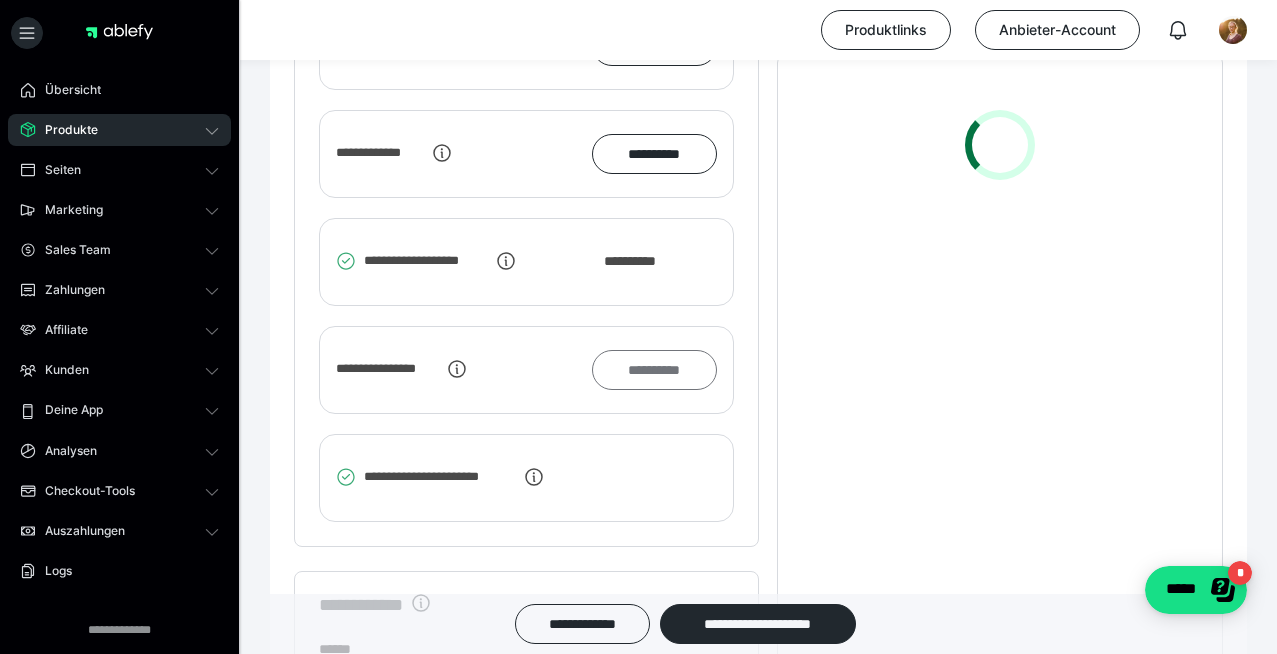 click on "**********" at bounding box center [654, 370] 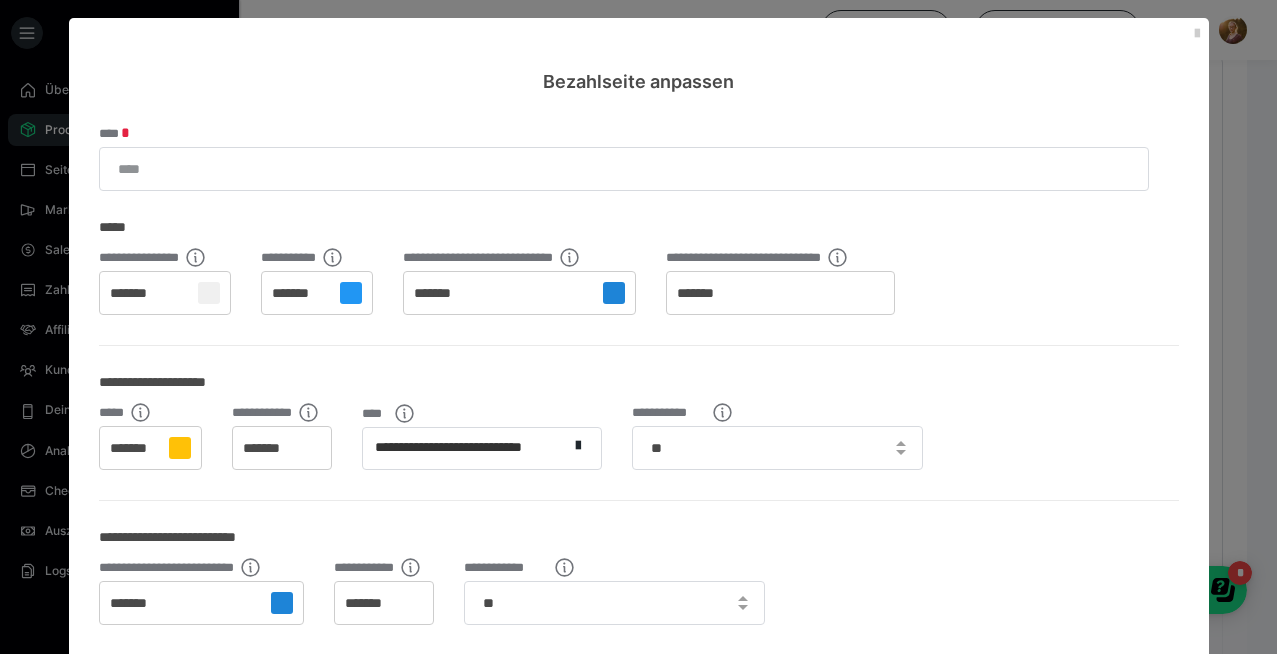 scroll, scrollTop: 0, scrollLeft: 0, axis: both 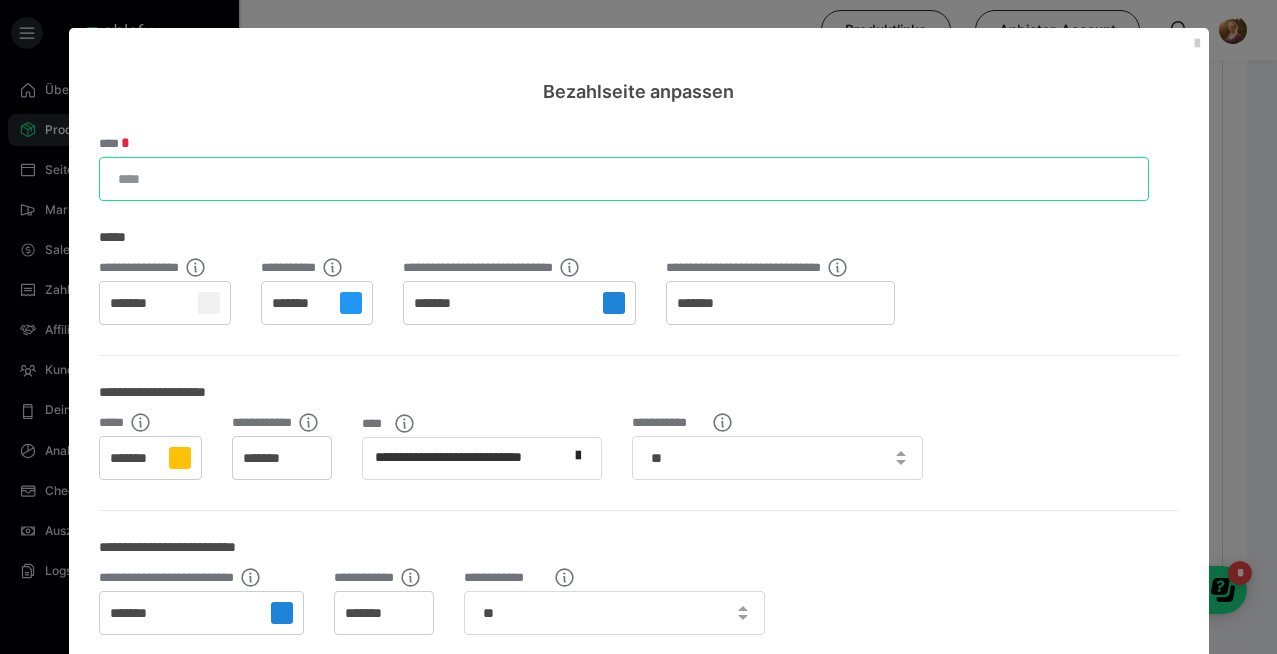 click on "****" at bounding box center (624, 179) 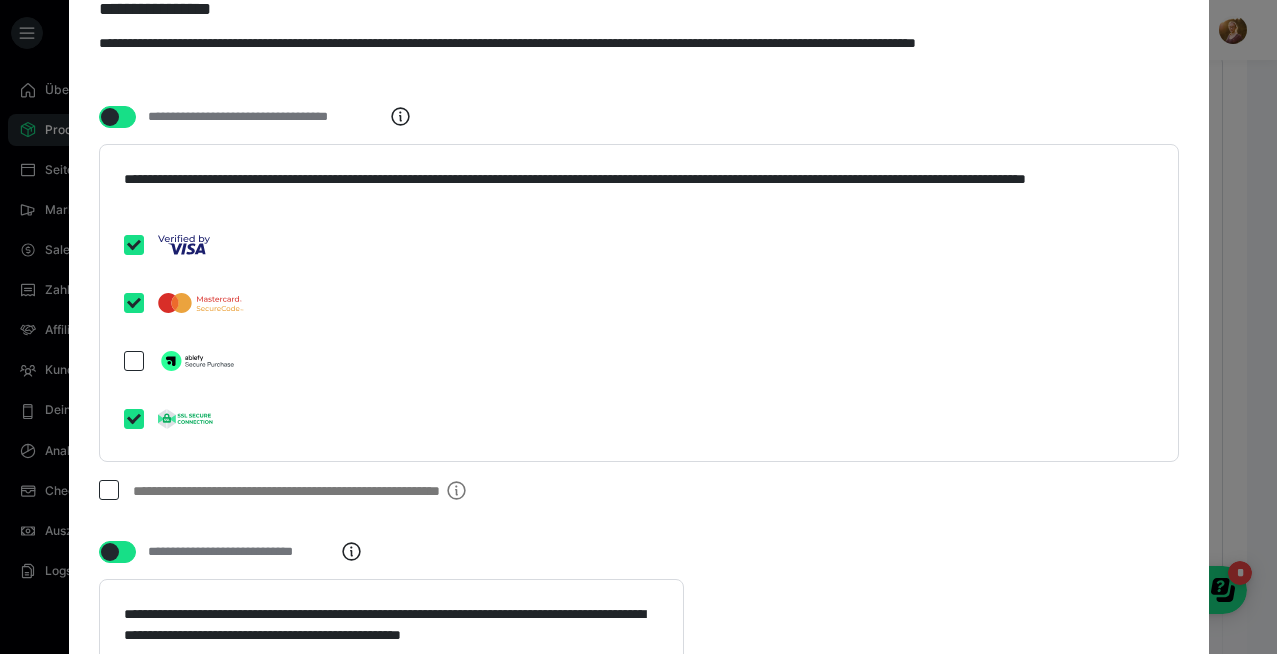 scroll, scrollTop: 4128, scrollLeft: 0, axis: vertical 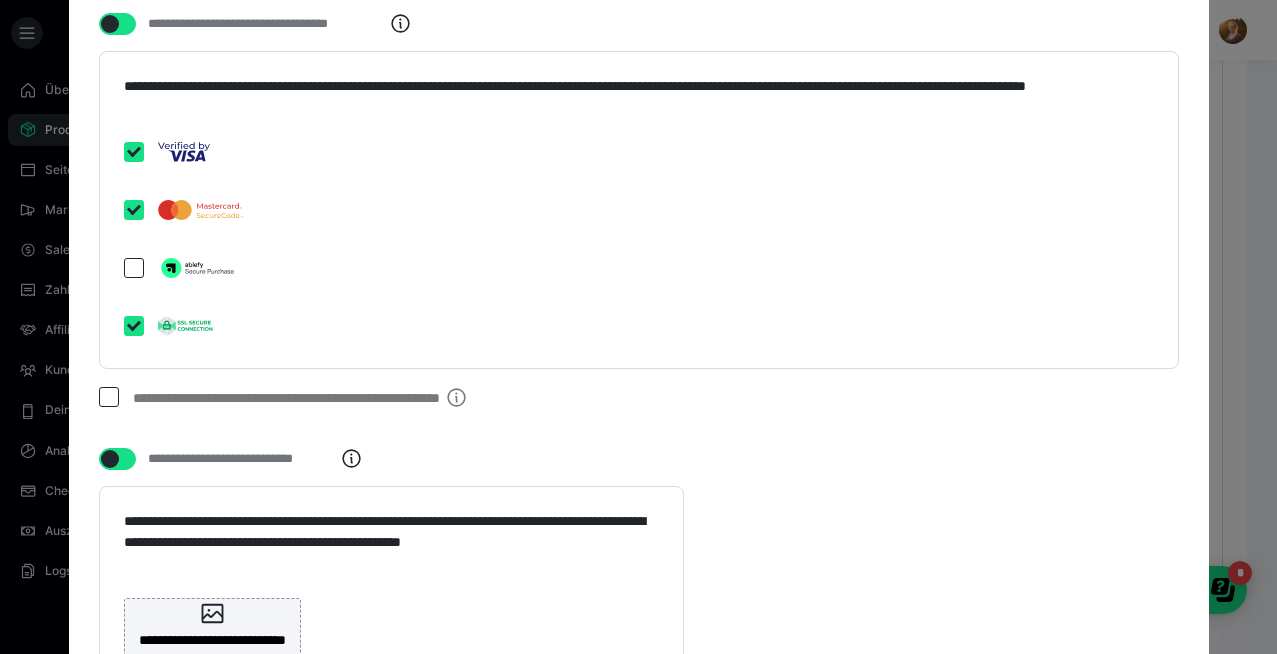 type on "********" 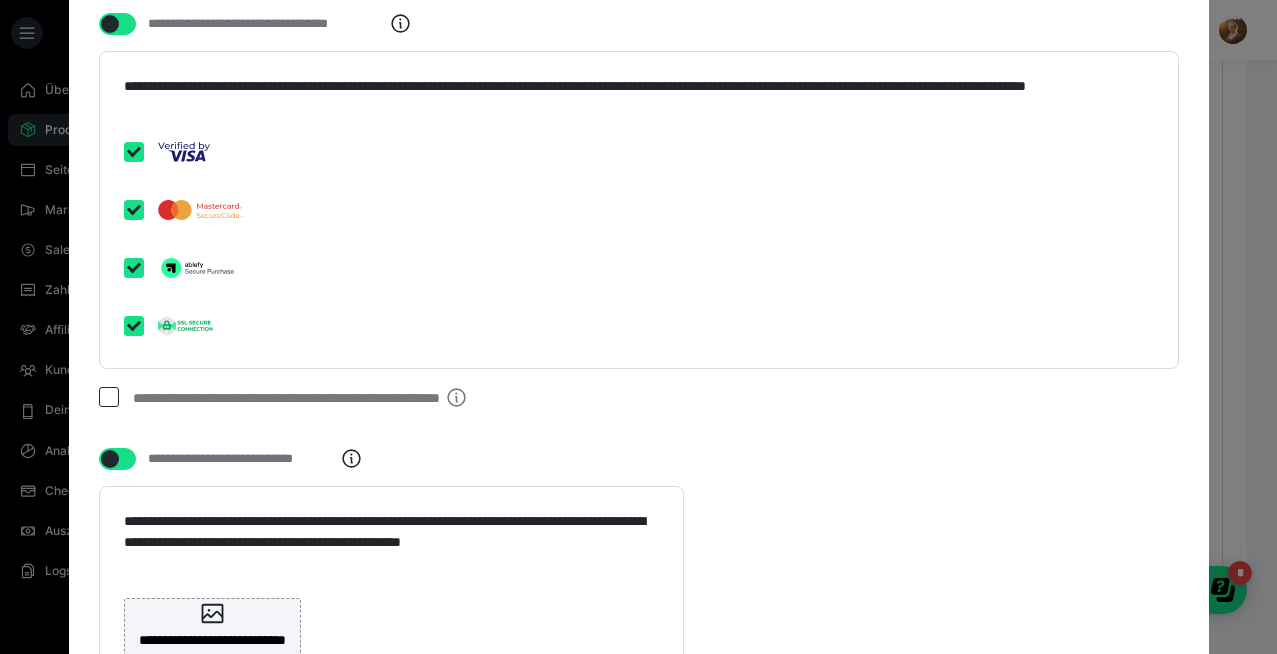 checkbox on "****" 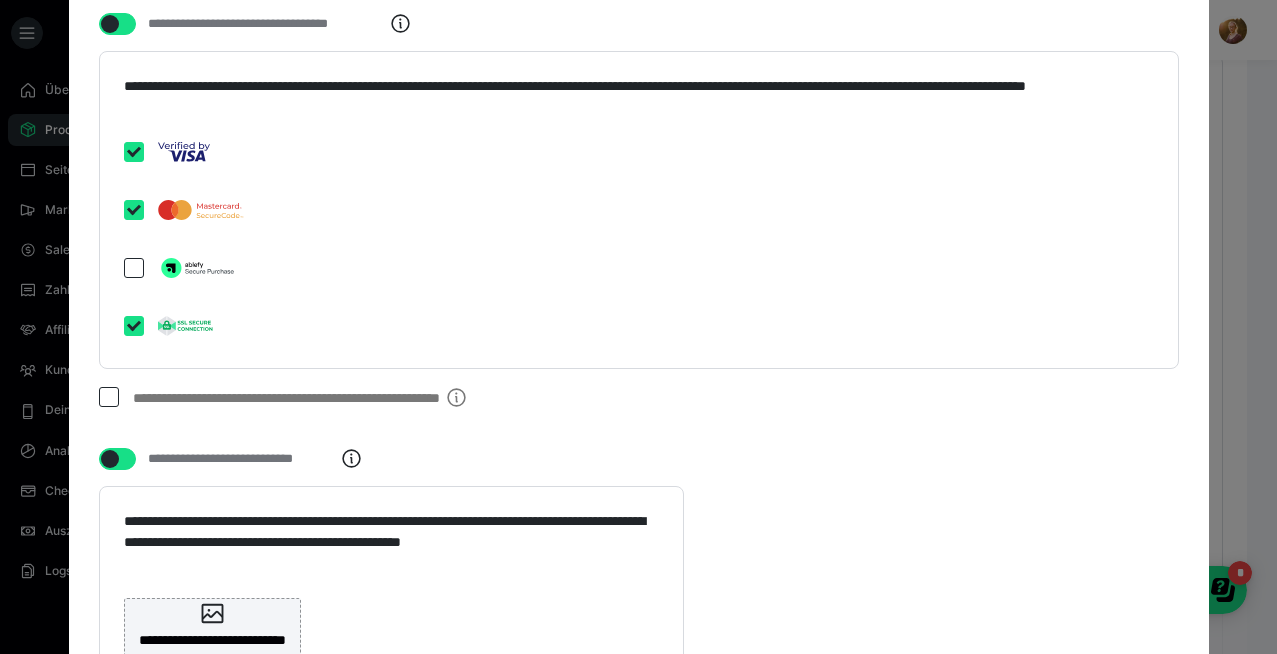 click on "**********" at bounding box center (639, 313) 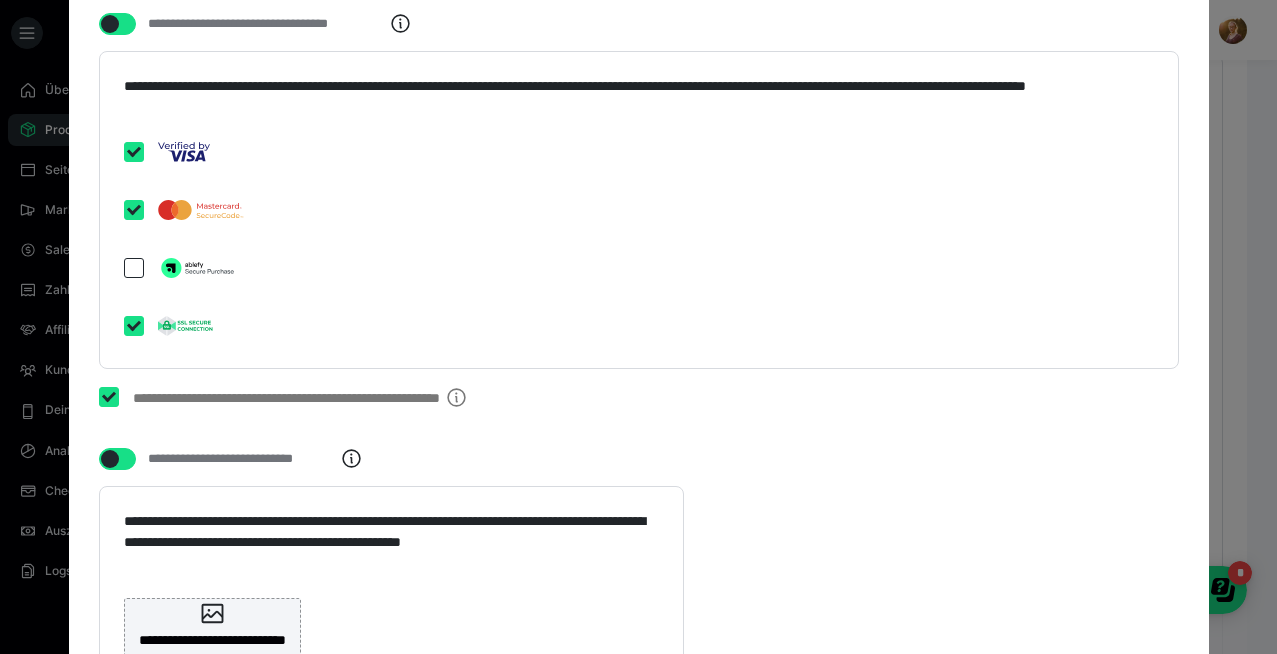 checkbox on "****" 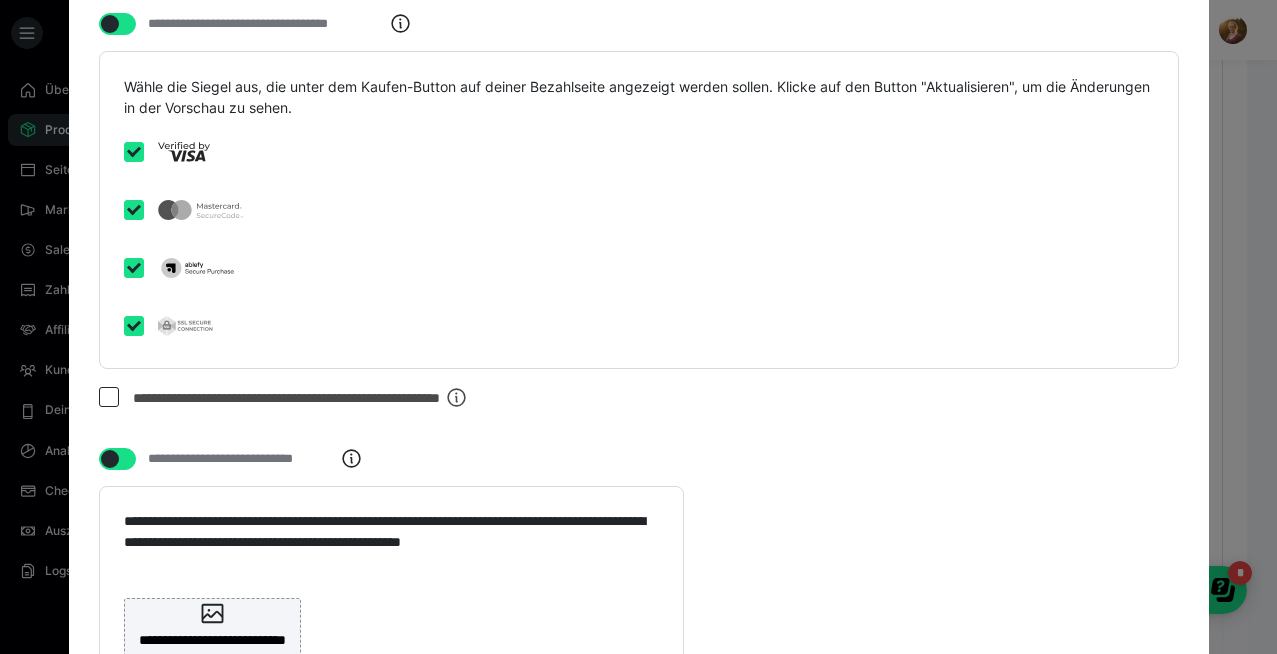 scroll, scrollTop: 4320, scrollLeft: 0, axis: vertical 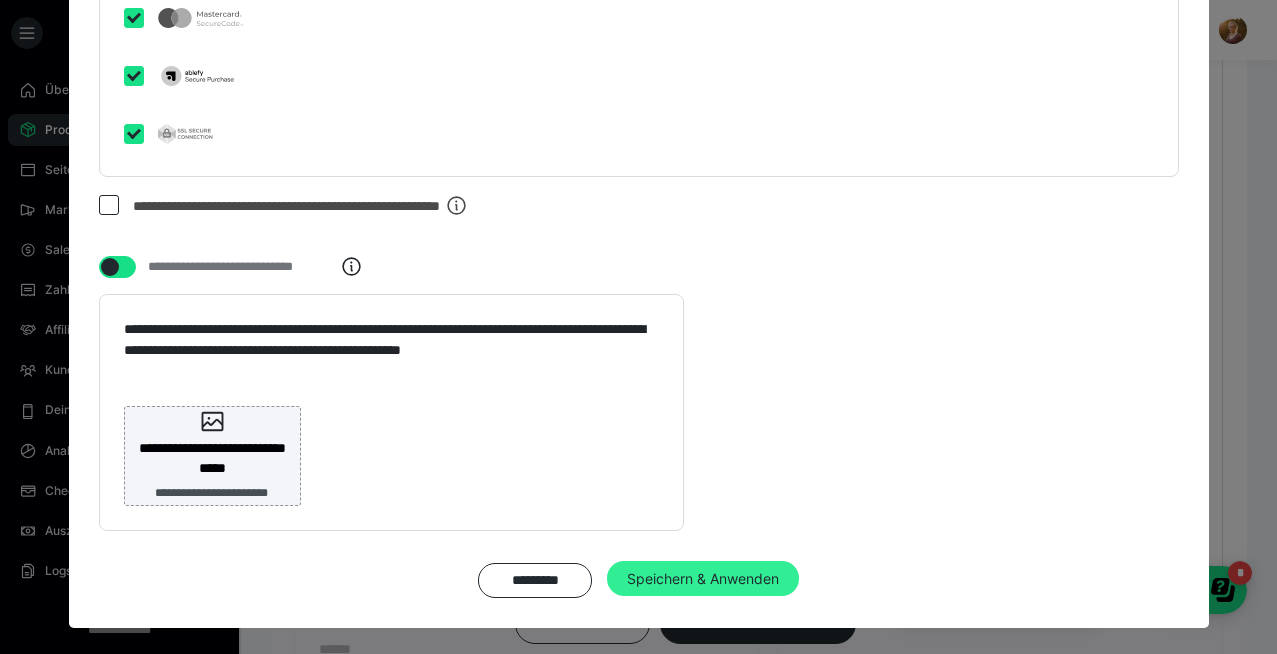 click on "Speichern & Anwenden" at bounding box center (703, 579) 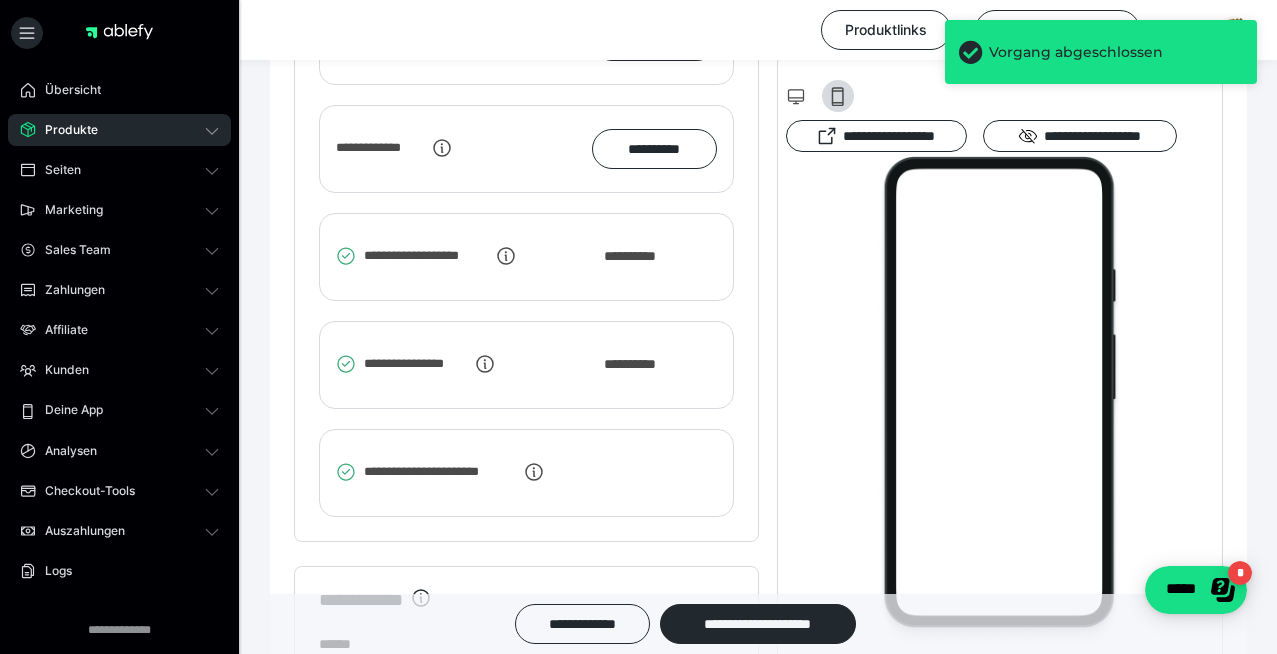 scroll, scrollTop: 3433, scrollLeft: 0, axis: vertical 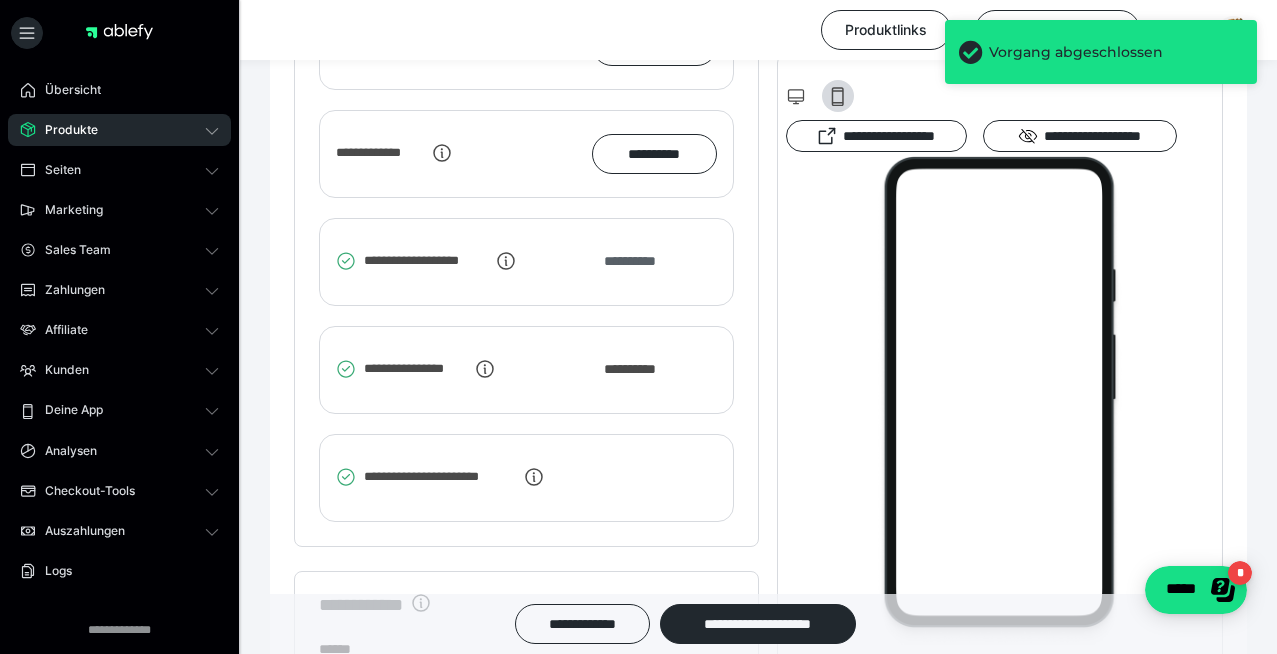 click on "**********" at bounding box center (640, 261) 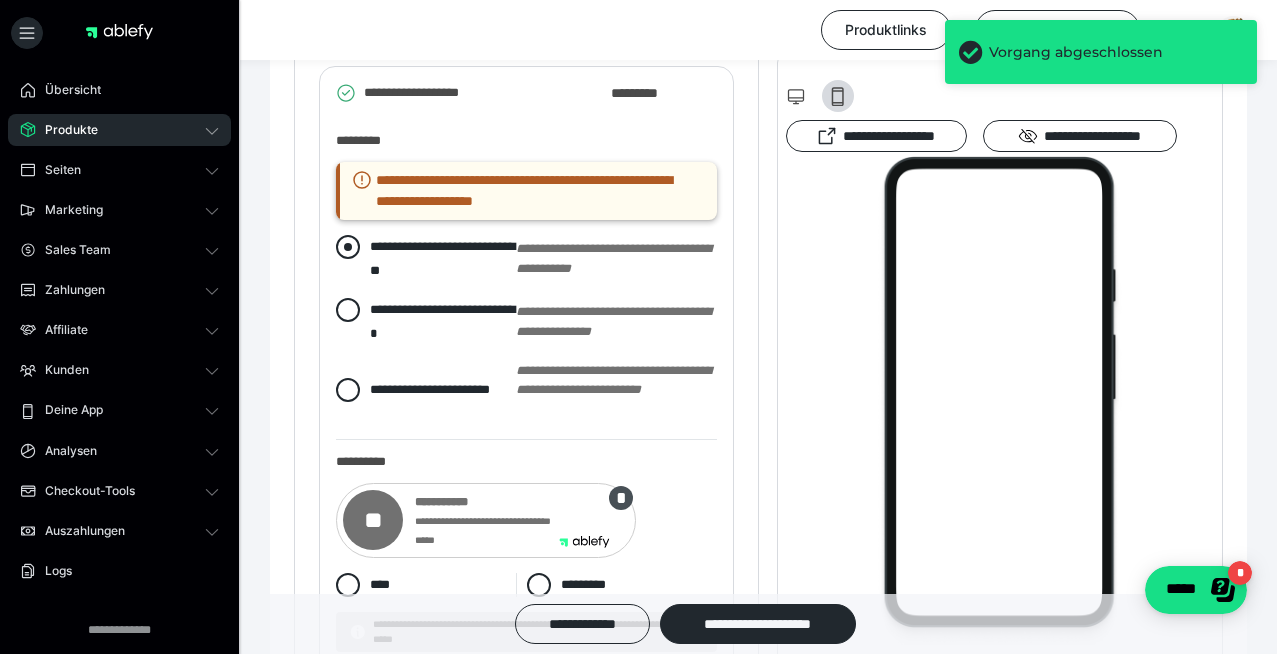 scroll, scrollTop: 3589, scrollLeft: 0, axis: vertical 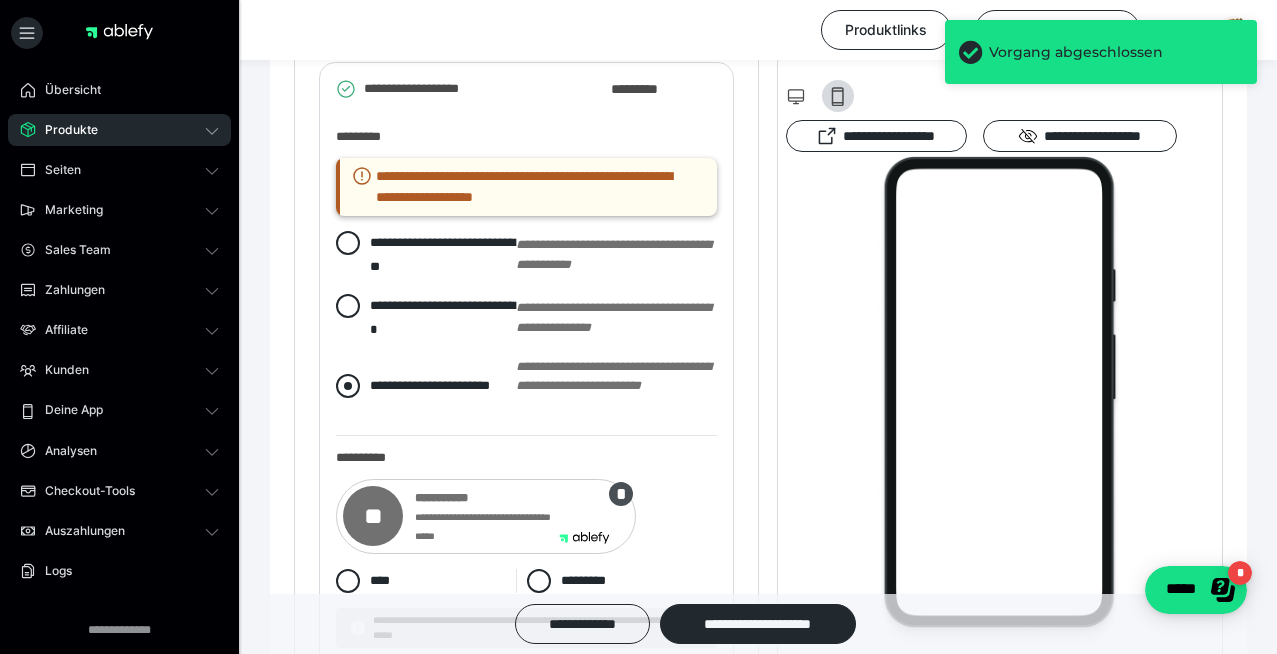 click at bounding box center [348, 386] 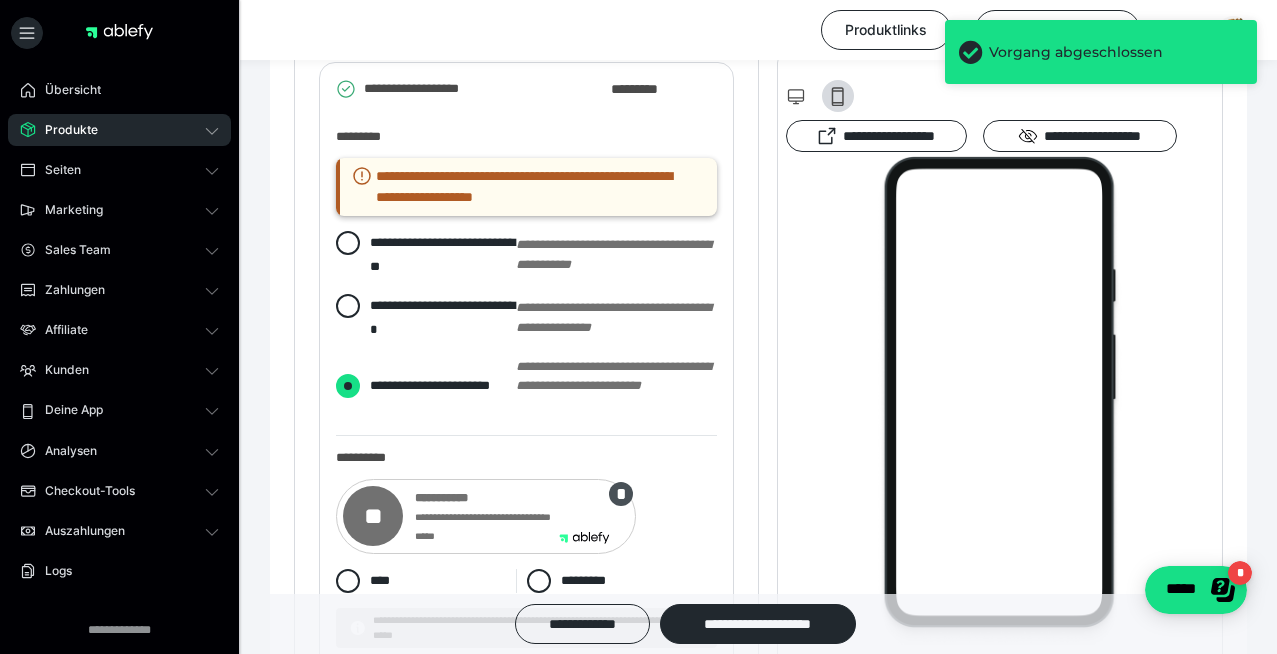 radio on "****" 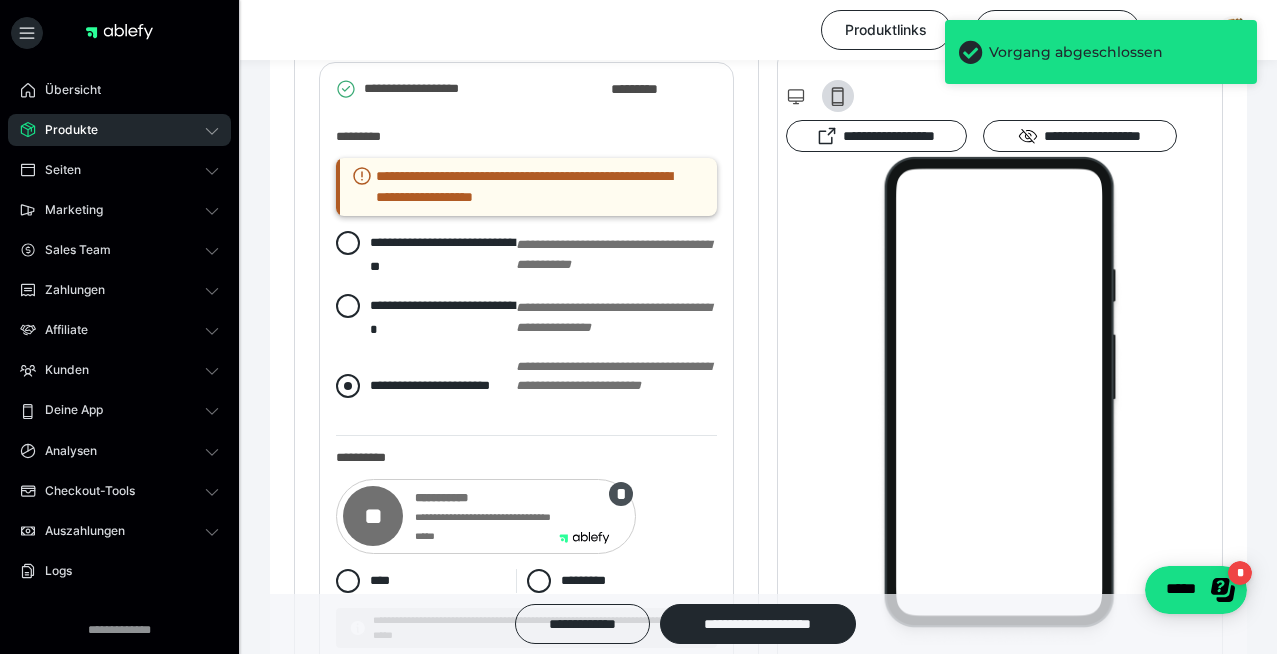 radio on "*****" 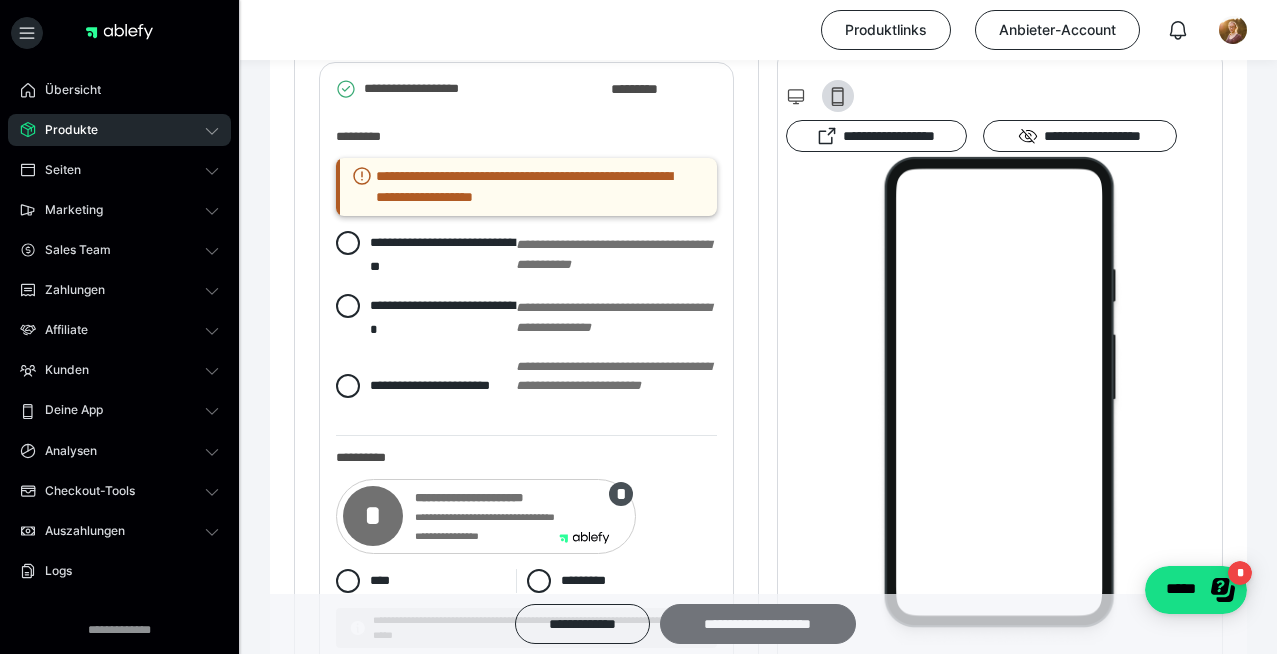 click on "**********" at bounding box center [758, 624] 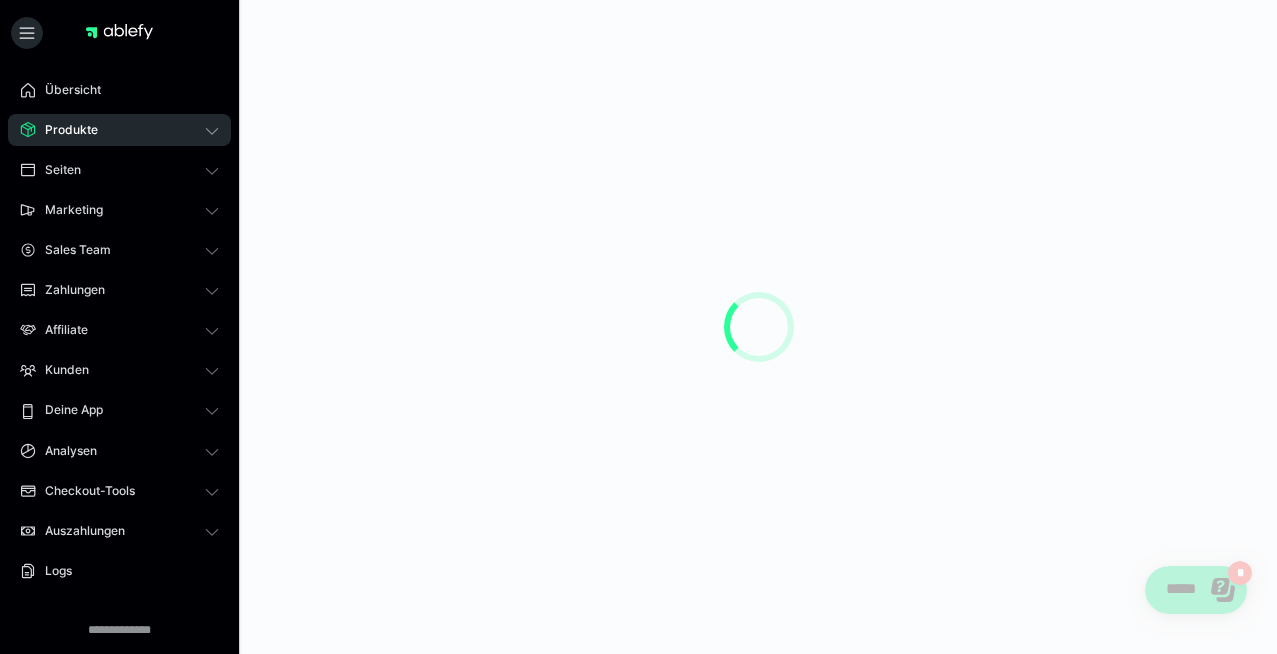 scroll, scrollTop: 0, scrollLeft: 0, axis: both 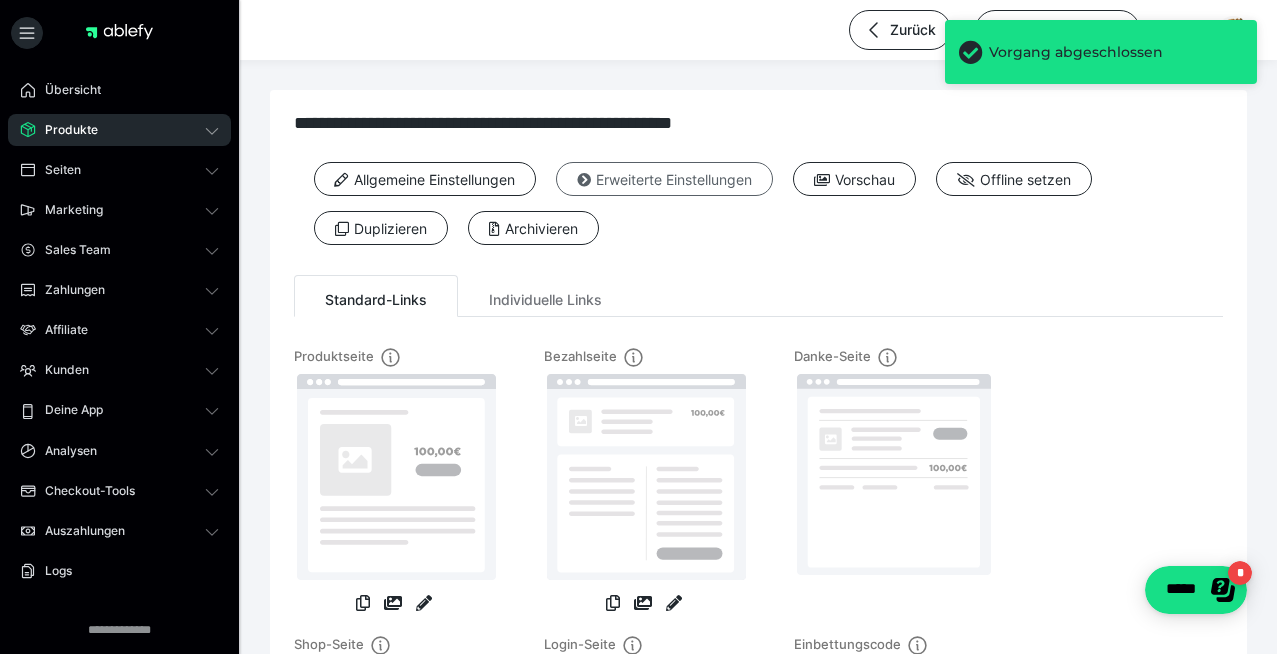 click on "Erweiterte Einstellungen" at bounding box center (664, 179) 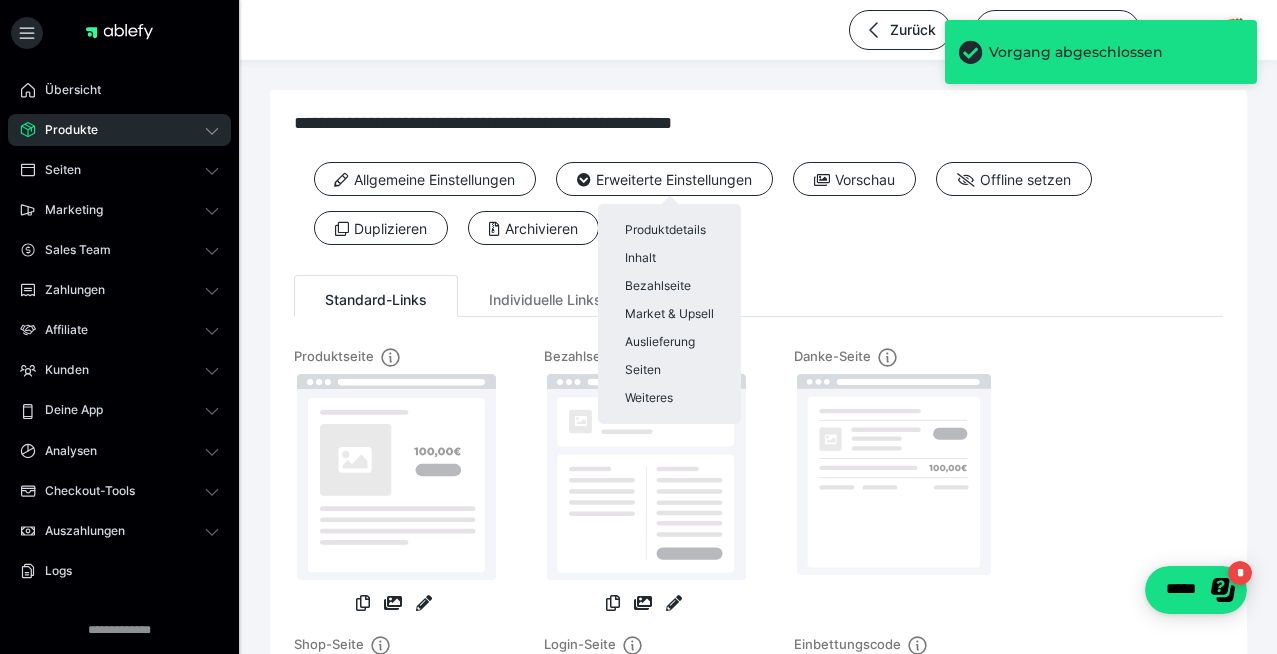 click at bounding box center (638, 327) 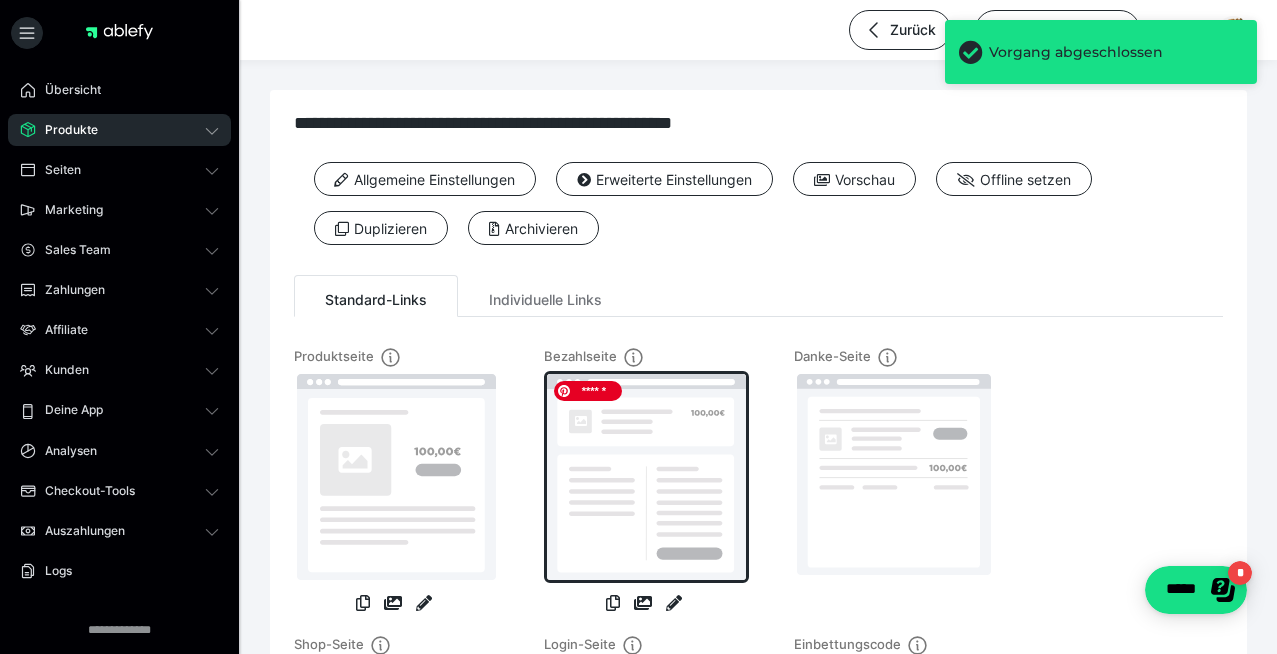 click at bounding box center (646, 477) 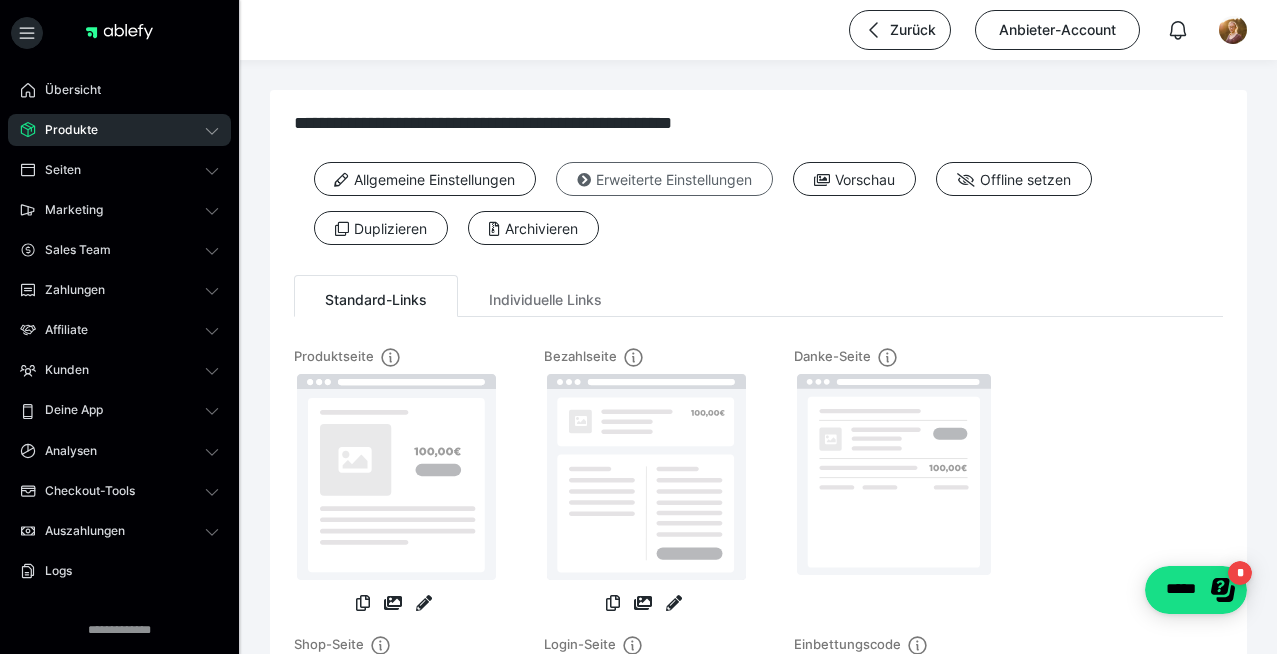 click at bounding box center (584, 180) 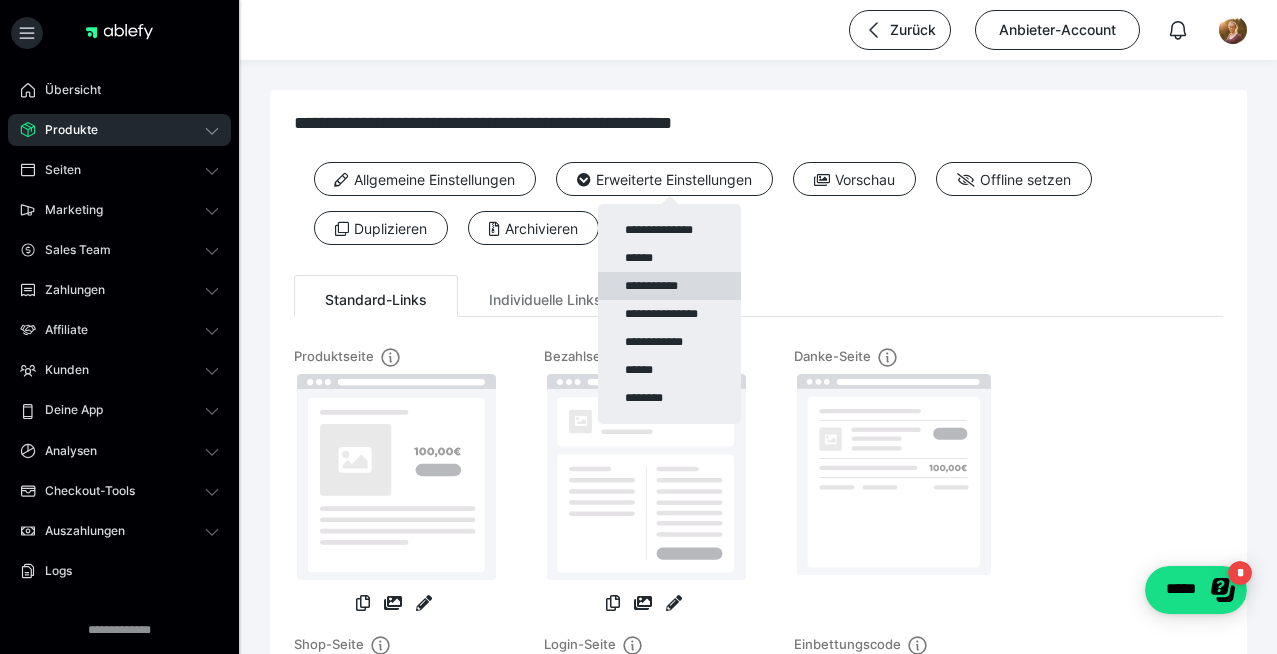 click on "**********" at bounding box center [669, 286] 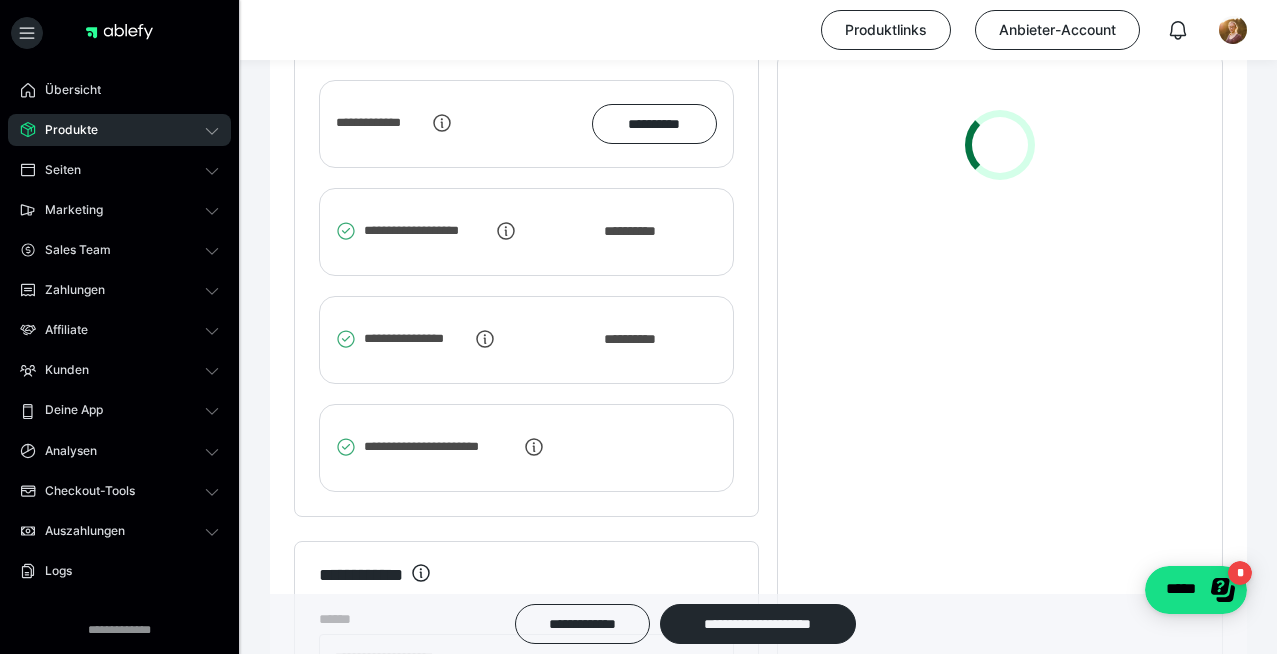 scroll, scrollTop: 3865, scrollLeft: 0, axis: vertical 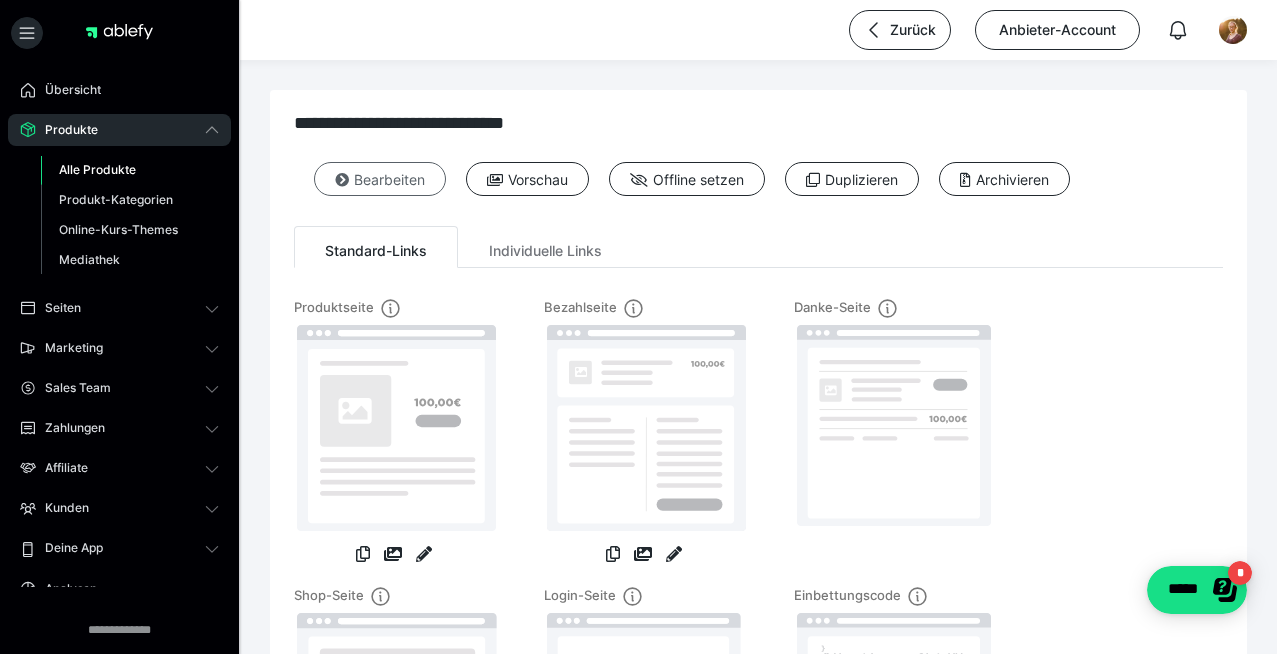 click at bounding box center [342, 180] 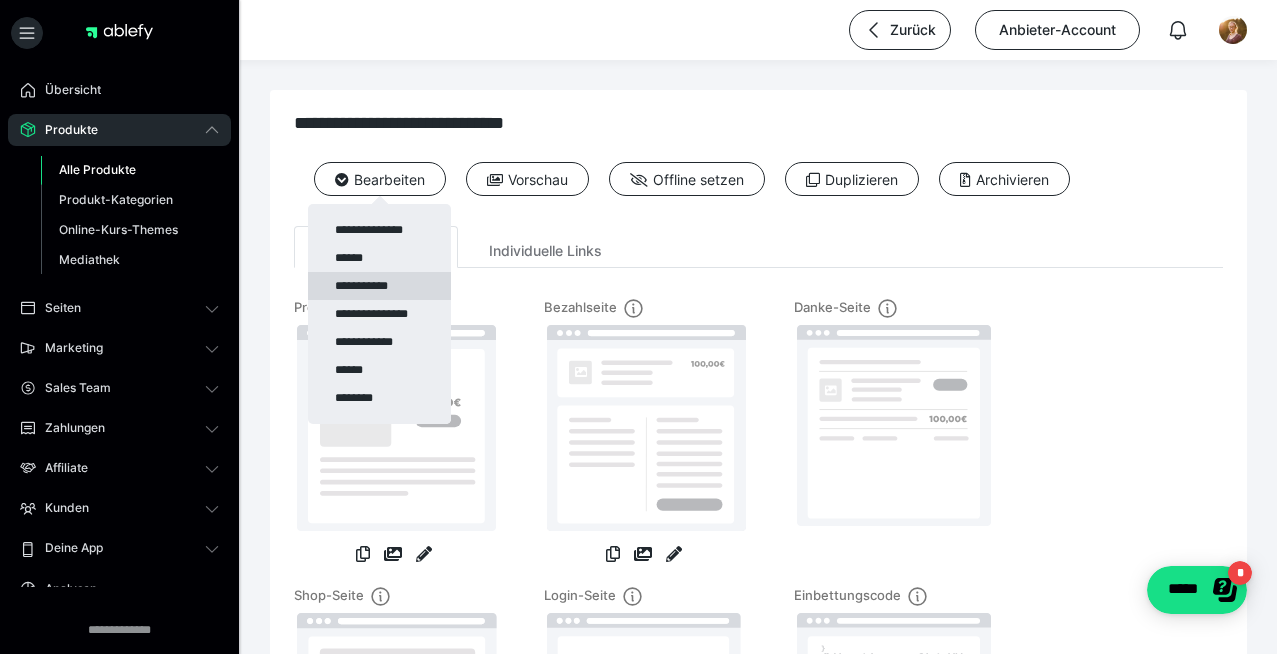 click on "**********" at bounding box center (379, 286) 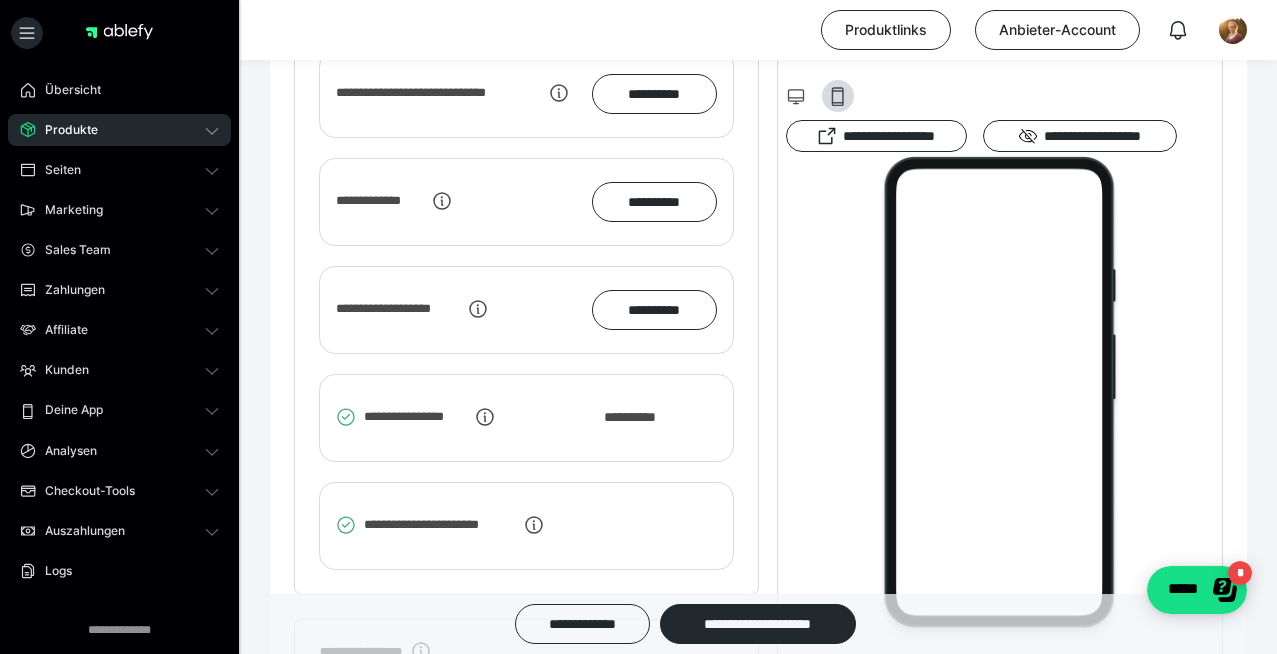 scroll, scrollTop: 3184, scrollLeft: 0, axis: vertical 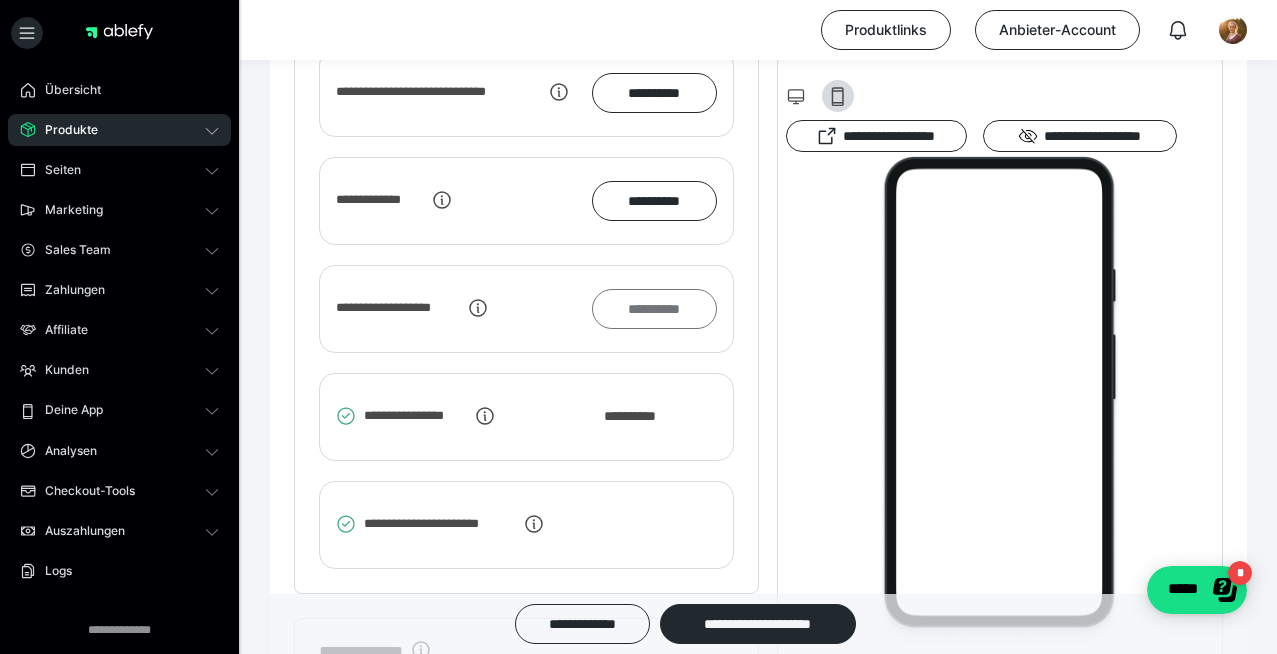 click on "**********" at bounding box center (654, 309) 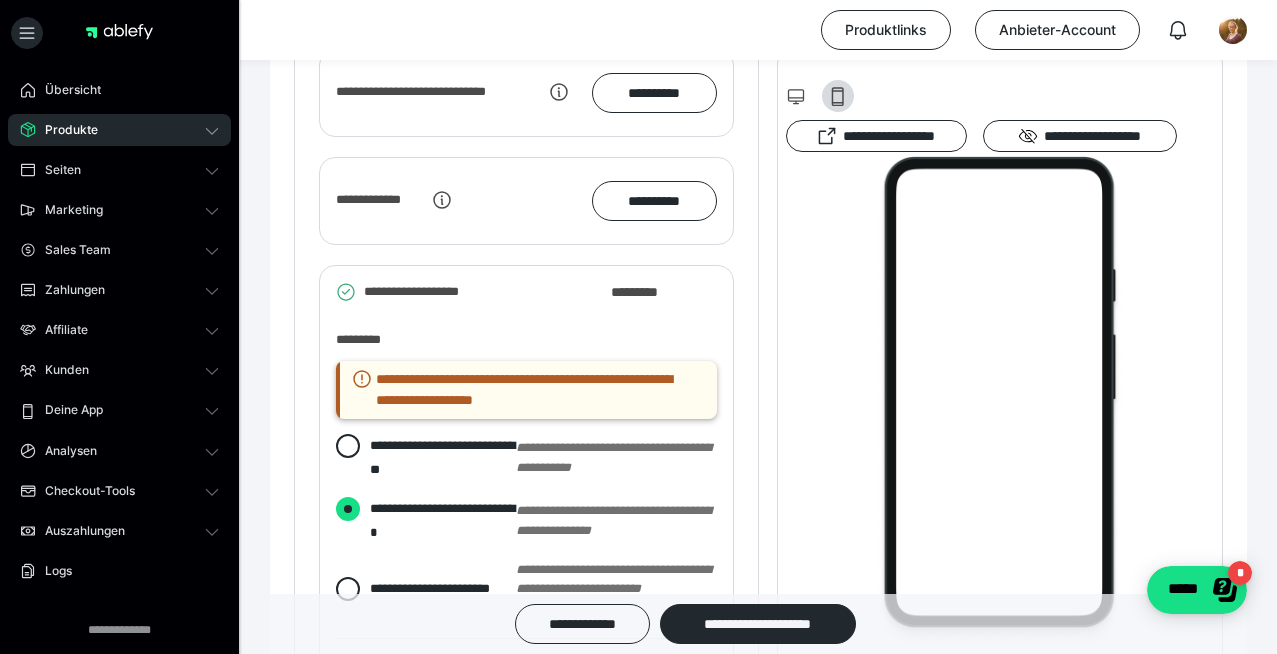 radio on "*****" 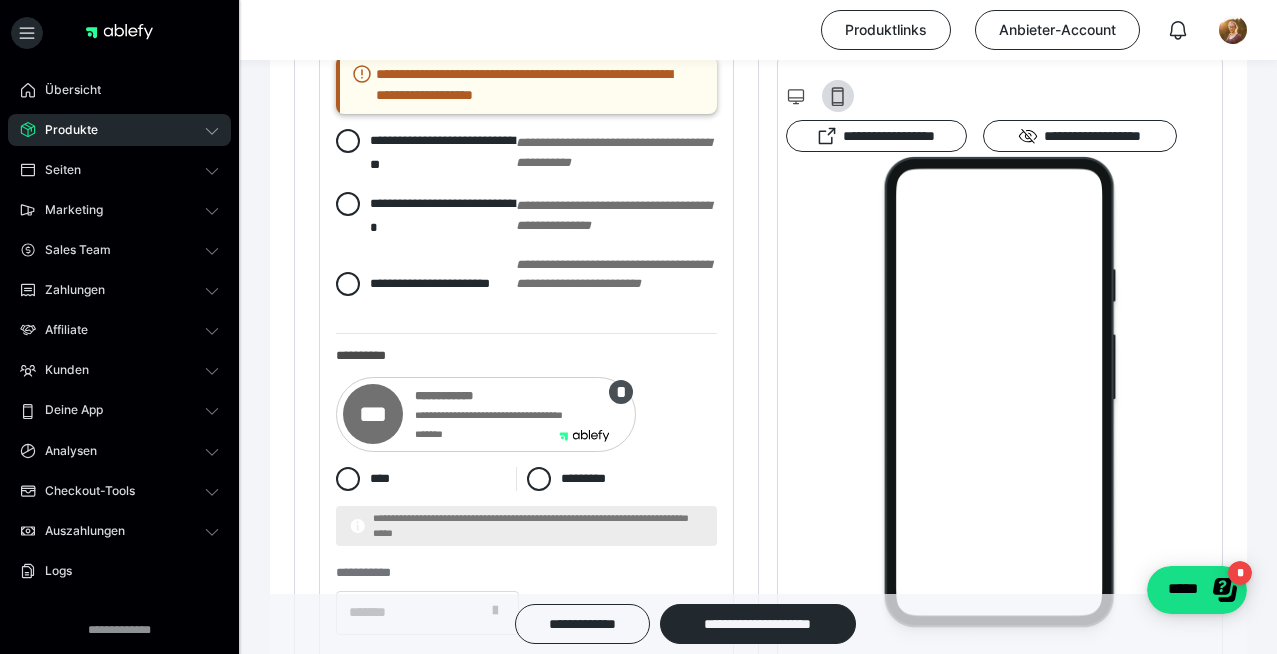 scroll, scrollTop: 3502, scrollLeft: 0, axis: vertical 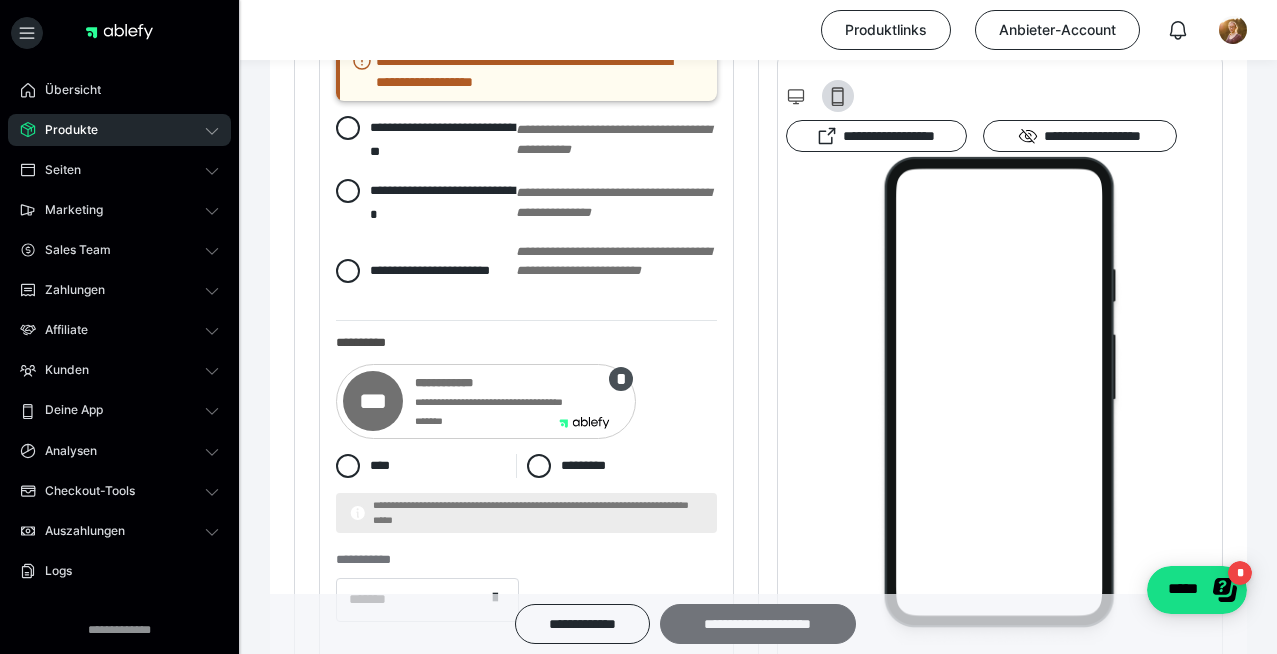 click on "**********" at bounding box center (758, 624) 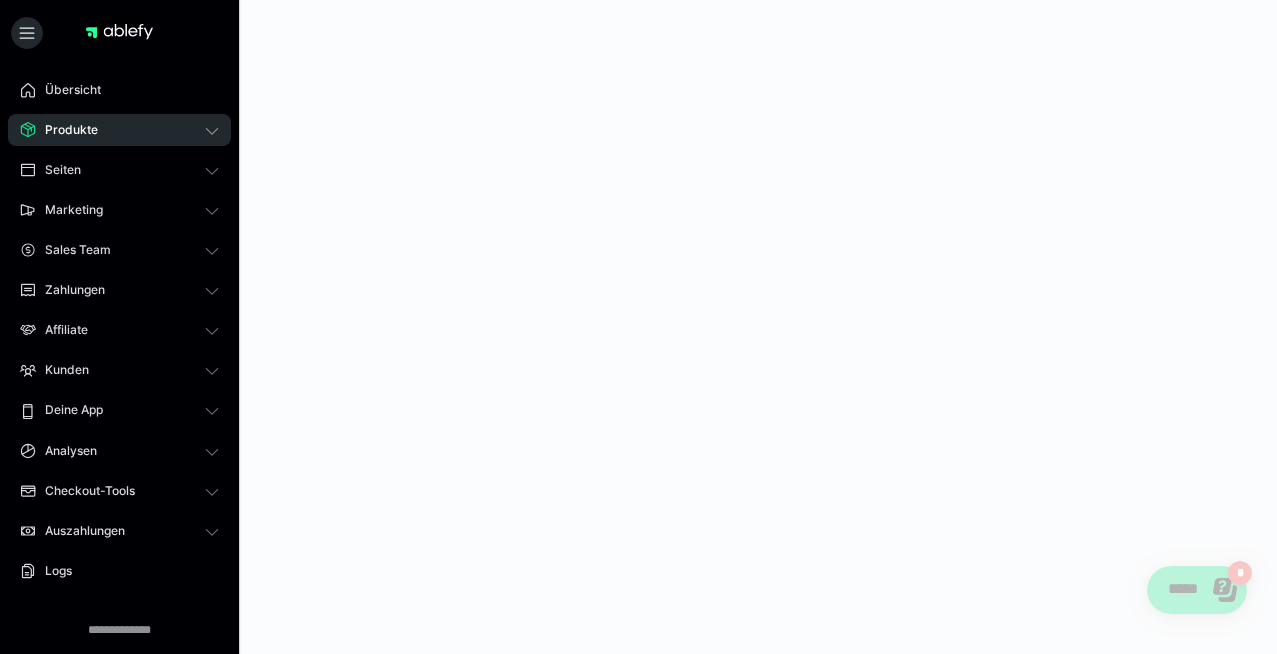 scroll, scrollTop: 0, scrollLeft: 0, axis: both 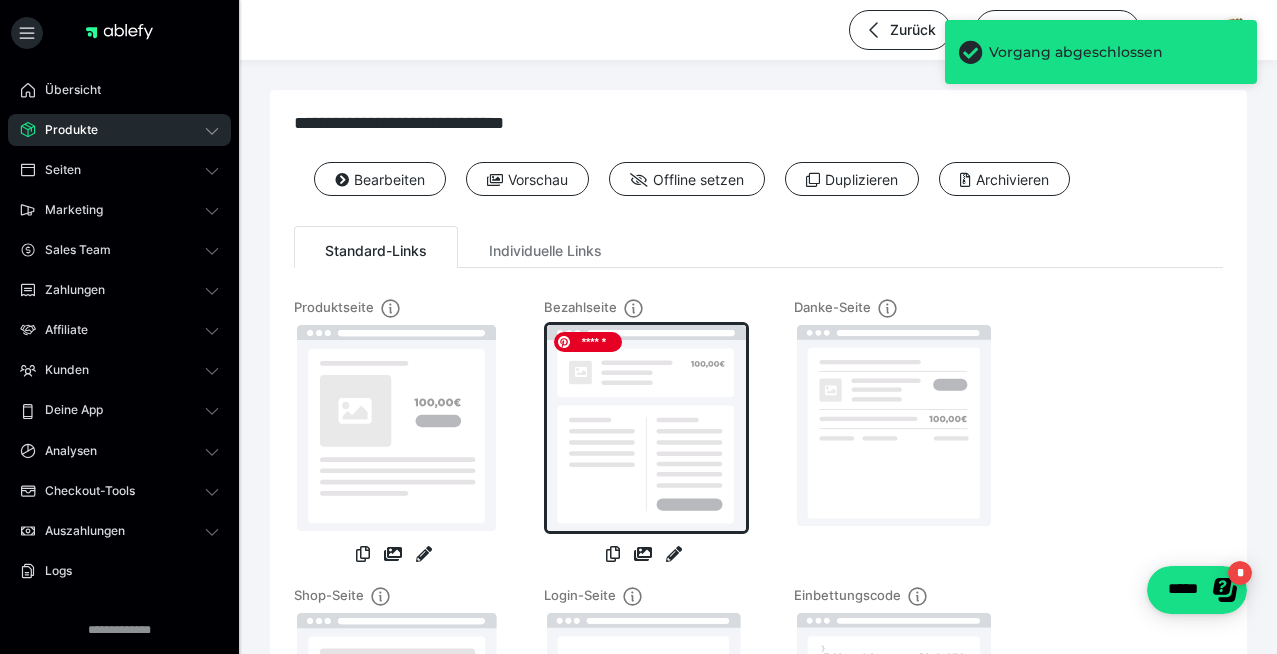 click at bounding box center [646, 428] 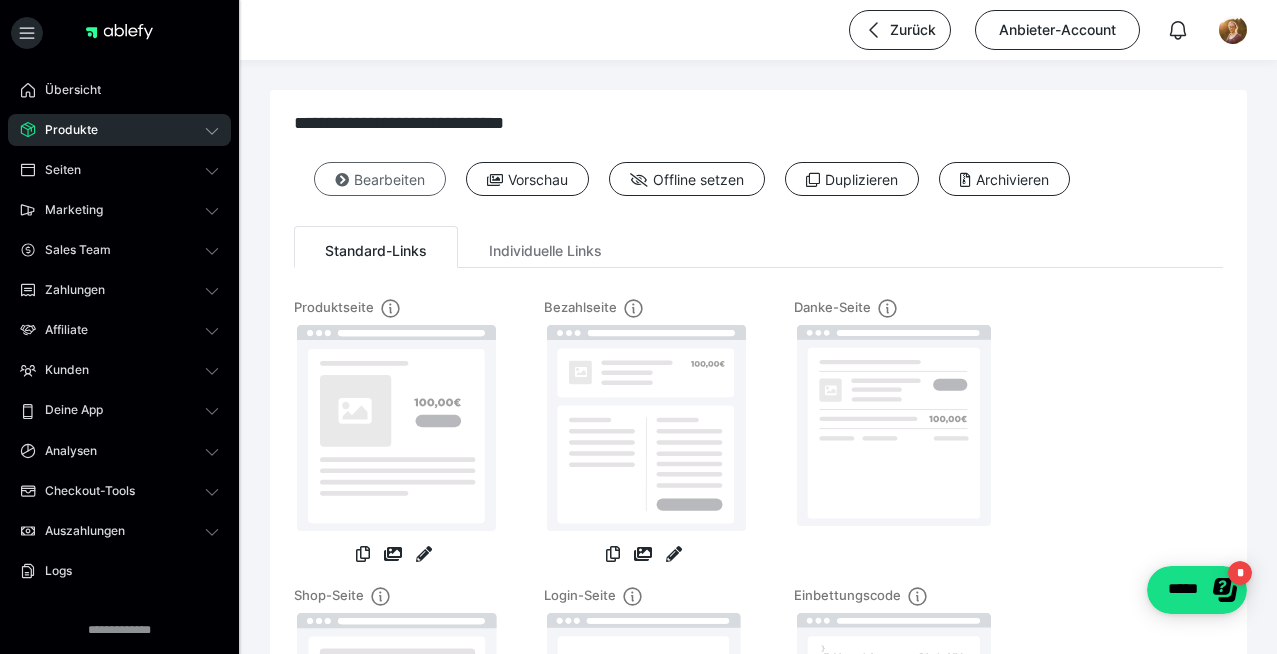 click on "Bearbeiten" at bounding box center [380, 179] 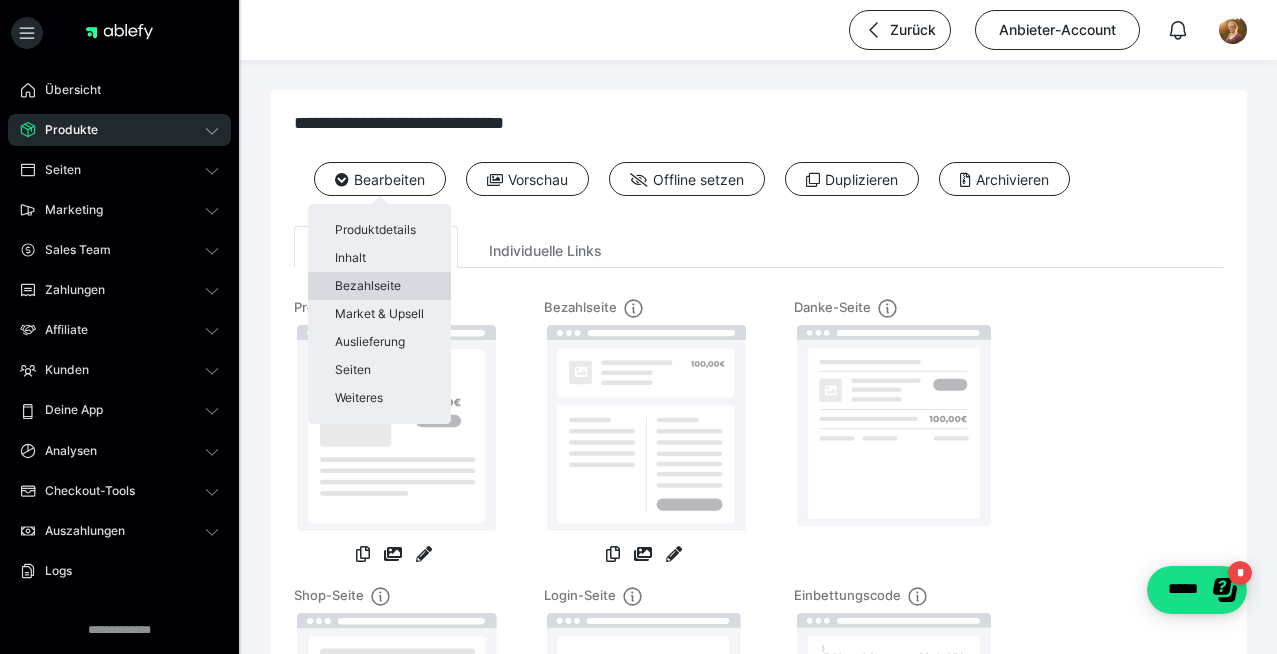 click on "Bezahlseite" at bounding box center [379, 286] 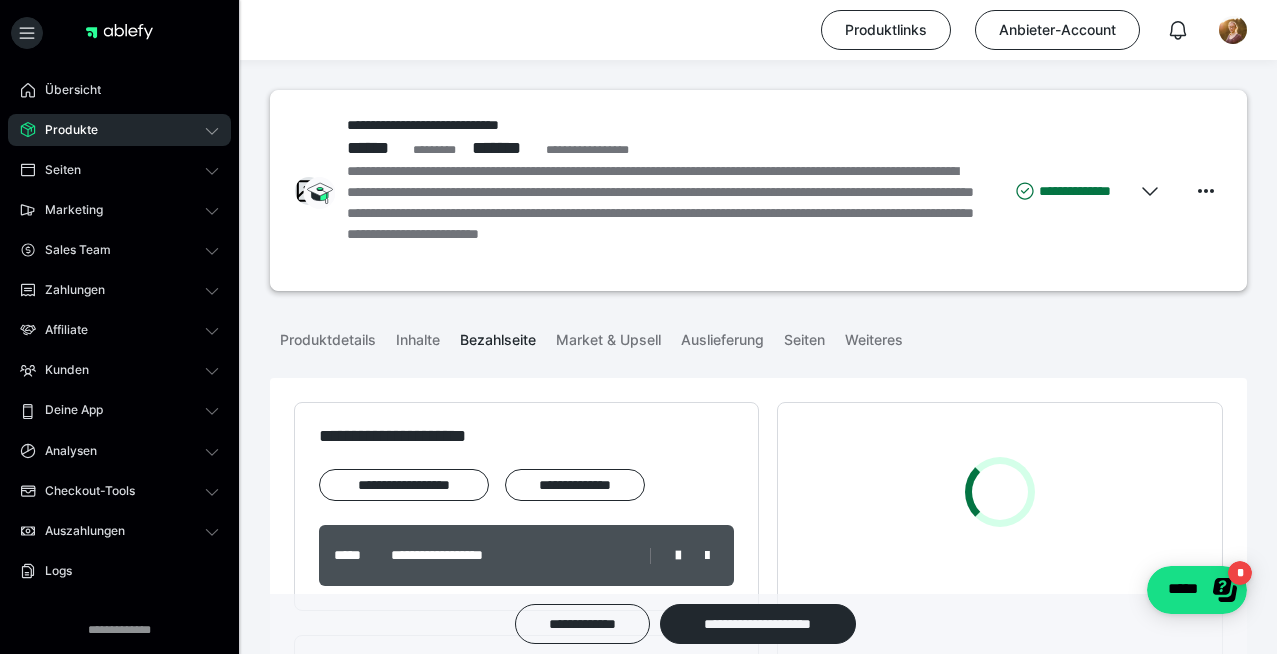 scroll, scrollTop: 58, scrollLeft: 0, axis: vertical 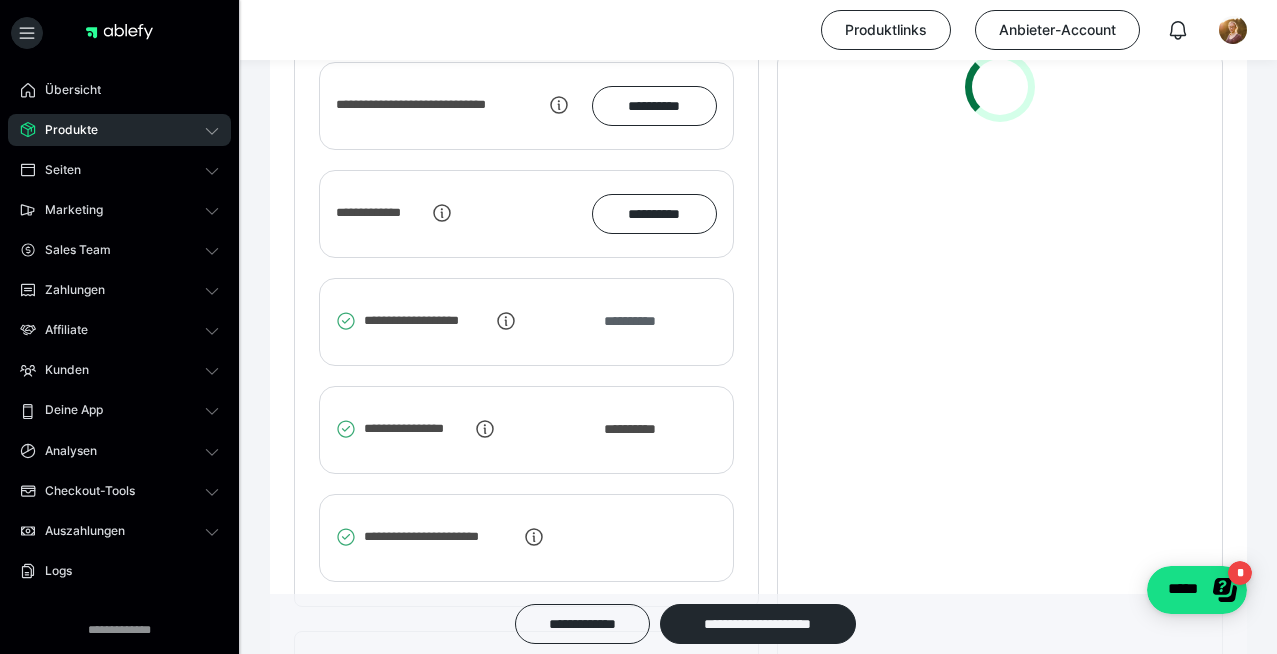 click on "**********" at bounding box center [640, 321] 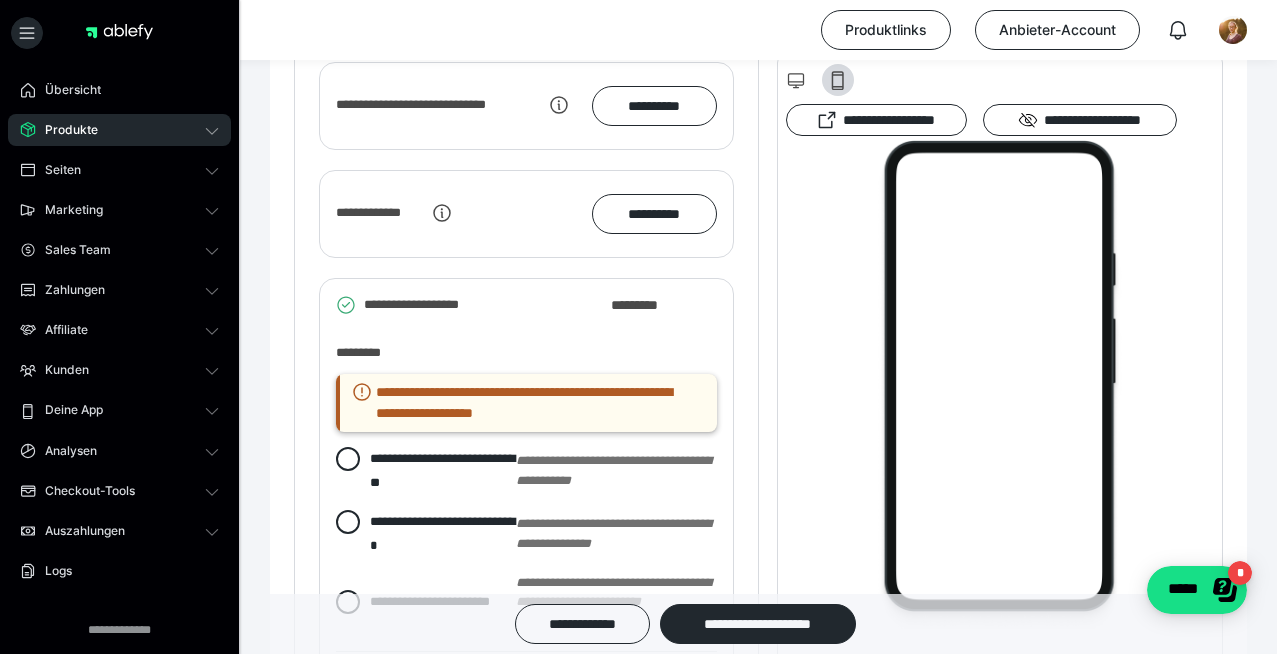 scroll, scrollTop: 16, scrollLeft: 0, axis: vertical 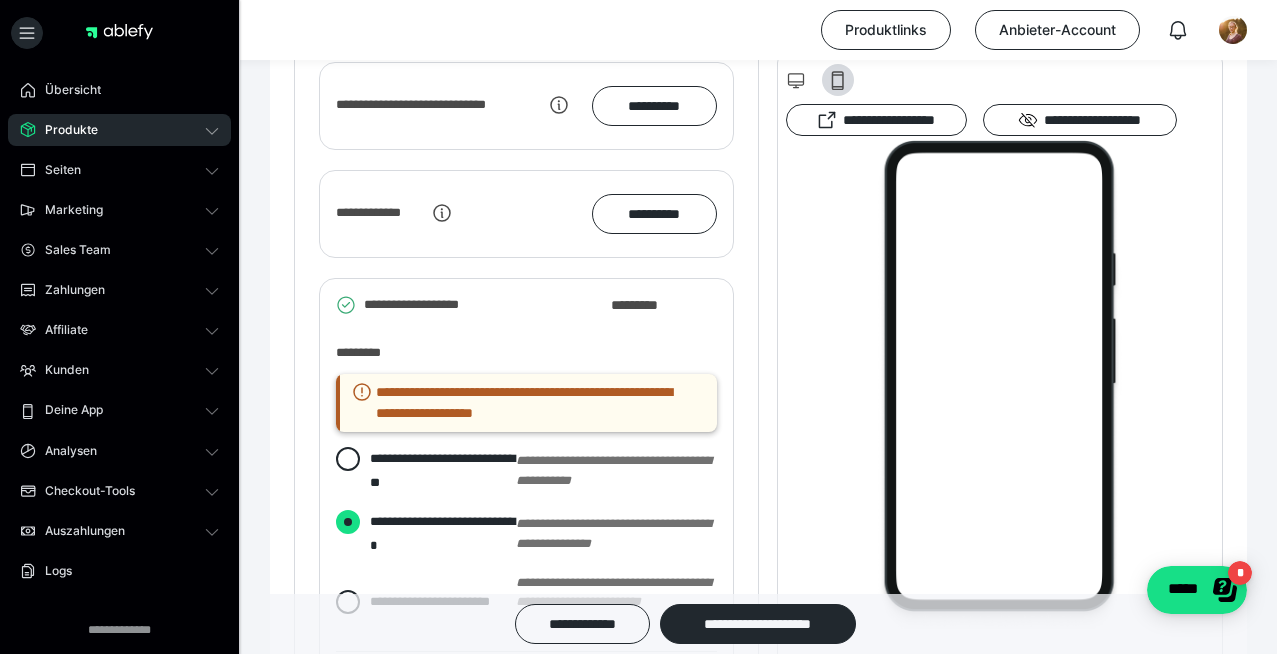 radio on "*****" 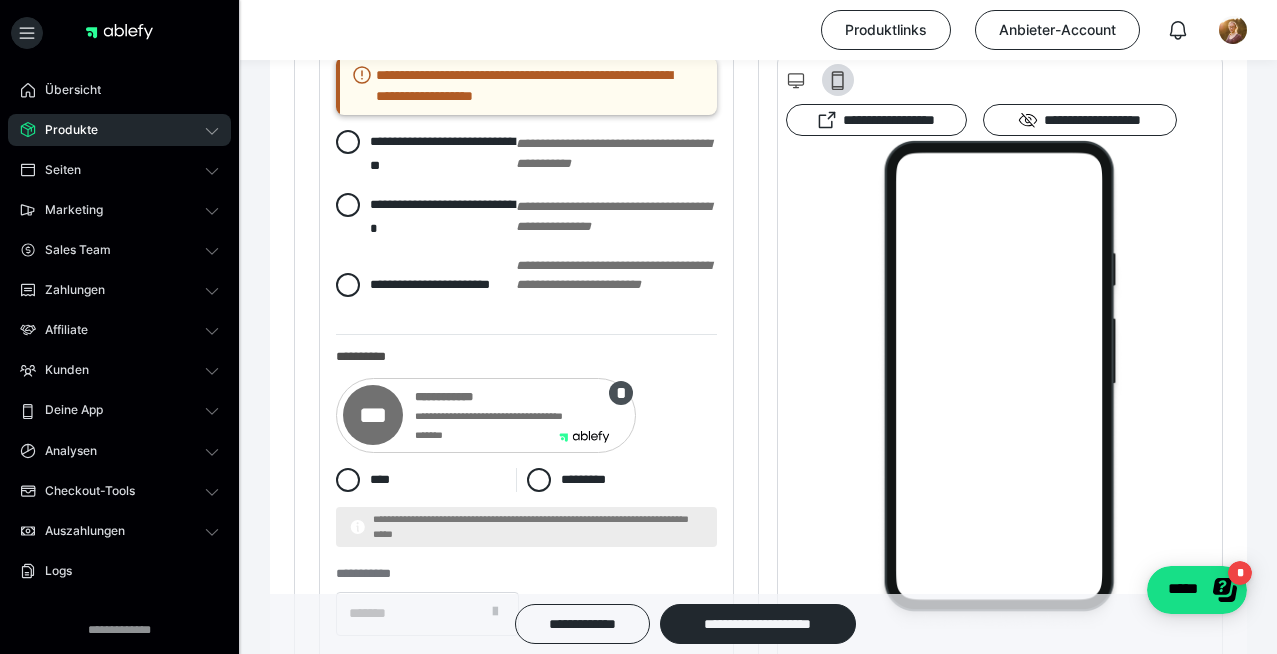 scroll, scrollTop: 3491, scrollLeft: 0, axis: vertical 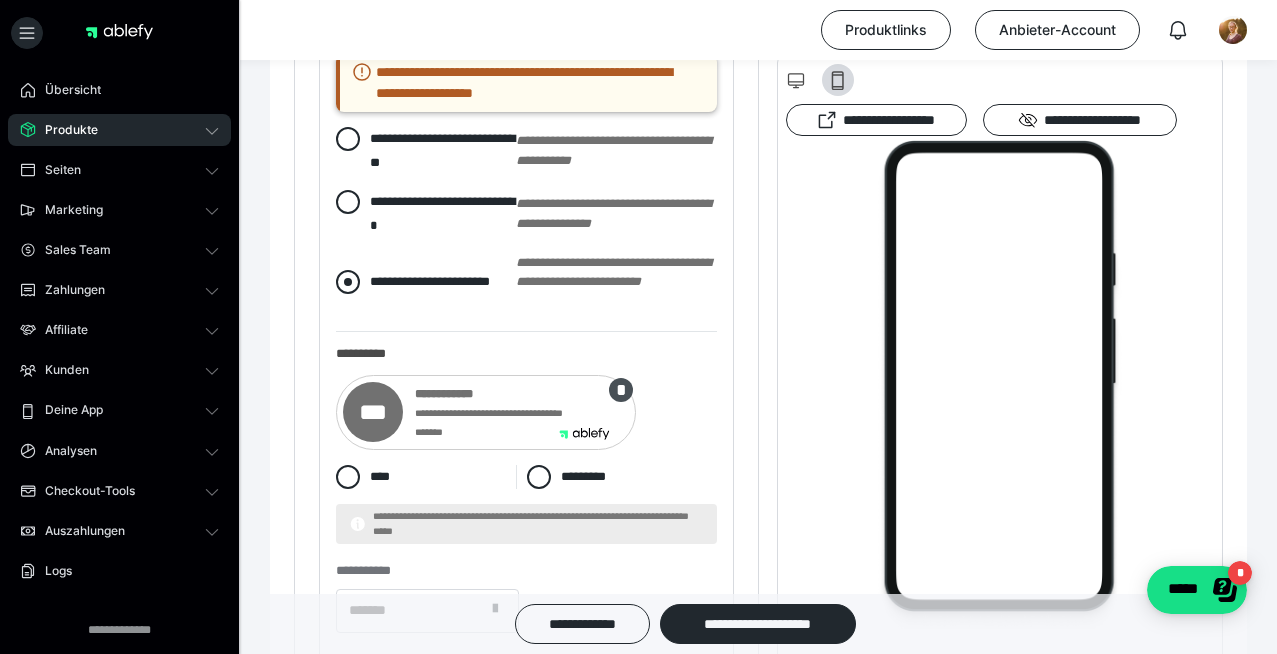 click at bounding box center (348, 282) 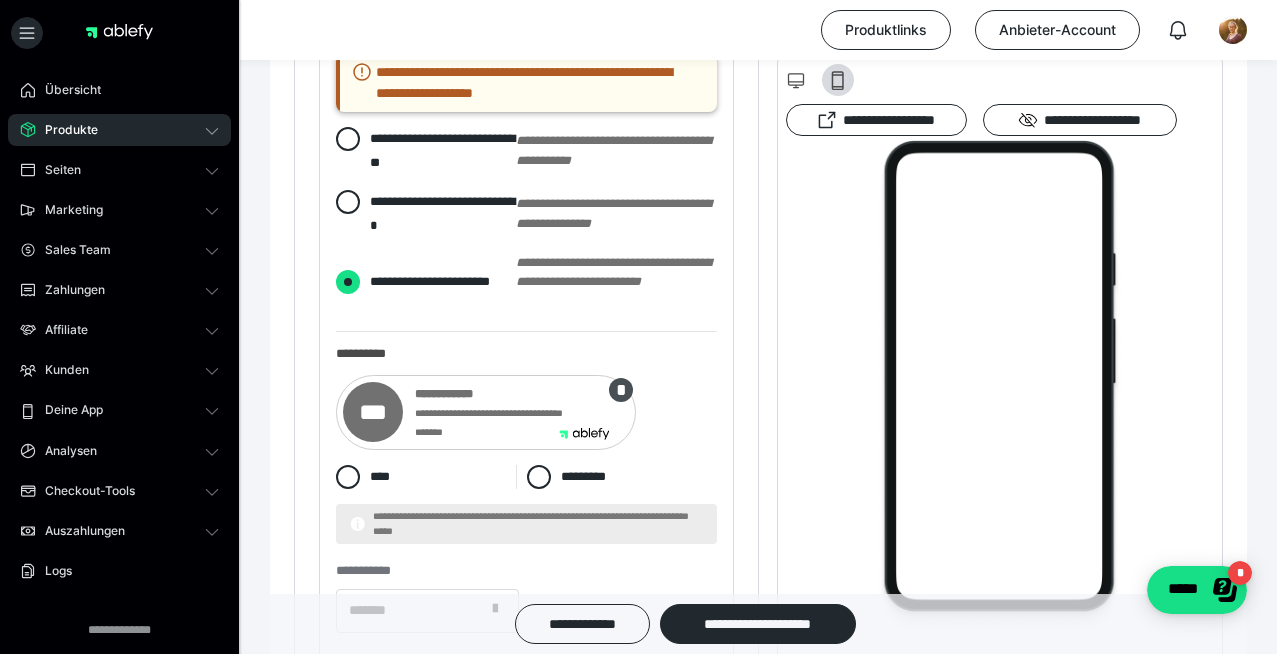 radio on "****" 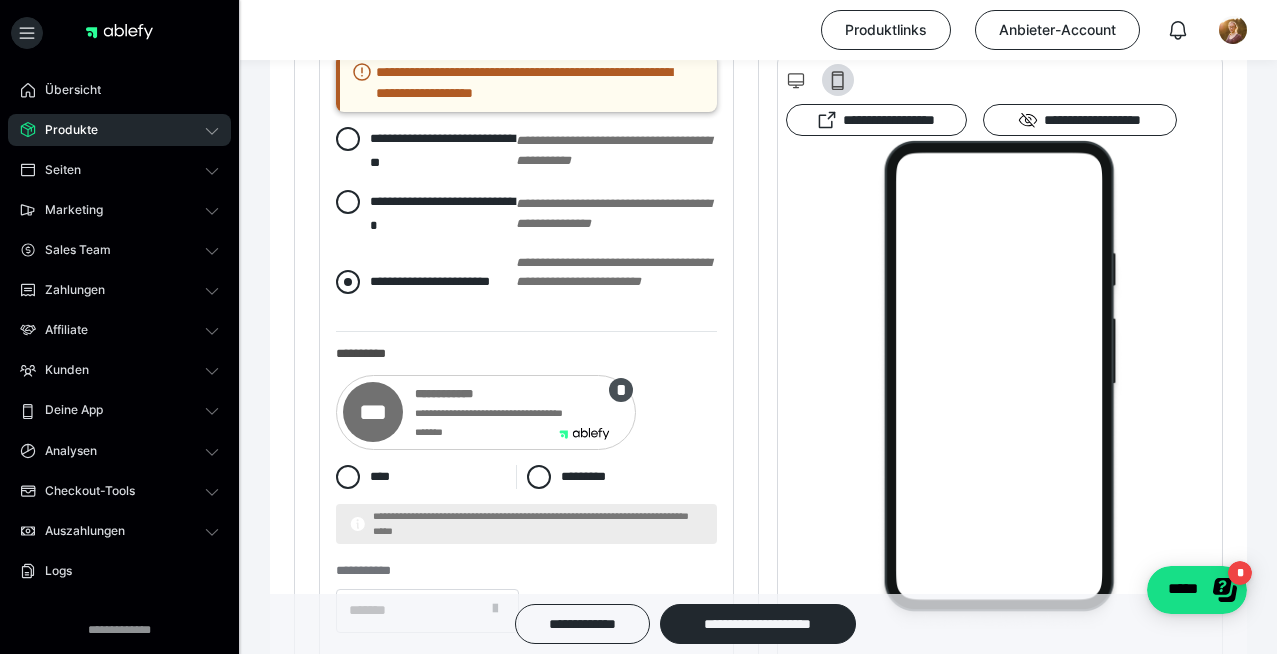 radio on "*****" 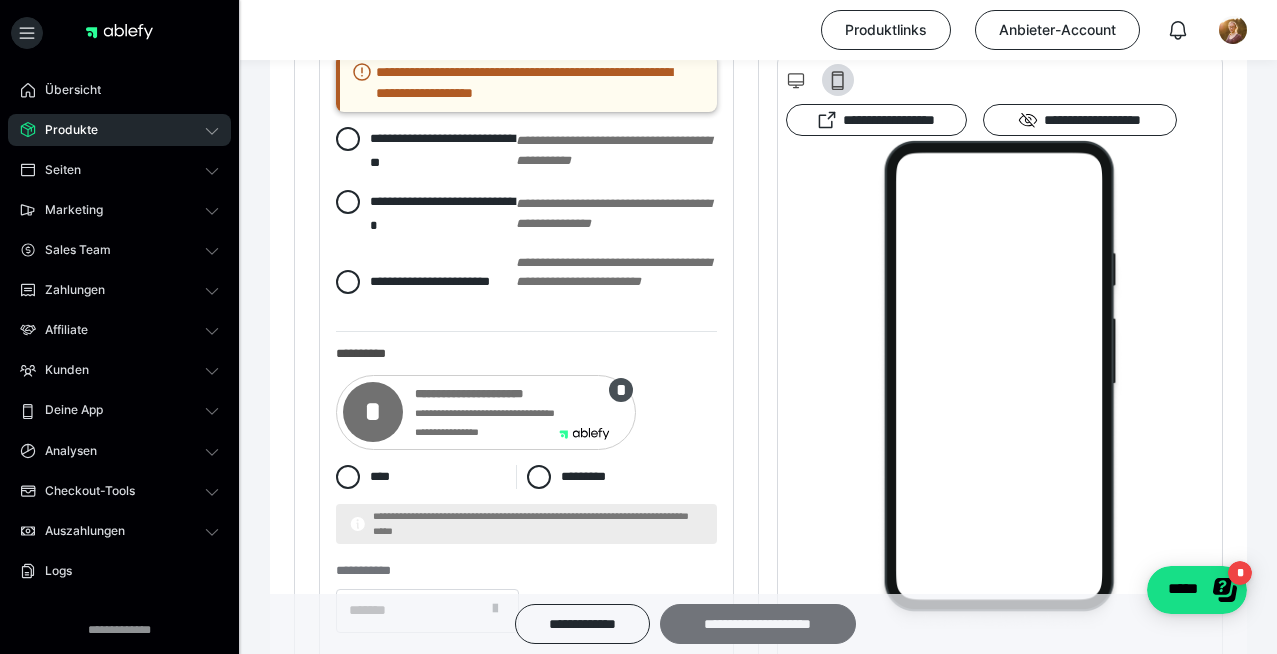 click on "**********" at bounding box center (758, 624) 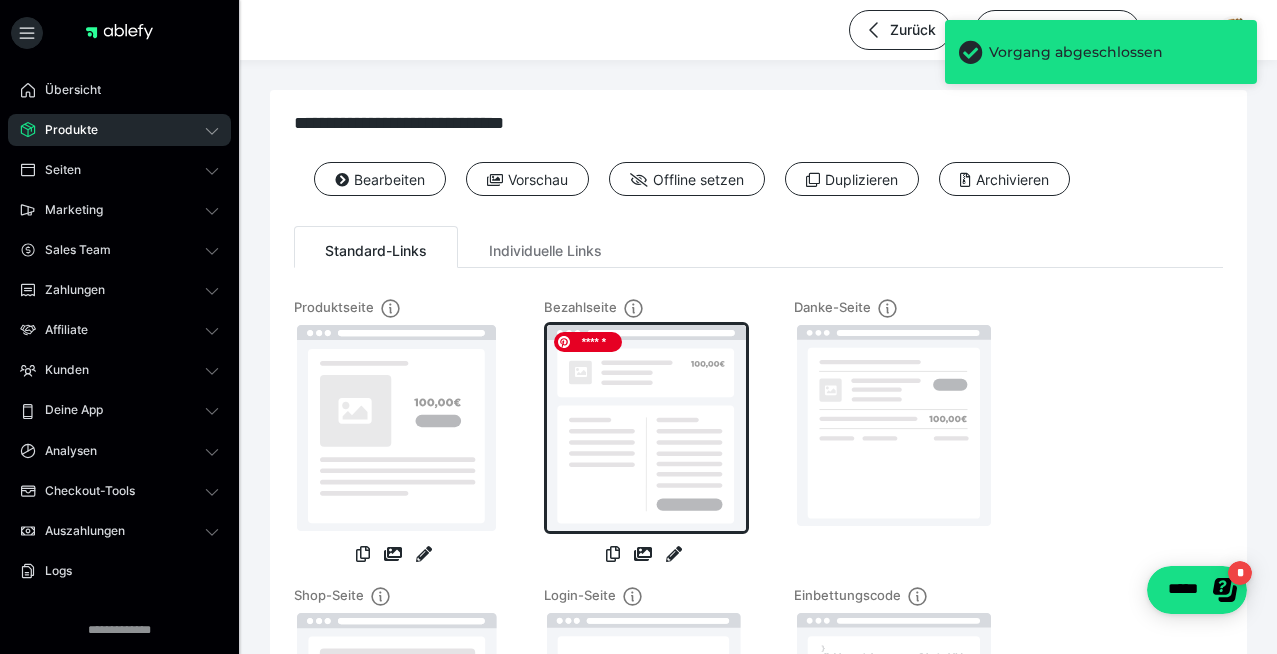 click at bounding box center [646, 428] 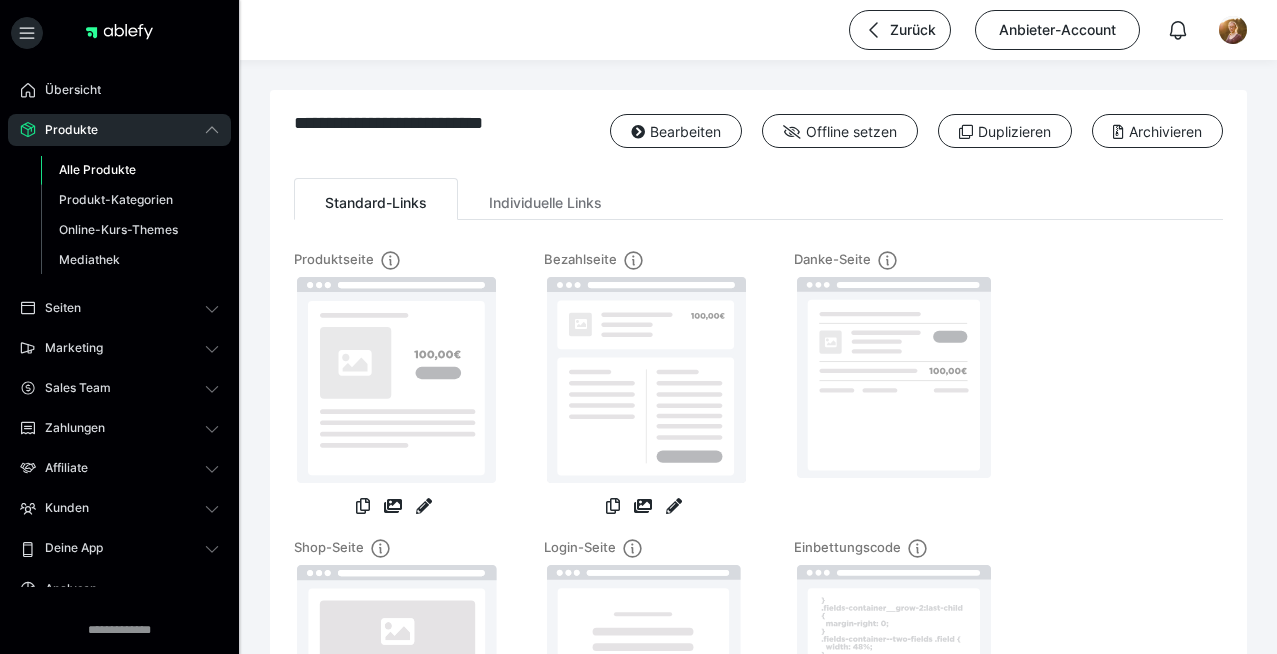 scroll, scrollTop: 0, scrollLeft: 0, axis: both 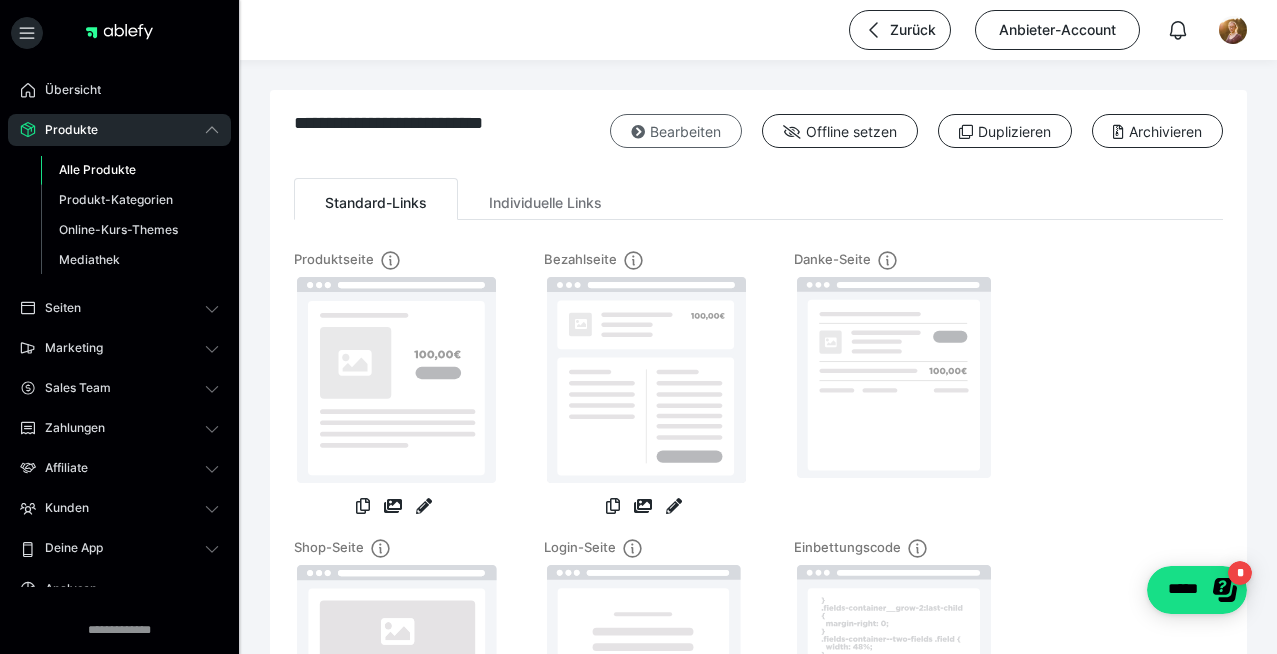 click on "Bearbeiten" at bounding box center (676, 131) 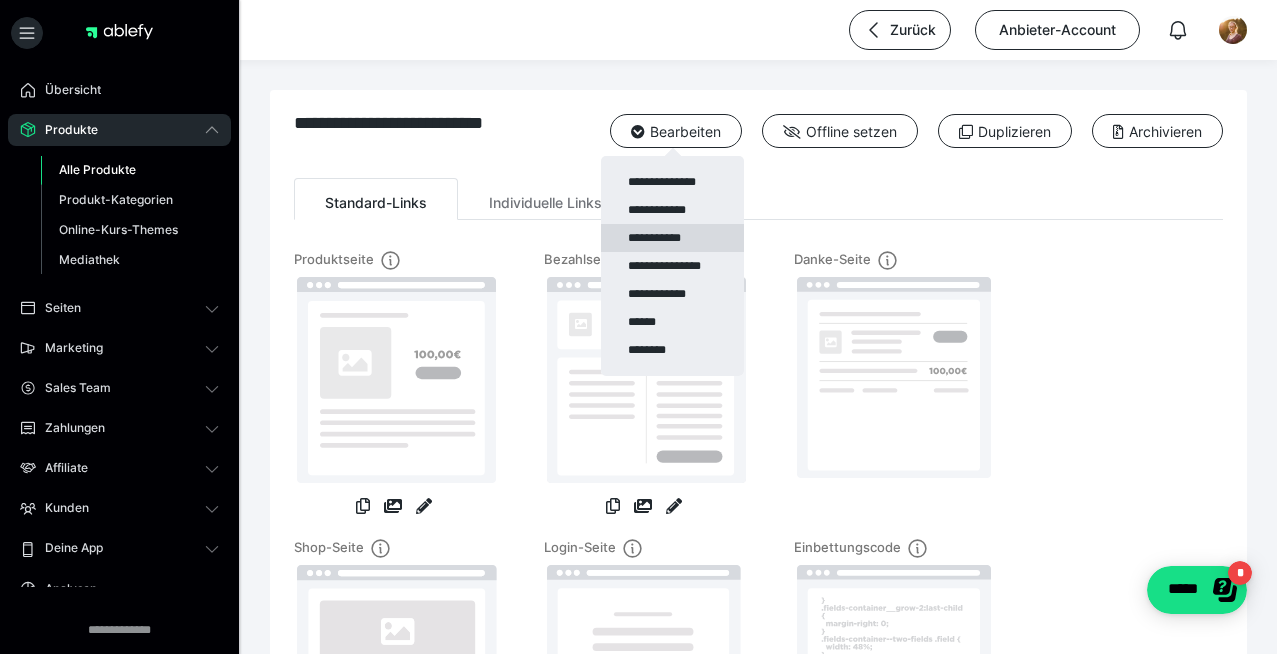 click on "**********" at bounding box center (672, 238) 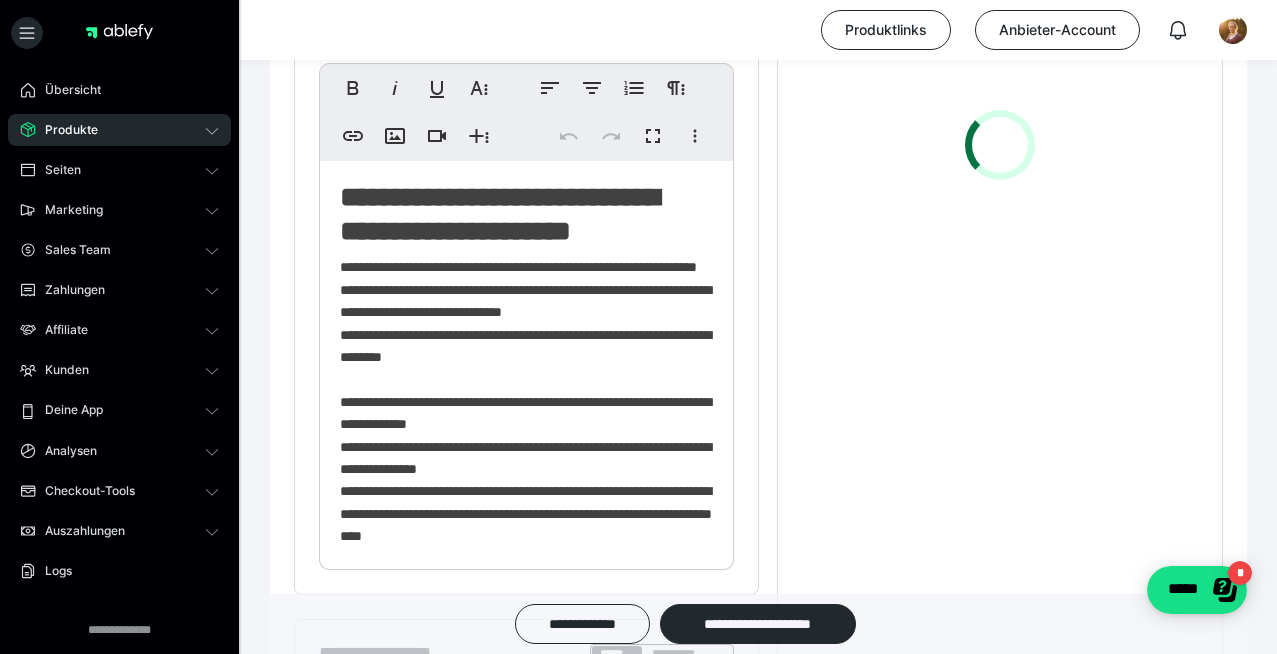 scroll, scrollTop: 597, scrollLeft: 0, axis: vertical 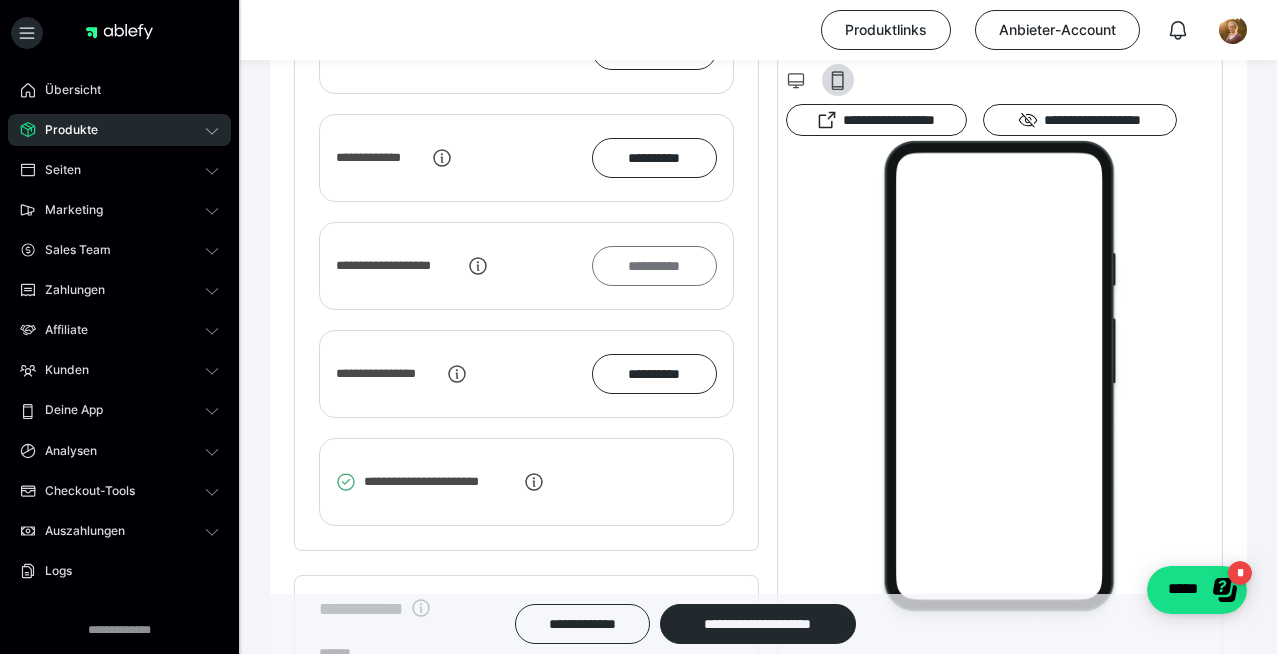 click on "**********" at bounding box center [654, 266] 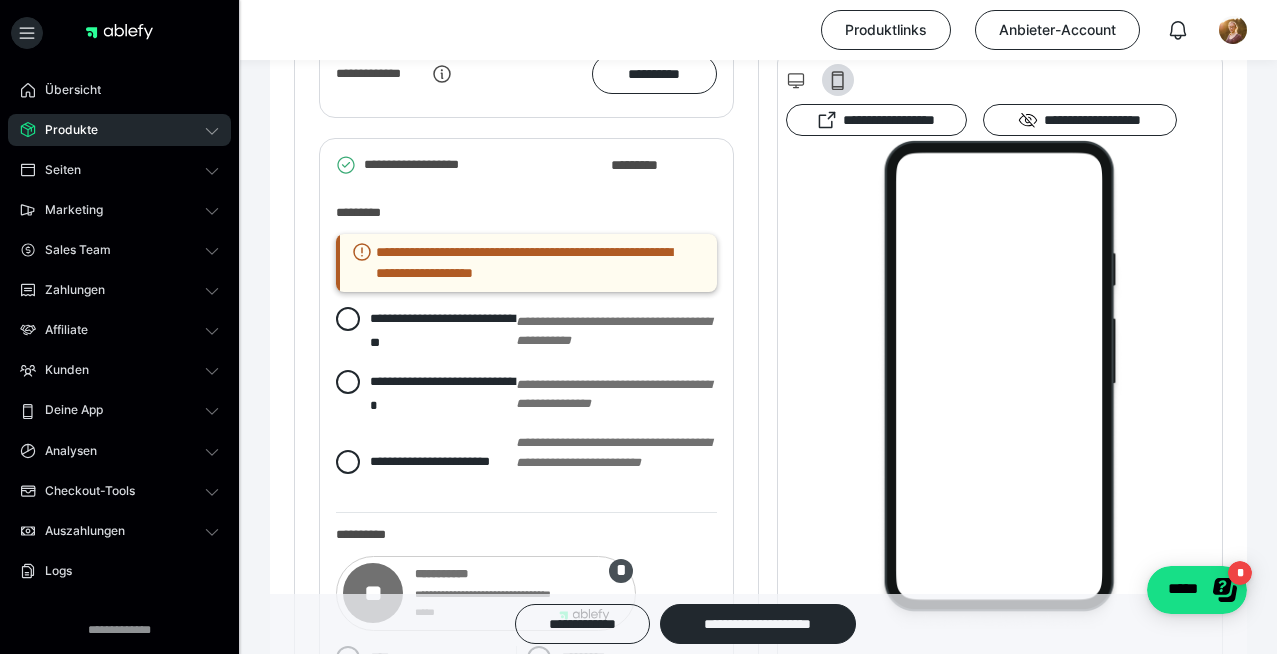 scroll, scrollTop: 3194, scrollLeft: 0, axis: vertical 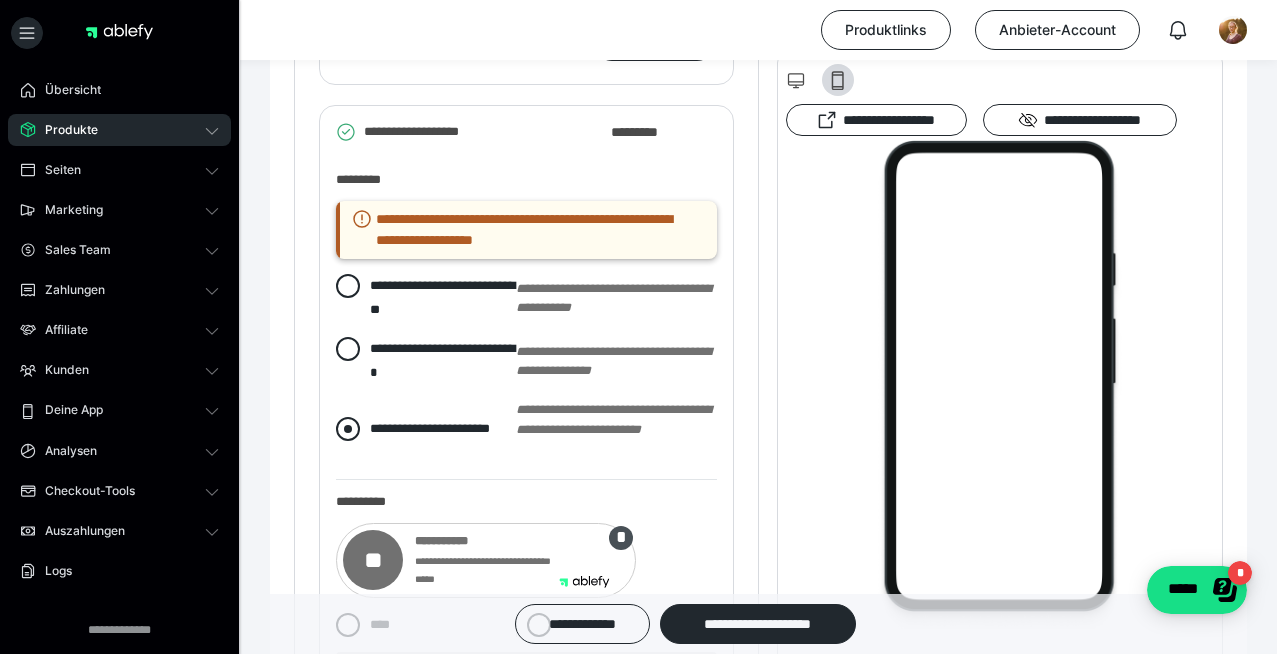 click at bounding box center [348, 429] 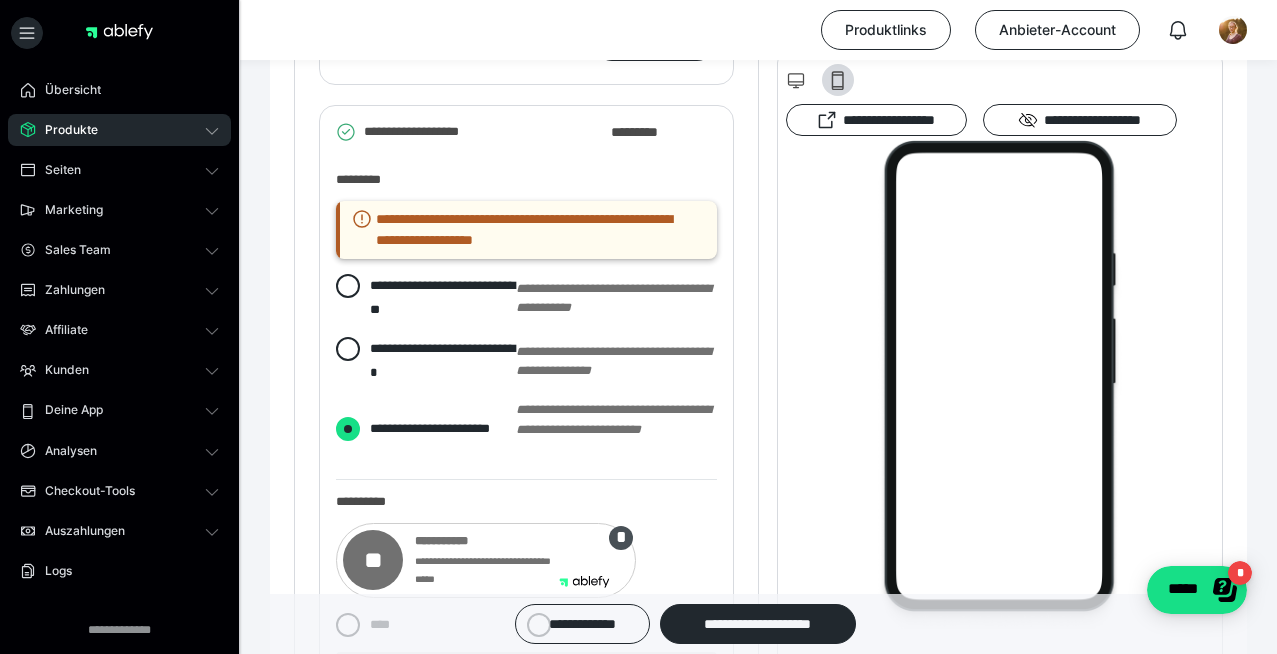 radio on "****" 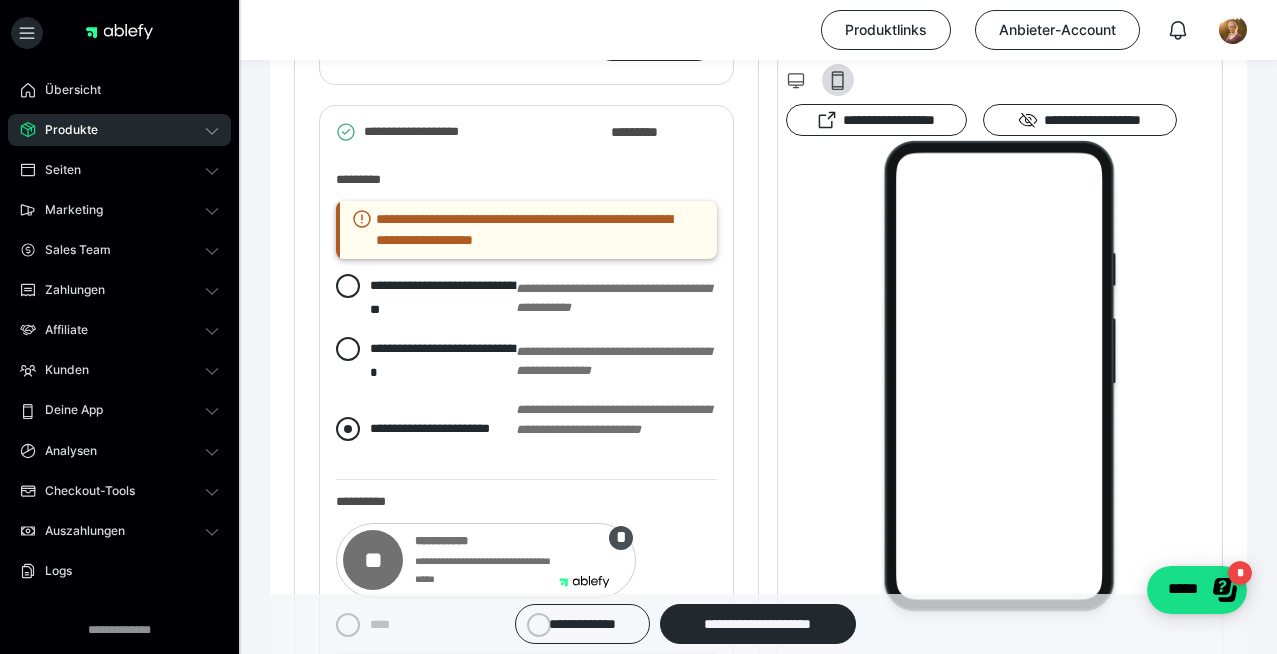 radio on "*****" 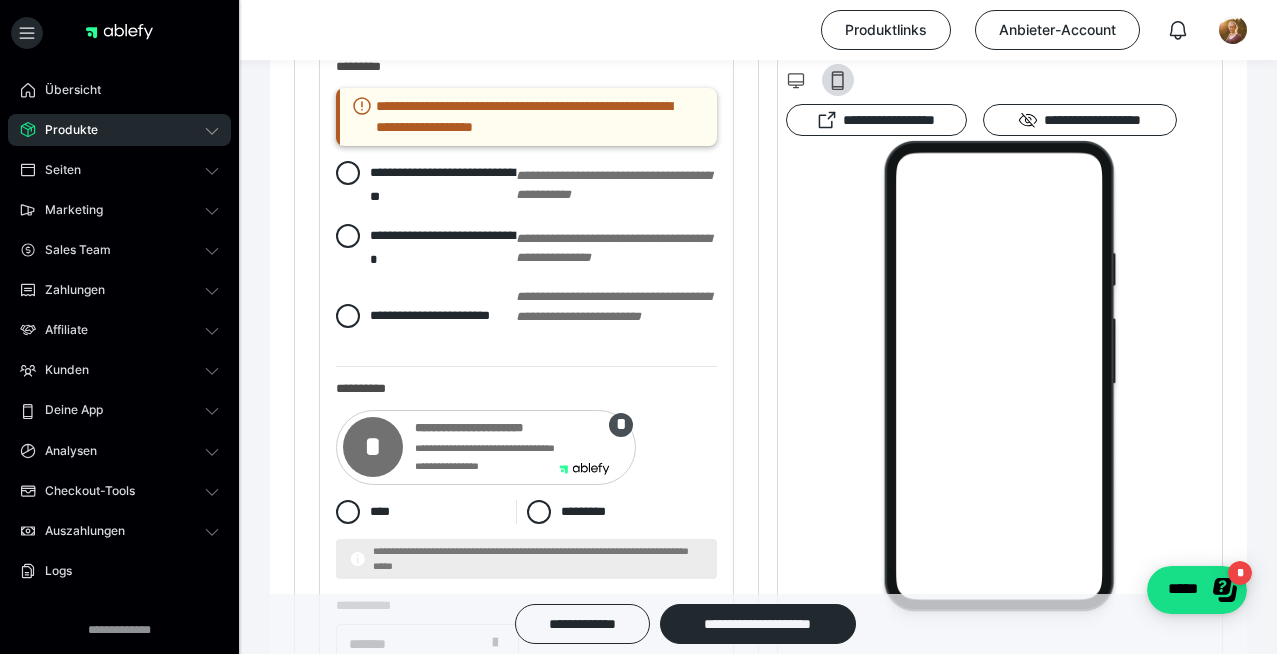 scroll, scrollTop: 3309, scrollLeft: 0, axis: vertical 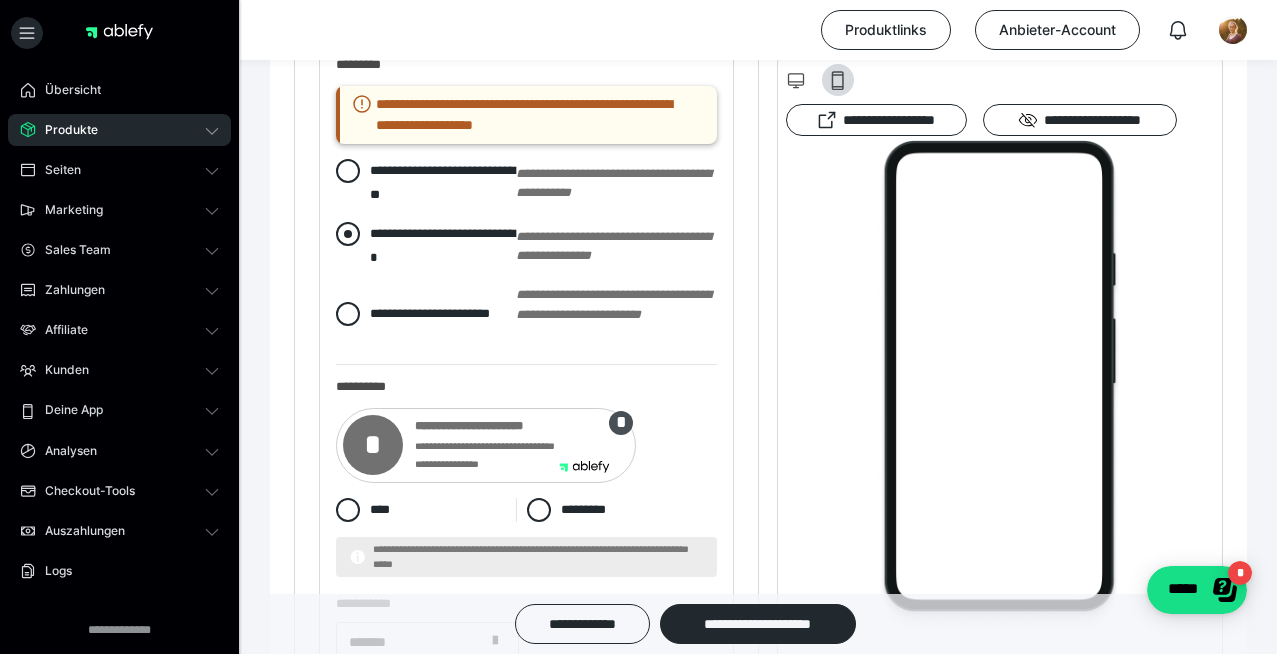 click at bounding box center [348, 234] 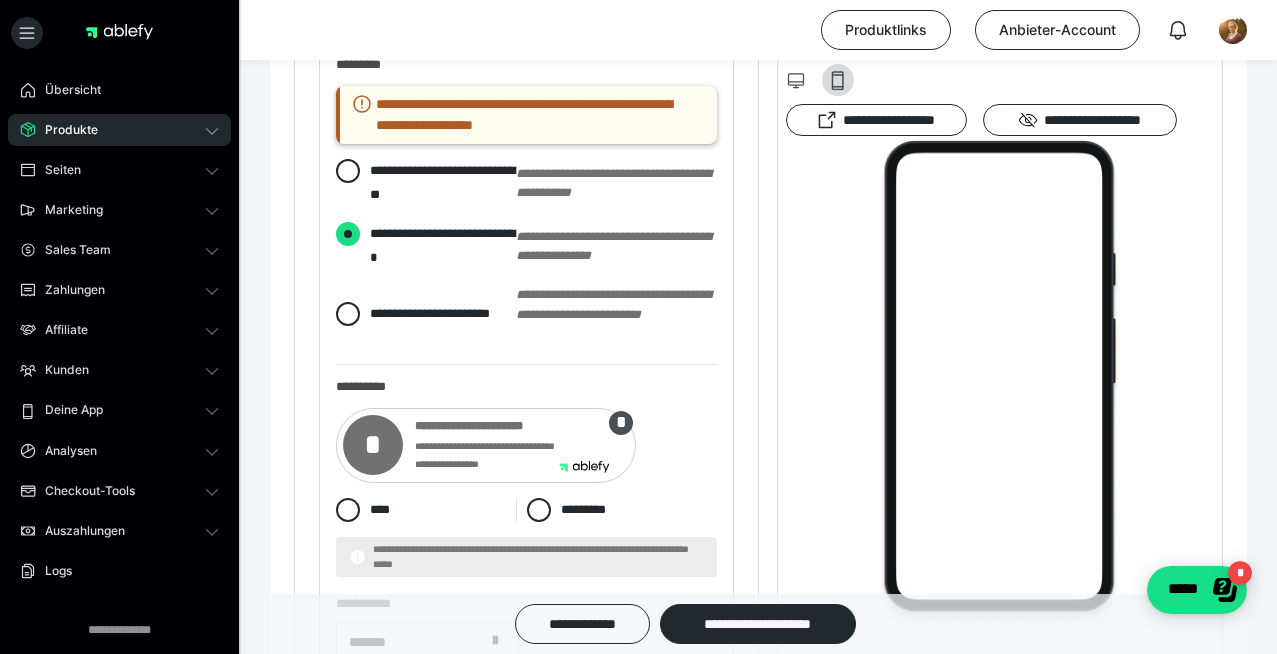radio on "****" 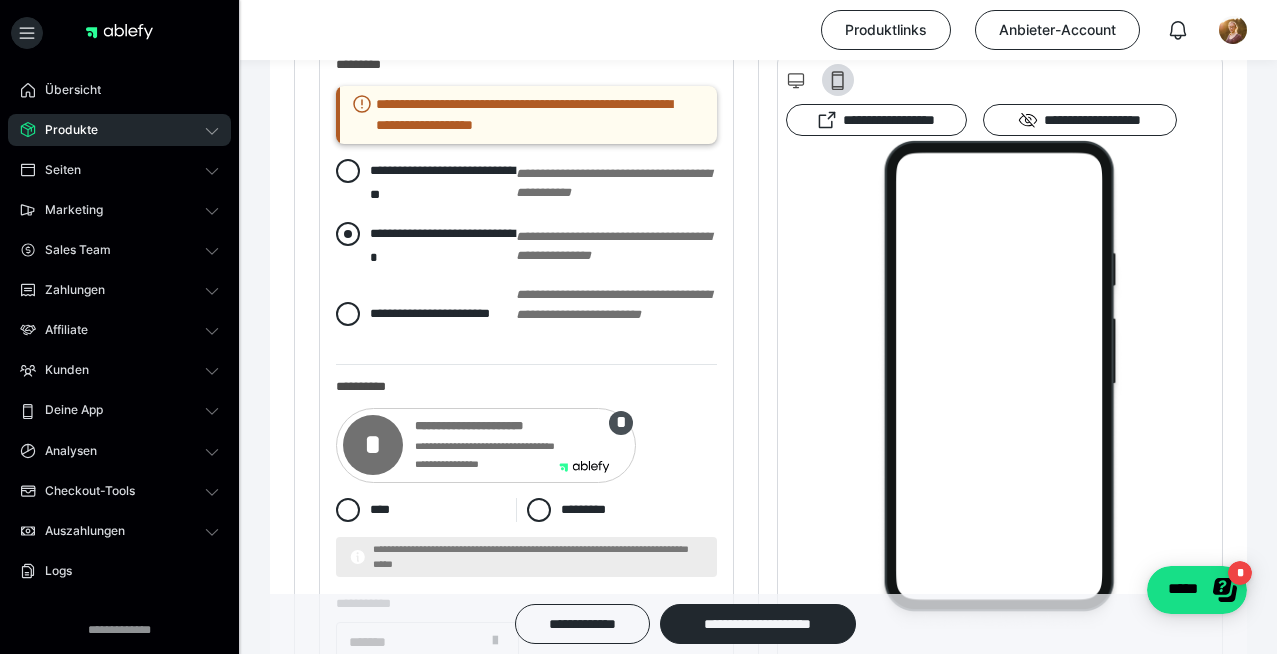 radio on "*****" 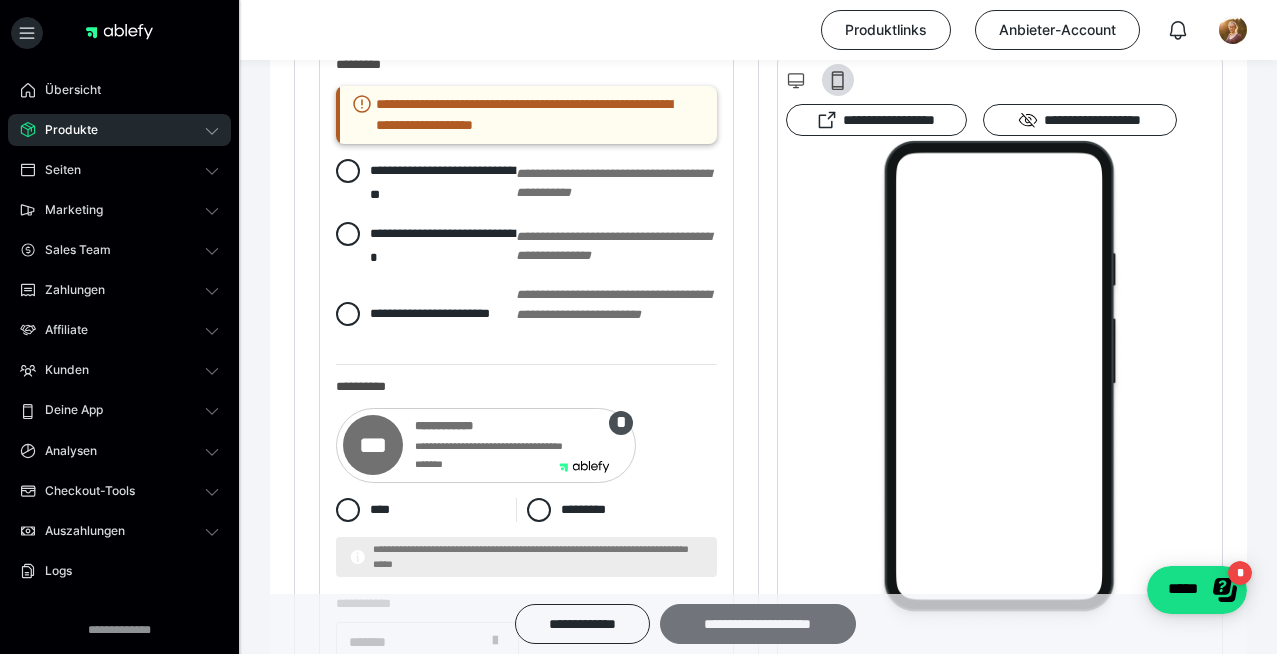 click on "**********" at bounding box center [758, 624] 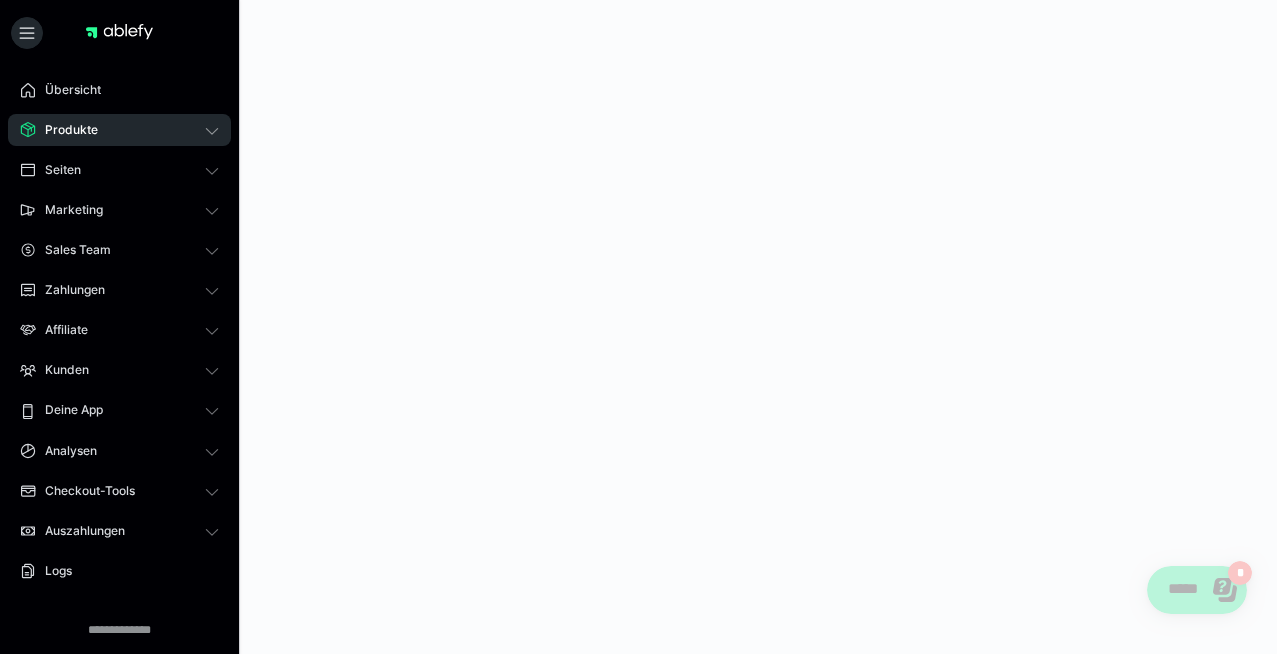 scroll, scrollTop: 0, scrollLeft: 0, axis: both 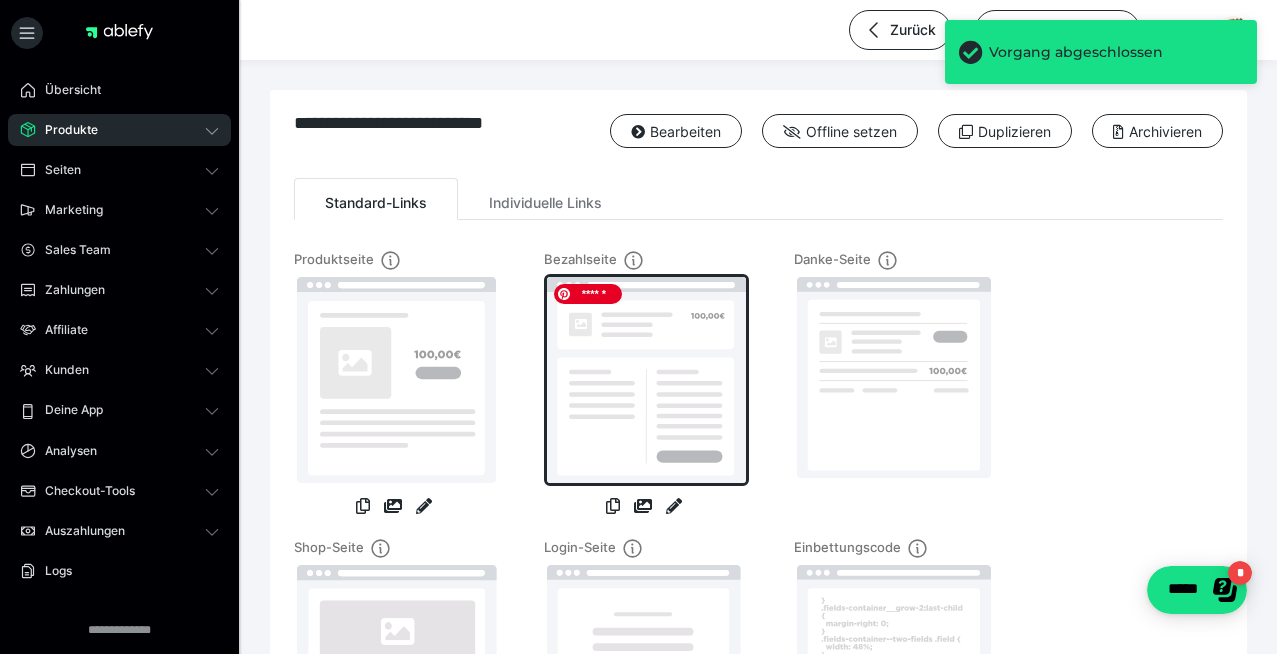 click at bounding box center (646, 380) 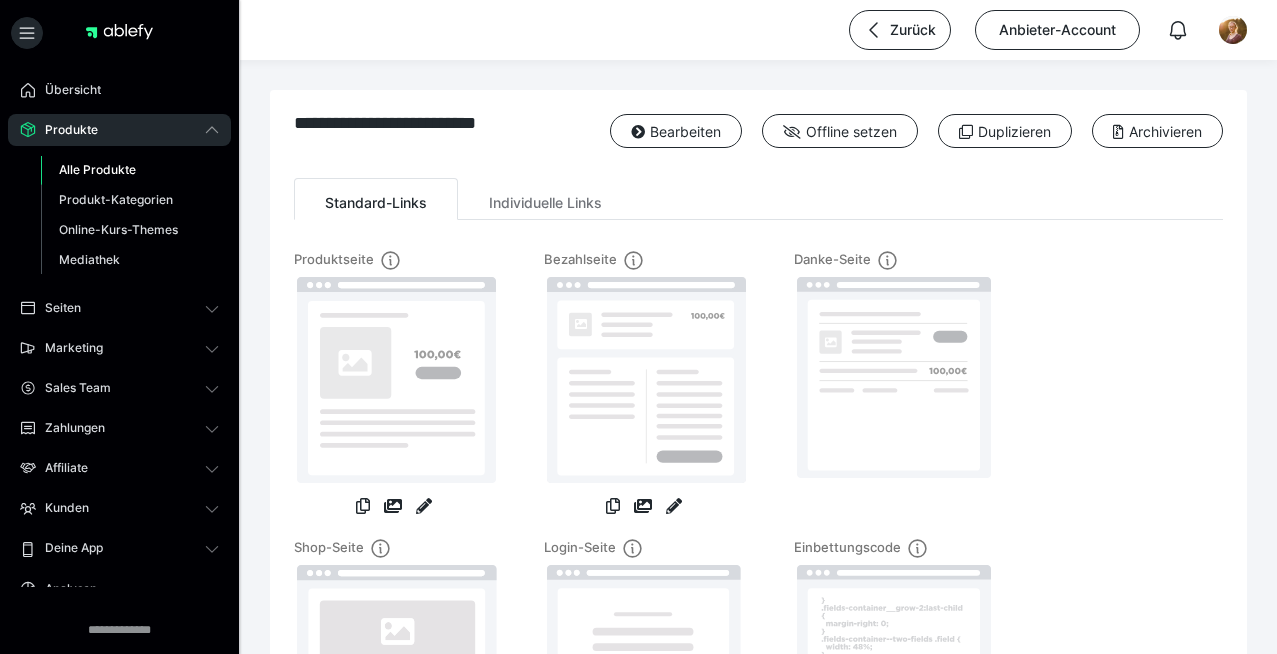 scroll, scrollTop: 0, scrollLeft: 0, axis: both 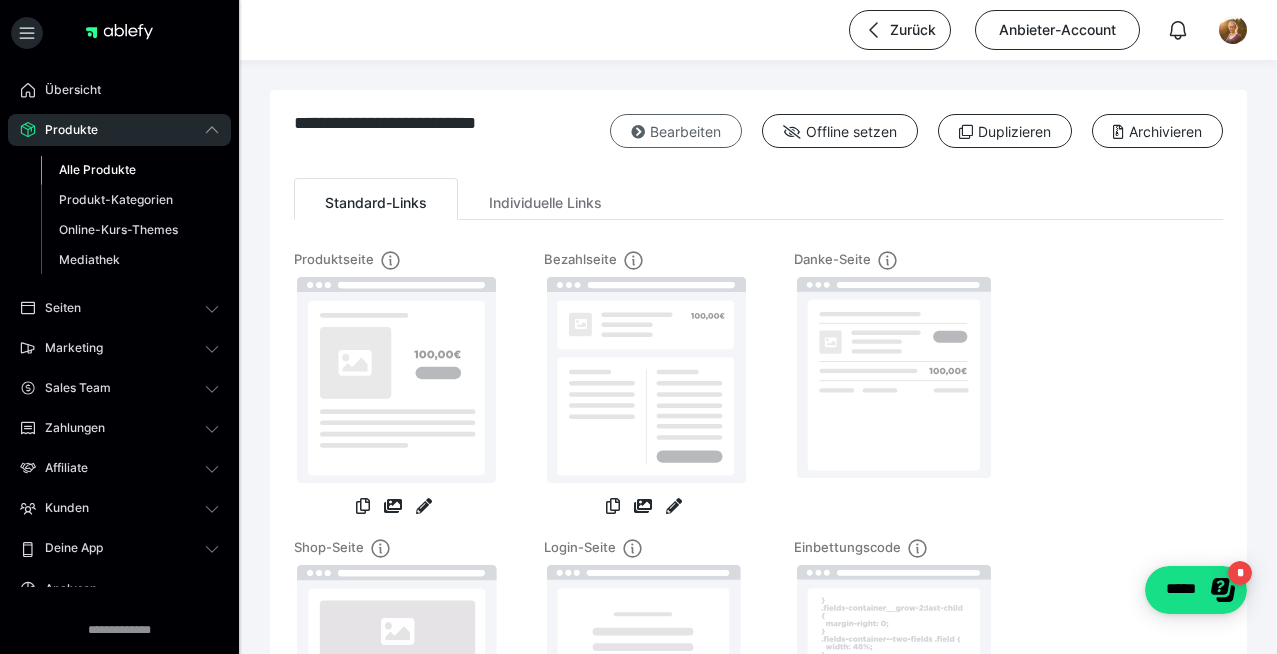 click on "Bearbeiten" at bounding box center (676, 131) 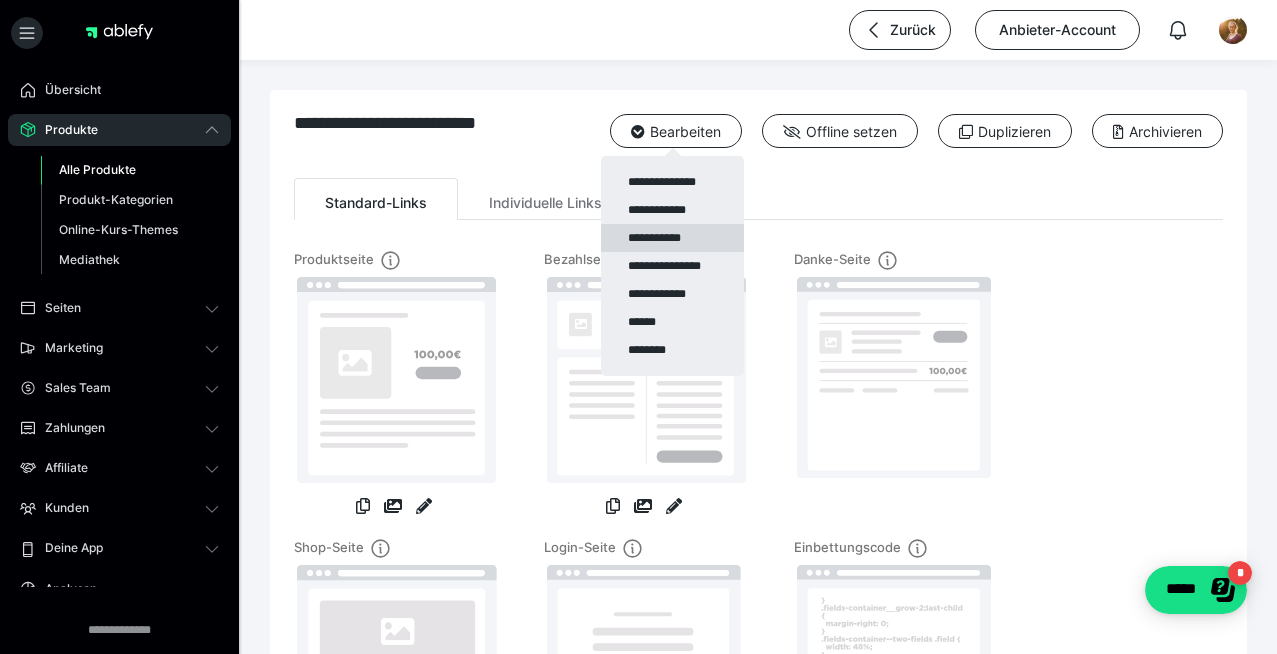 click on "**********" at bounding box center [672, 238] 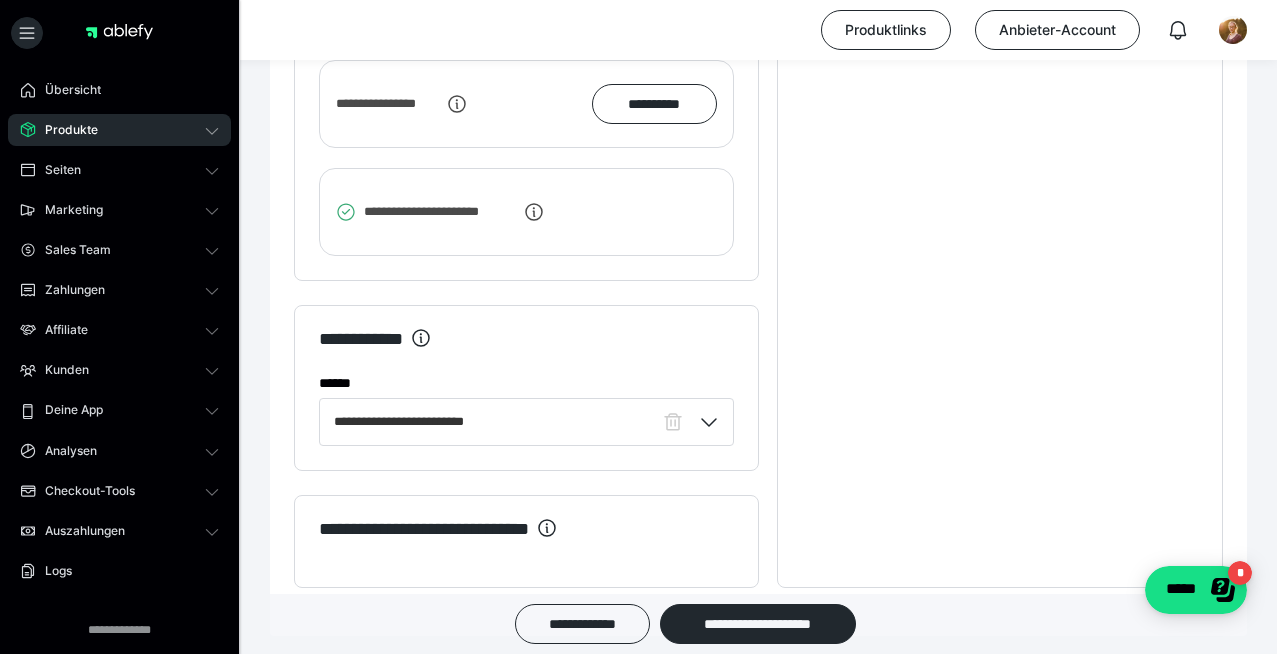 scroll, scrollTop: 2838, scrollLeft: 0, axis: vertical 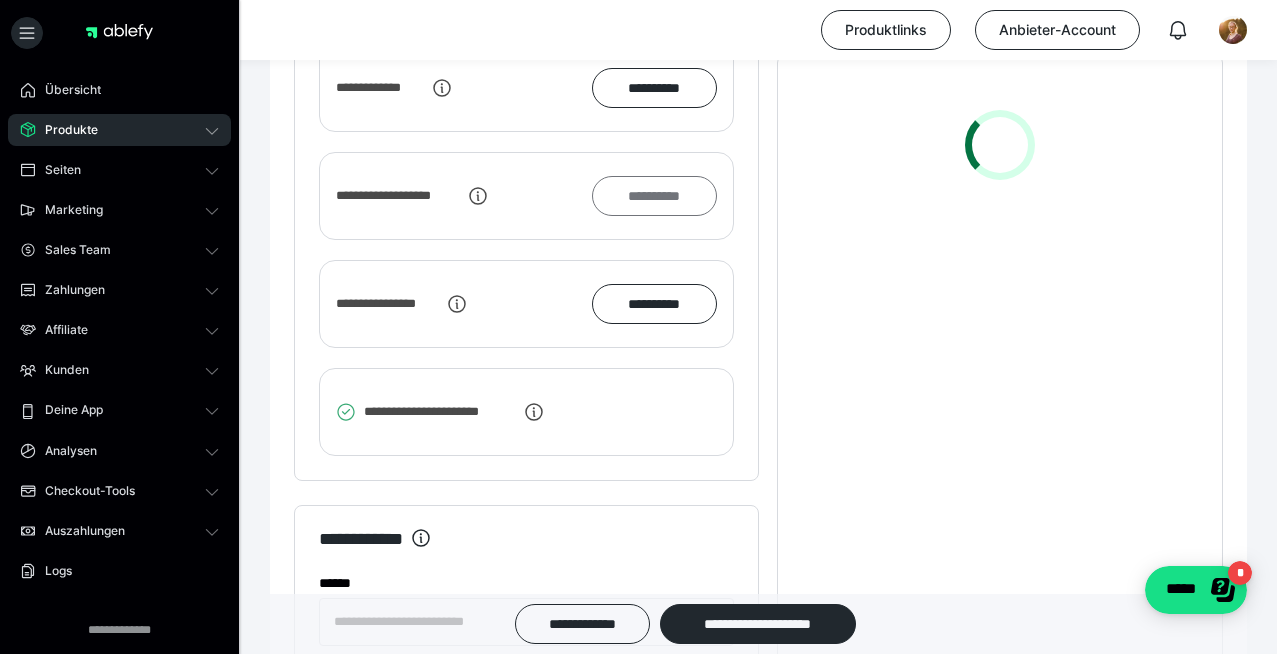 click on "**********" at bounding box center [654, 196] 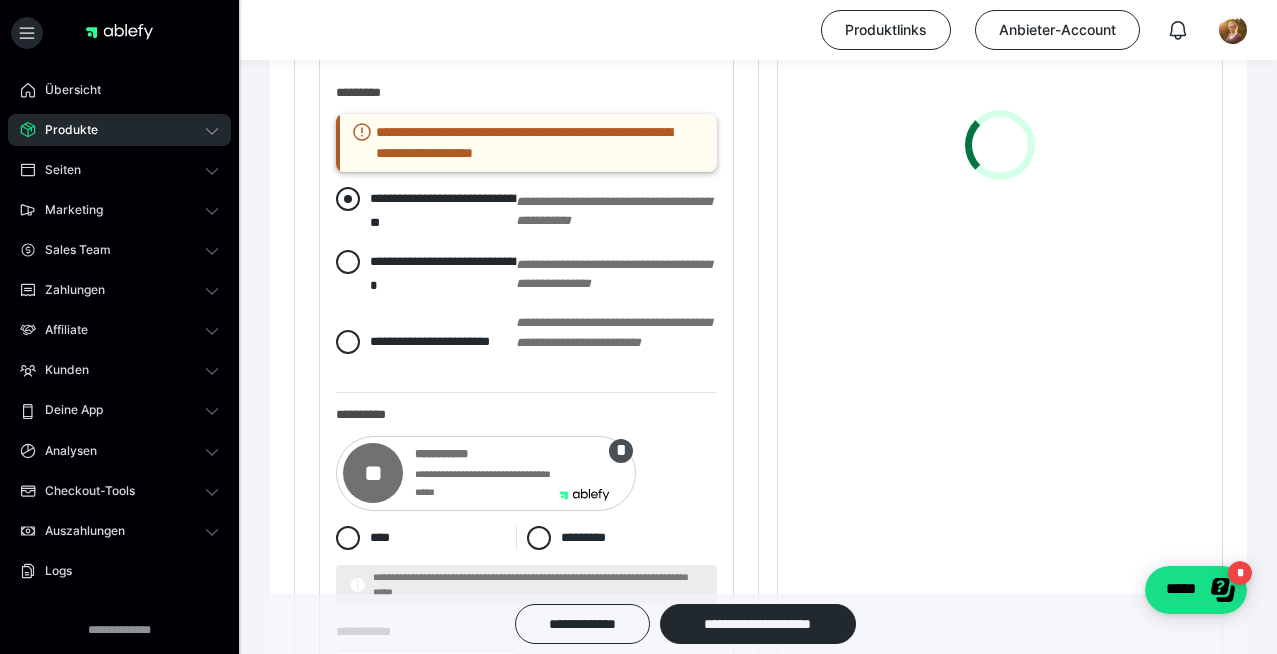 scroll, scrollTop: 2983, scrollLeft: 0, axis: vertical 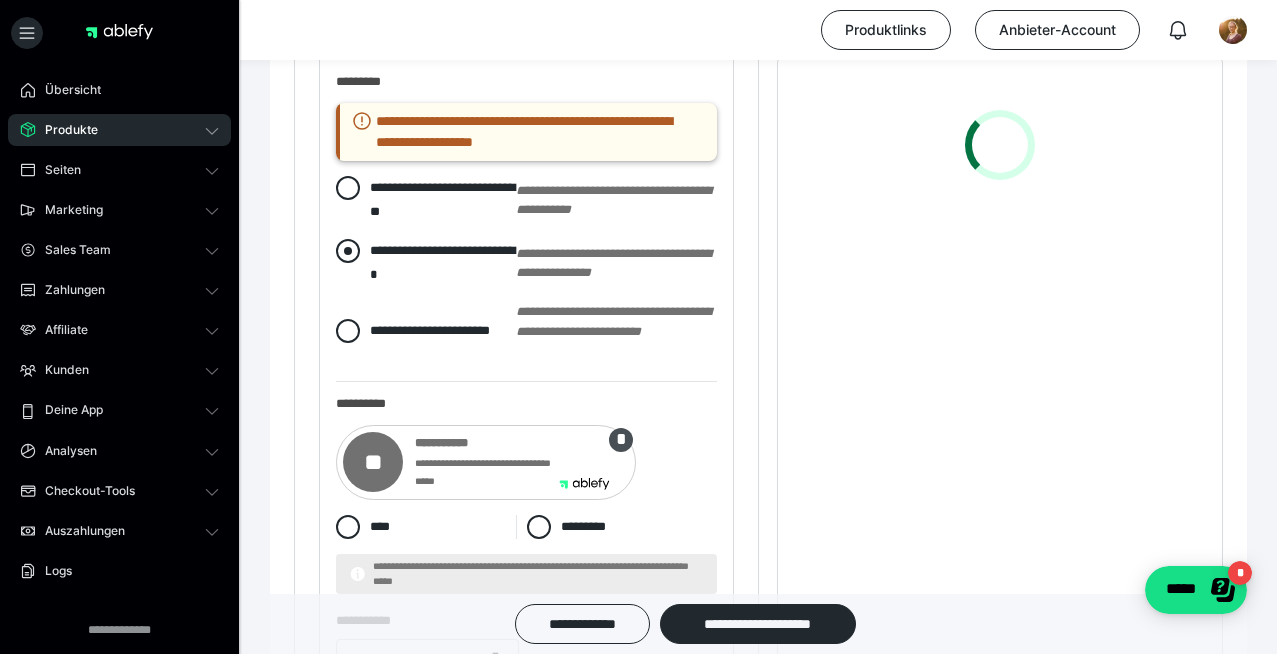 click on "**********" at bounding box center (426, 263) 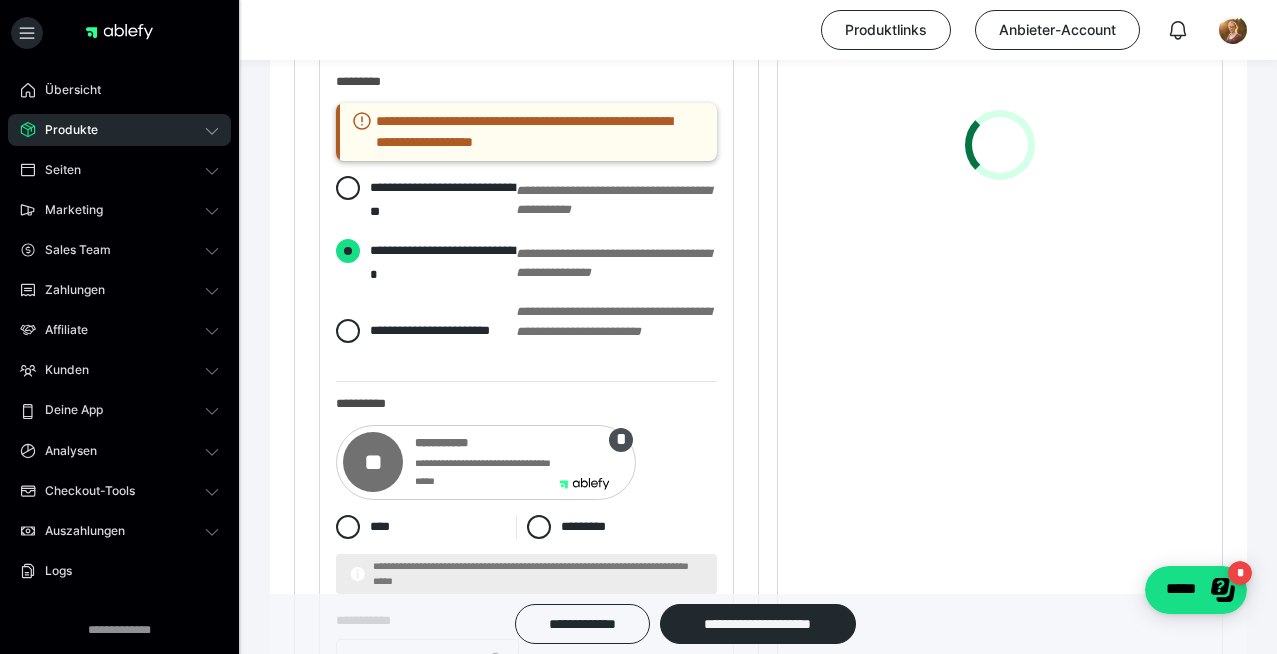 radio on "****" 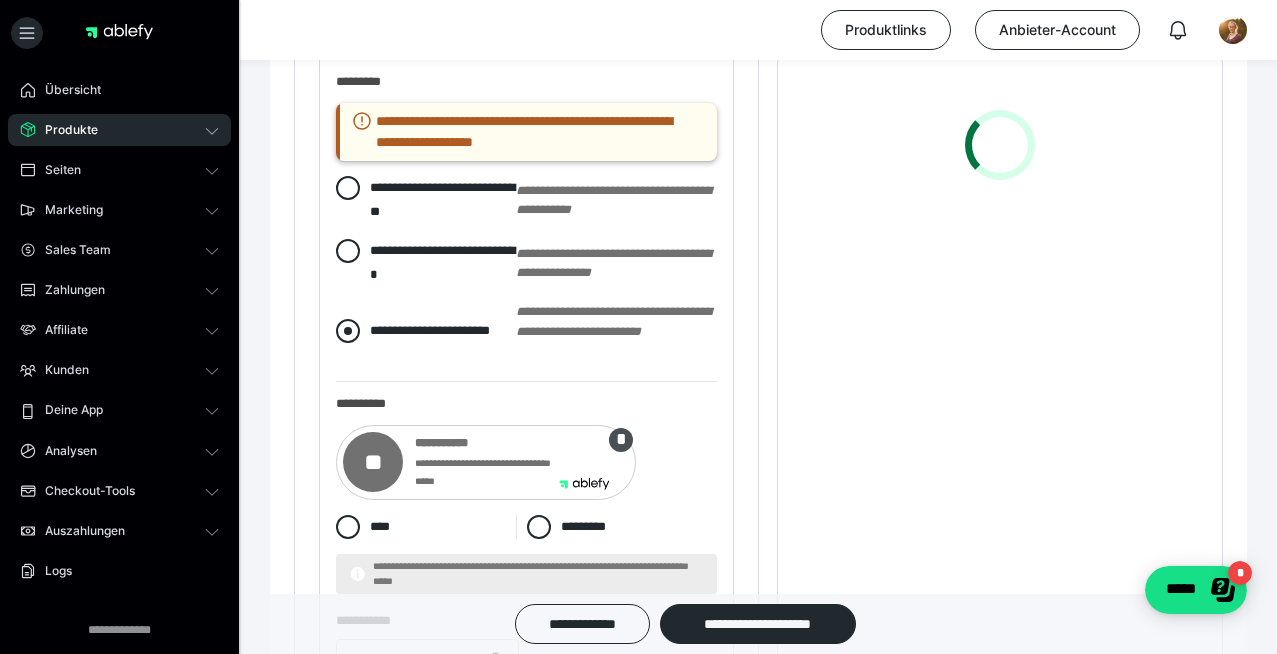 radio on "*****" 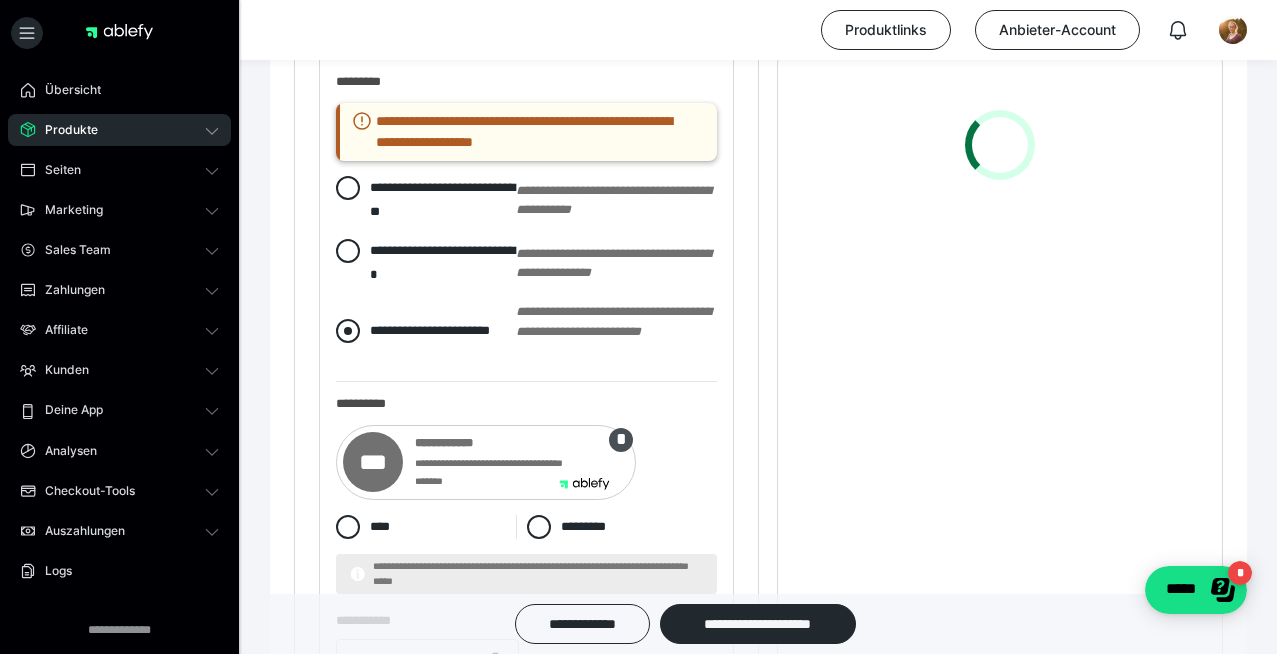 click at bounding box center [348, 331] 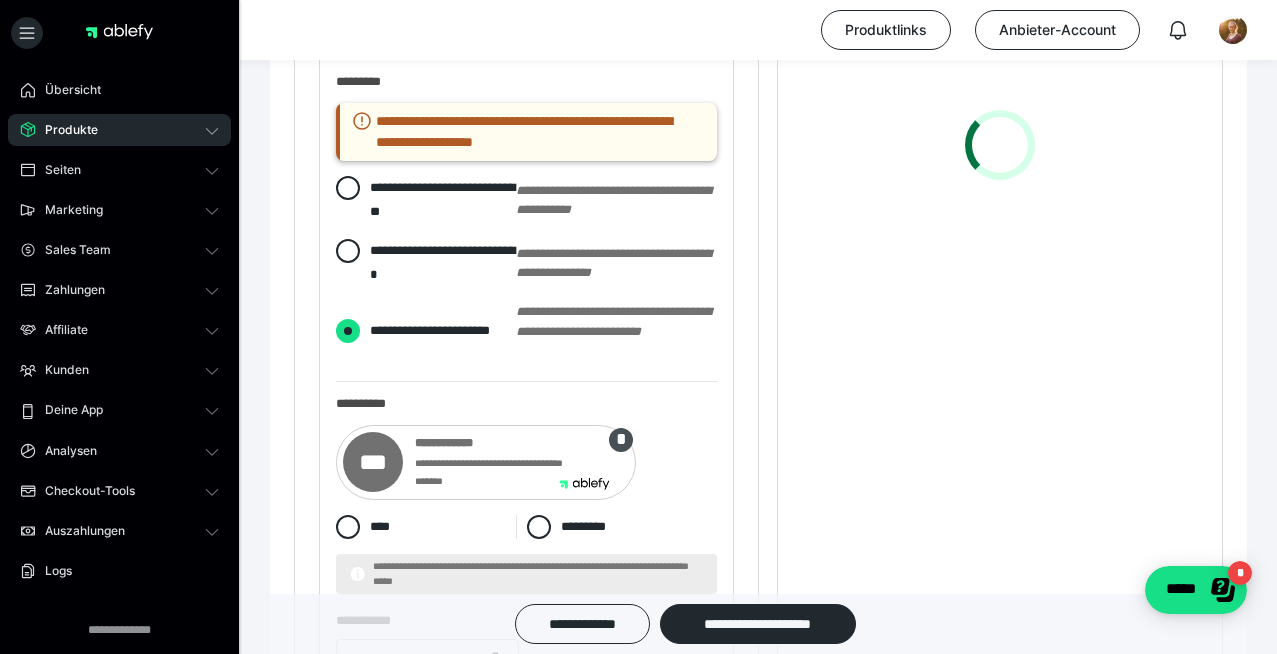 radio on "****" 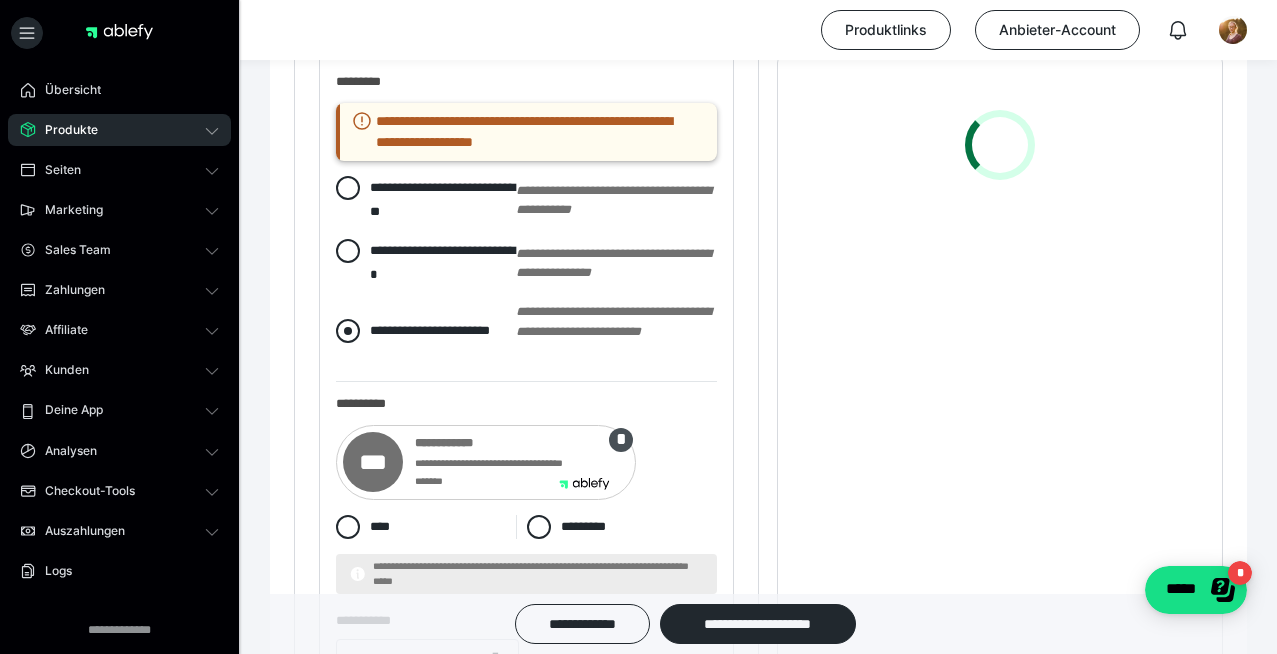 radio on "*****" 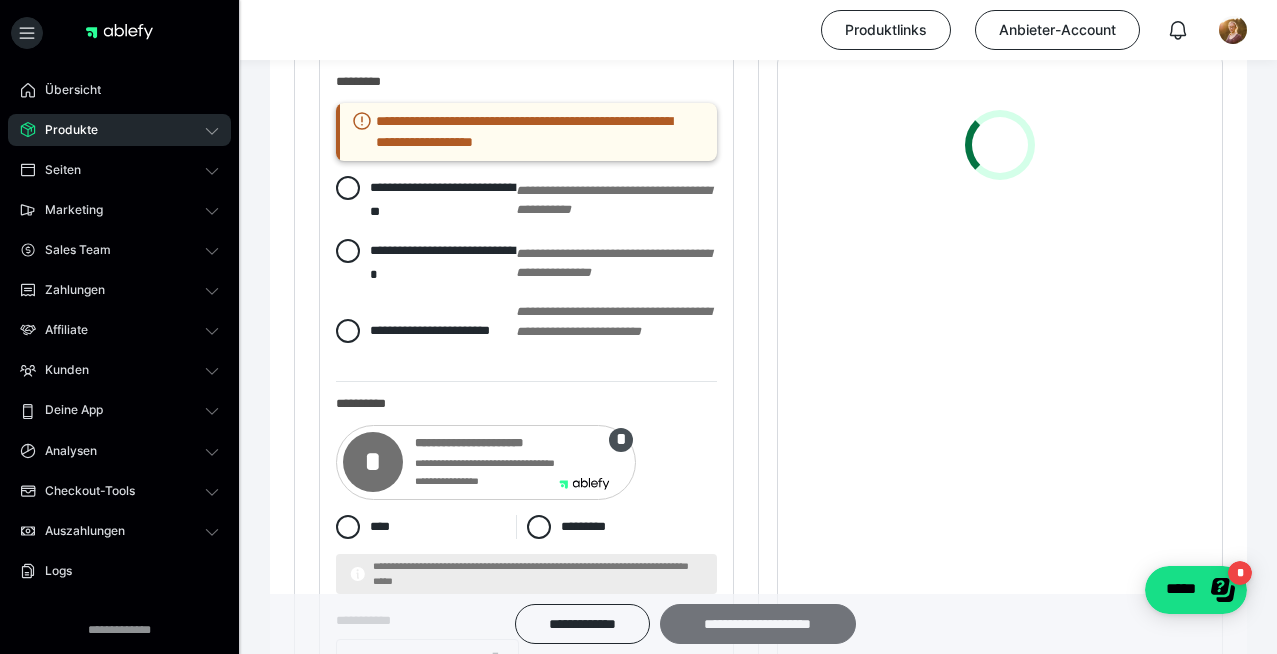 click on "**********" at bounding box center (758, 624) 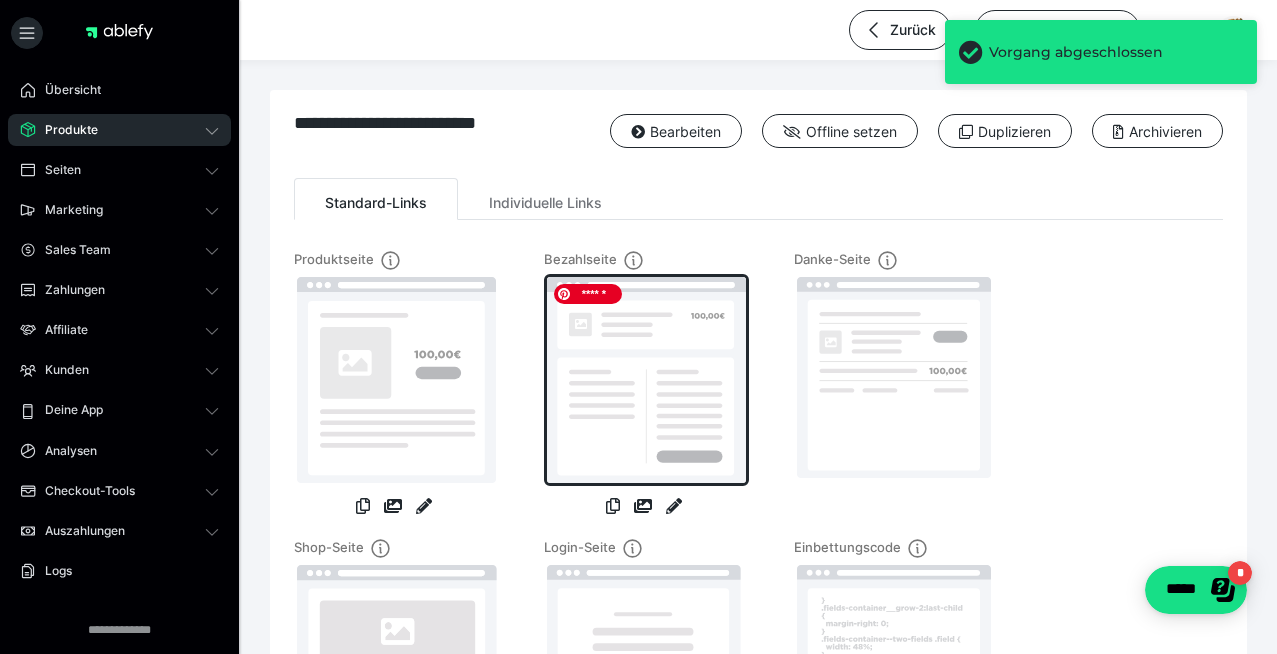 click at bounding box center (646, 380) 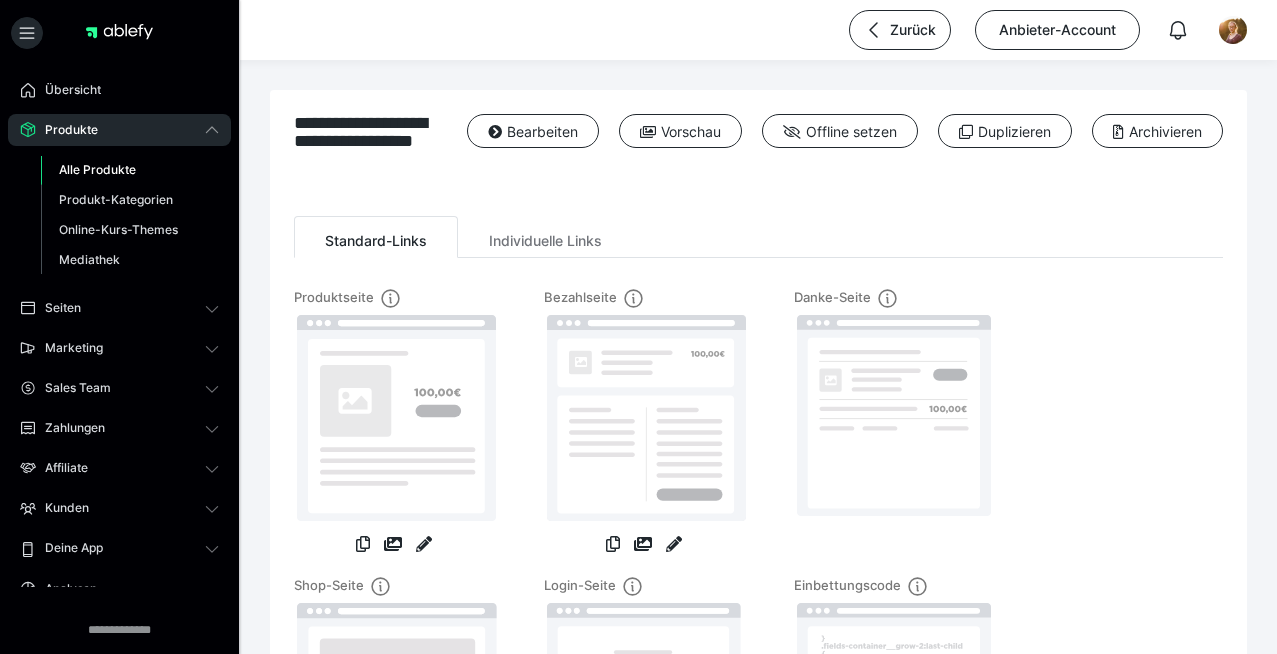 scroll, scrollTop: 0, scrollLeft: 0, axis: both 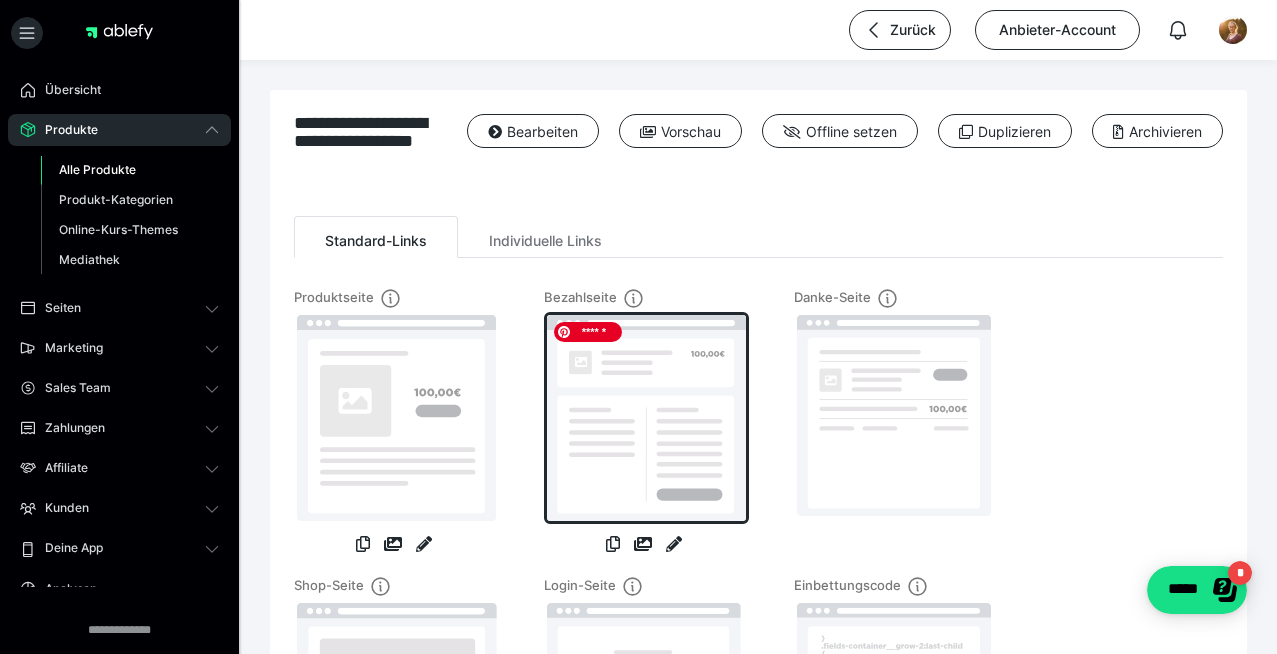 click at bounding box center [646, 418] 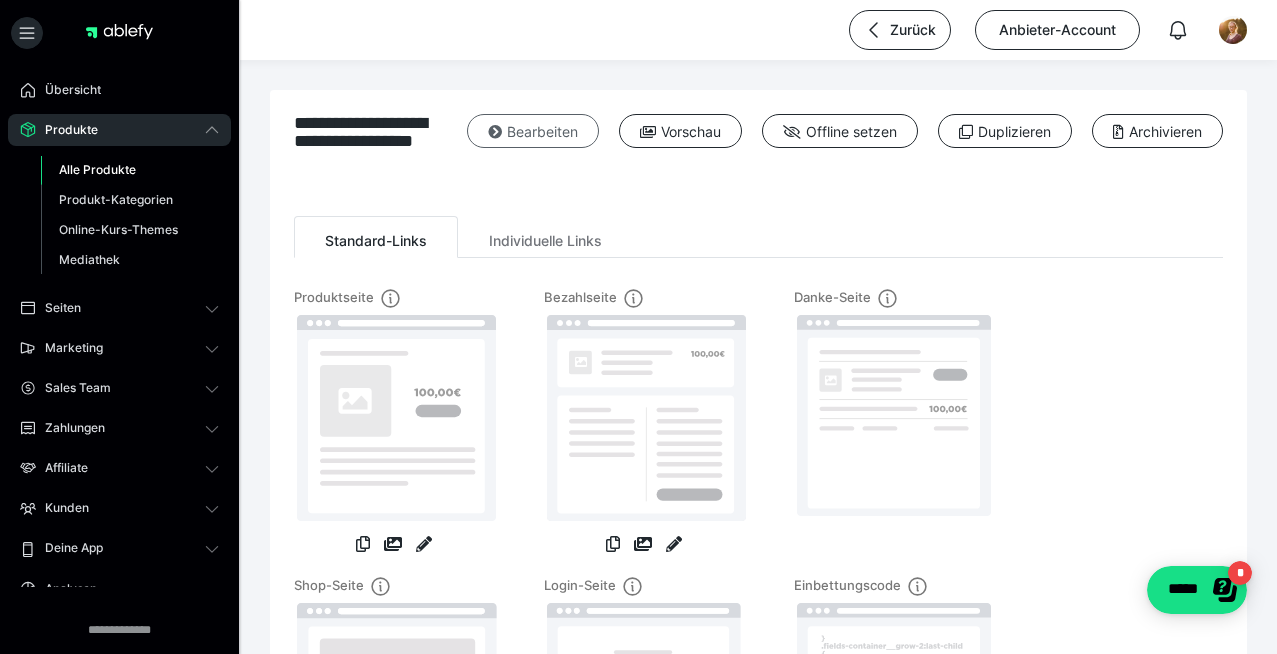 click on "Bearbeiten" at bounding box center [533, 131] 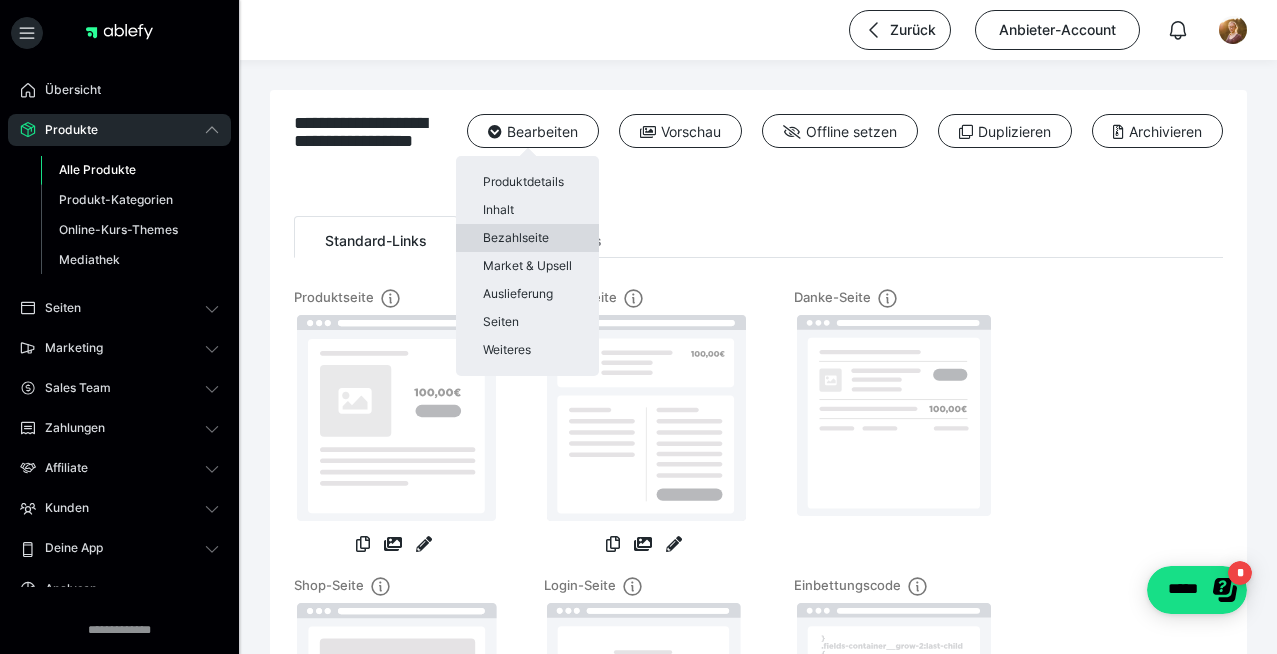 click on "Bezahlseite" at bounding box center (527, 238) 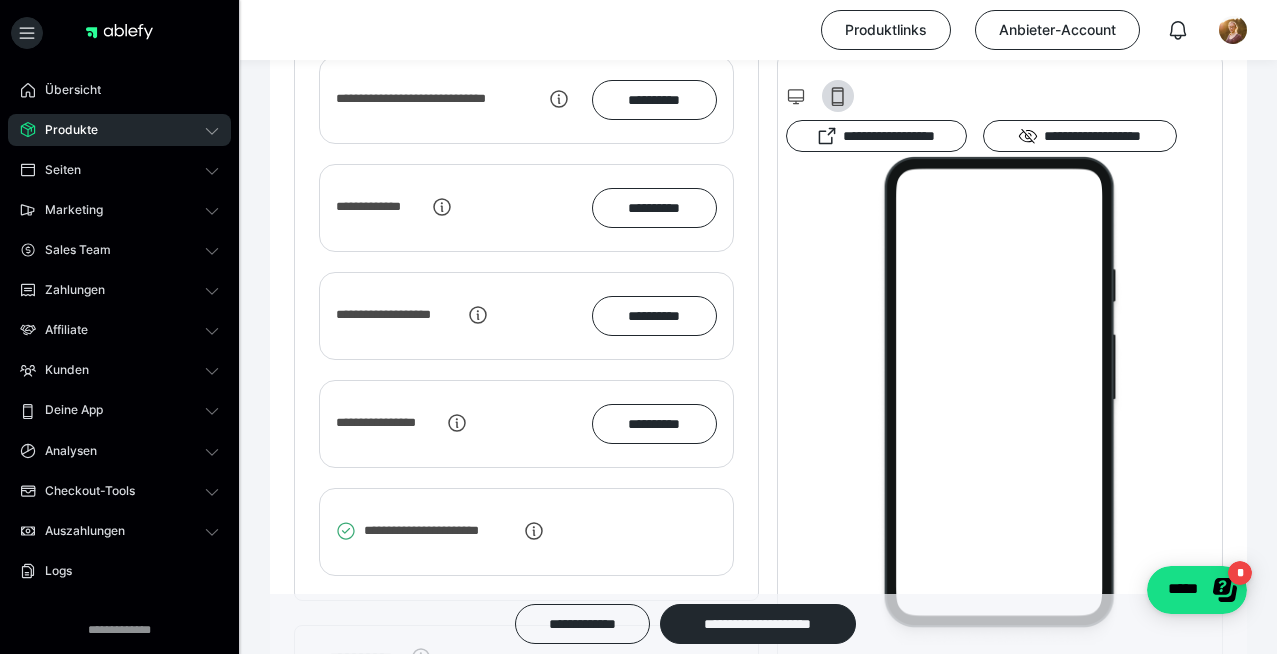 scroll, scrollTop: 3066, scrollLeft: 0, axis: vertical 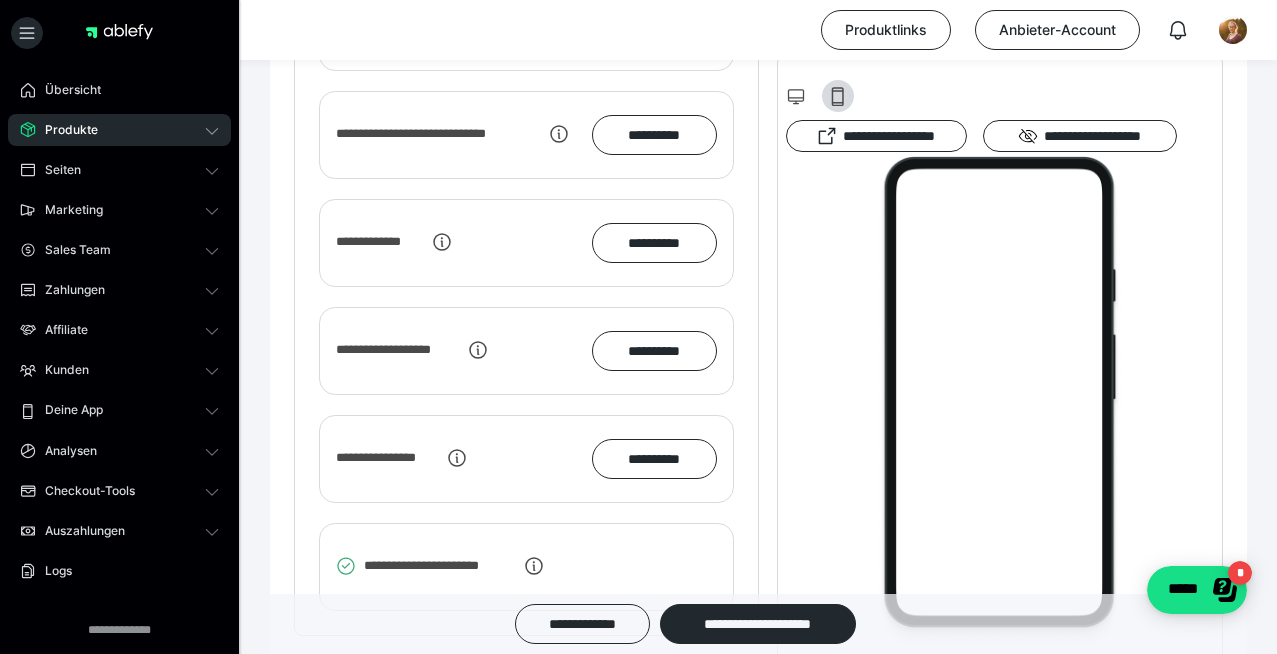 click on "**********" at bounding box center (654, 351) 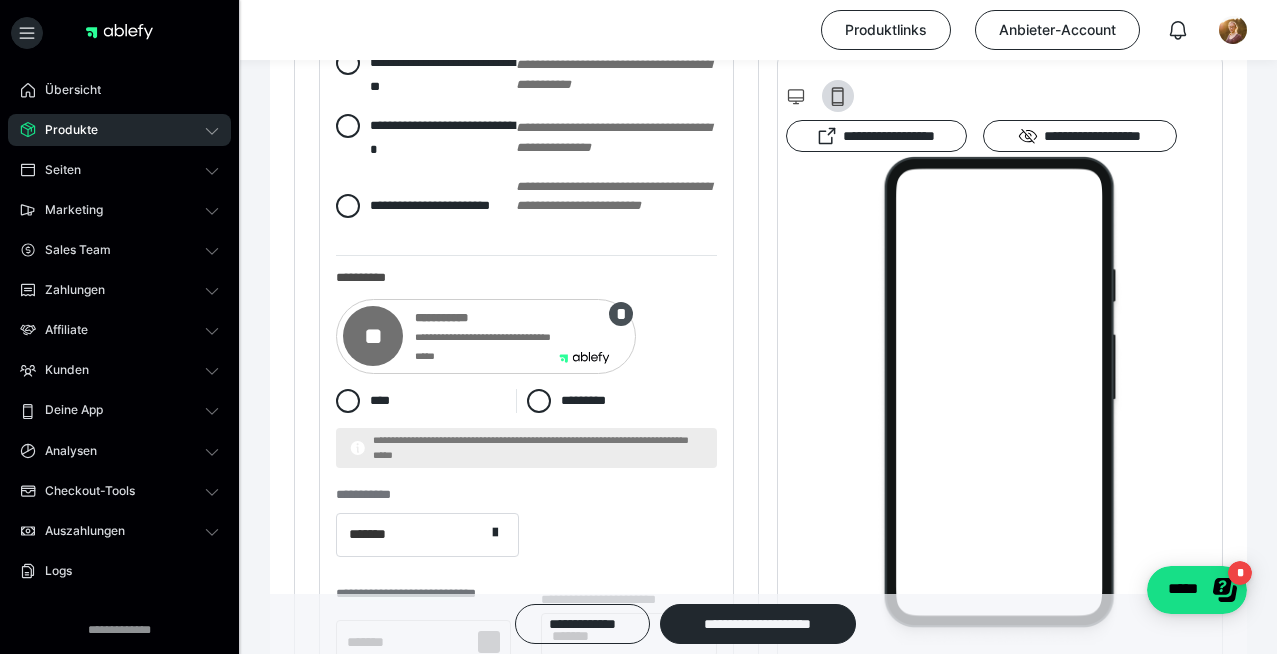 scroll, scrollTop: 3582, scrollLeft: 0, axis: vertical 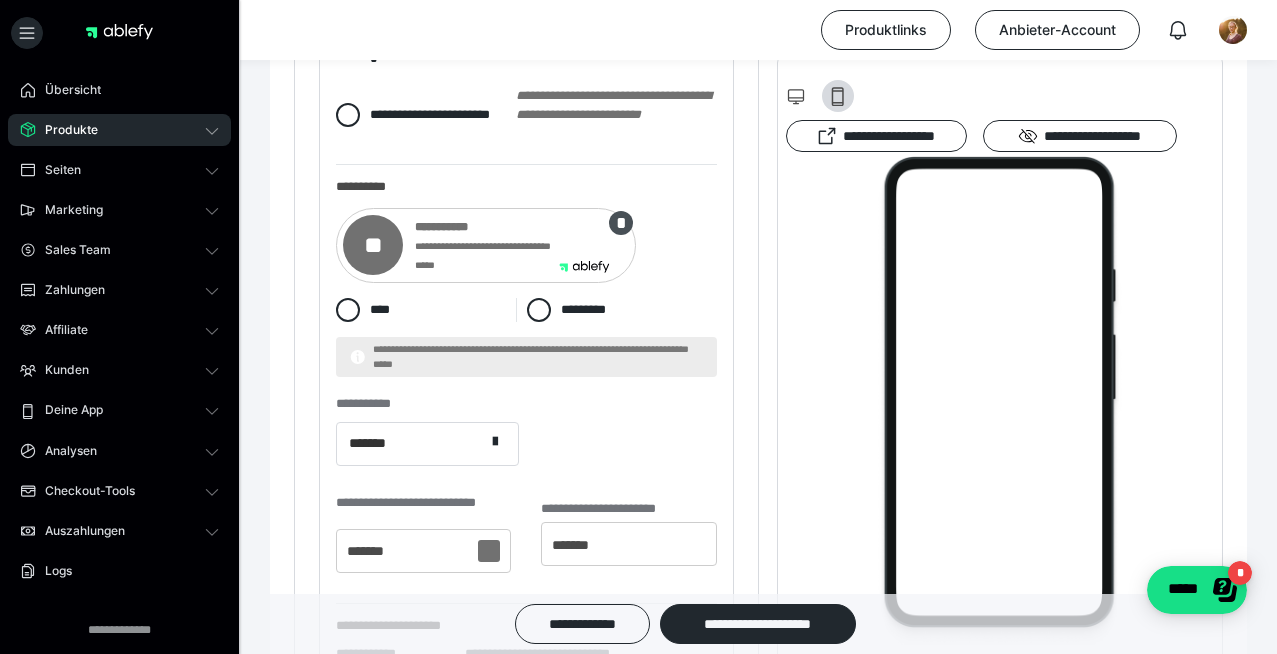 click at bounding box center [348, 35] 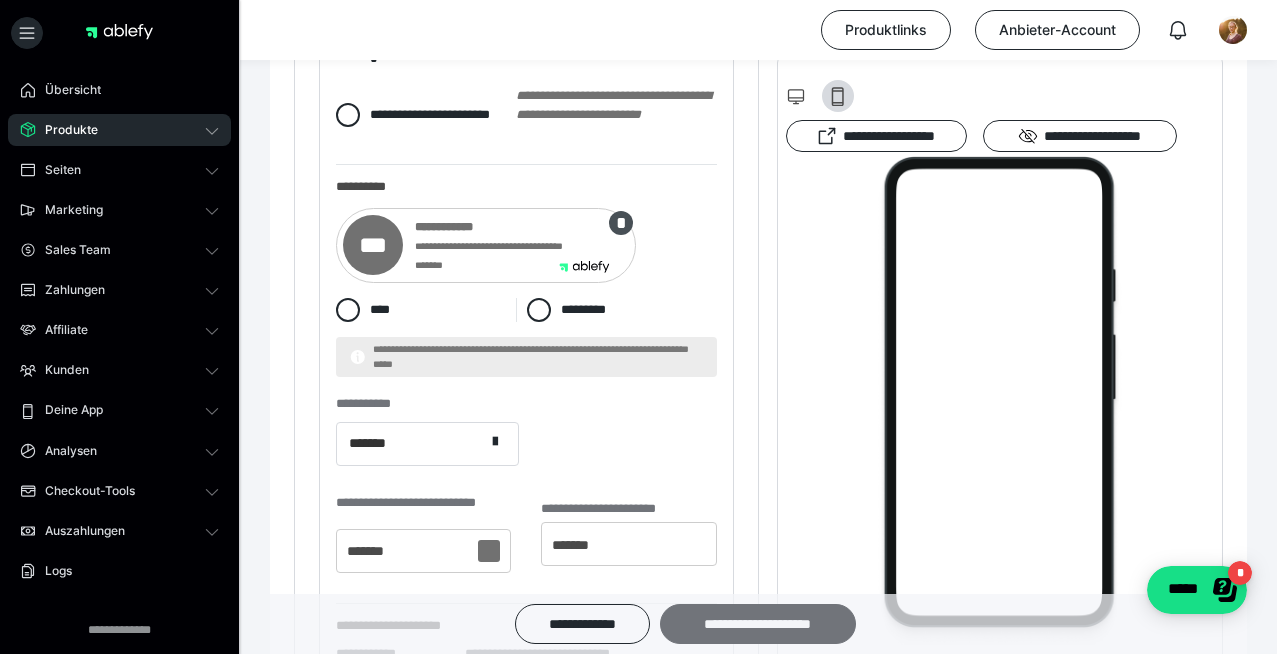 click on "**********" at bounding box center [758, 624] 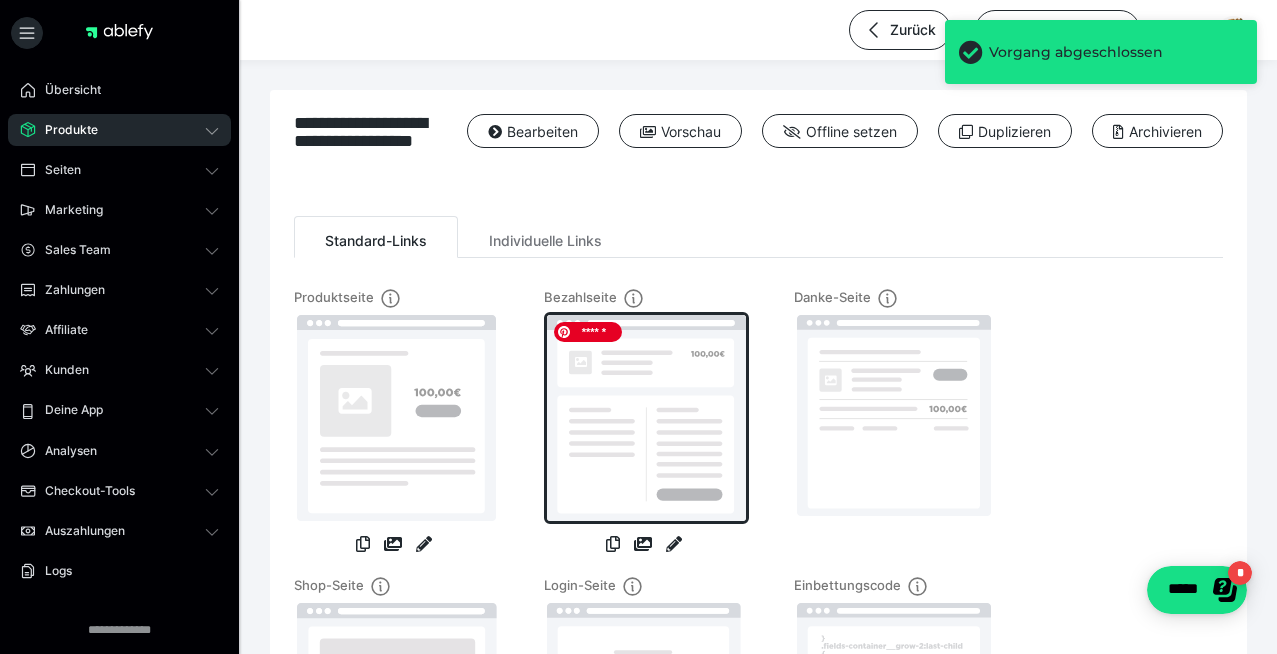 click at bounding box center (646, 418) 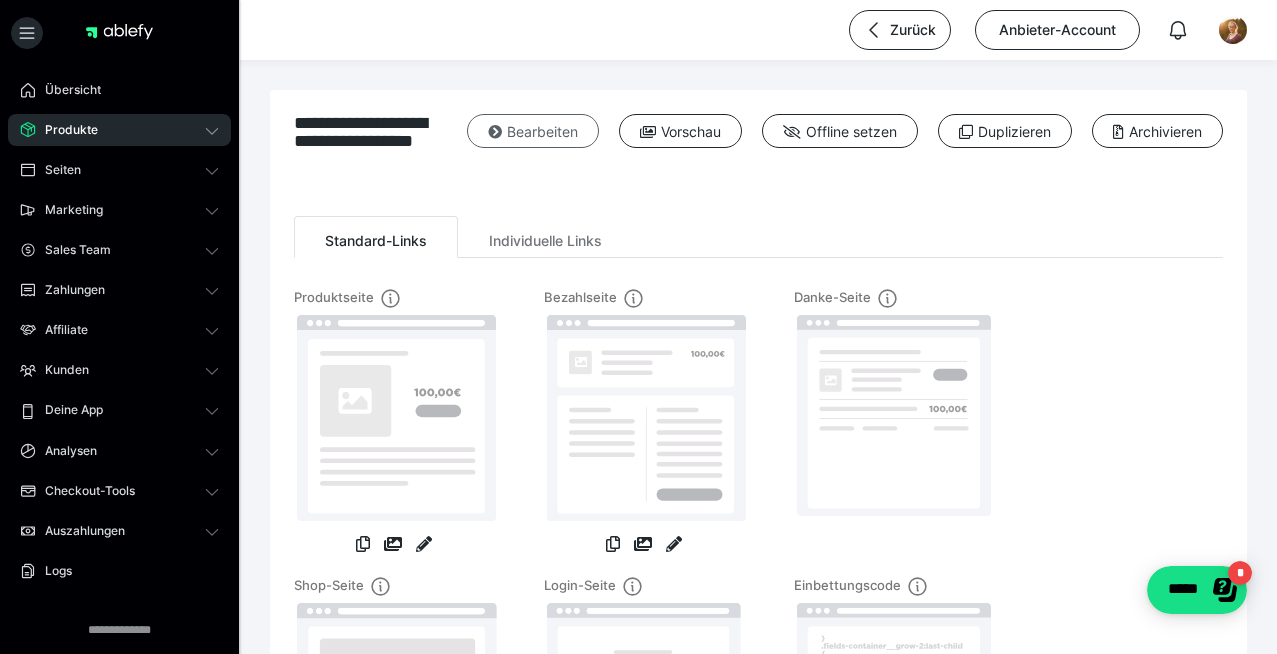 click at bounding box center [495, 132] 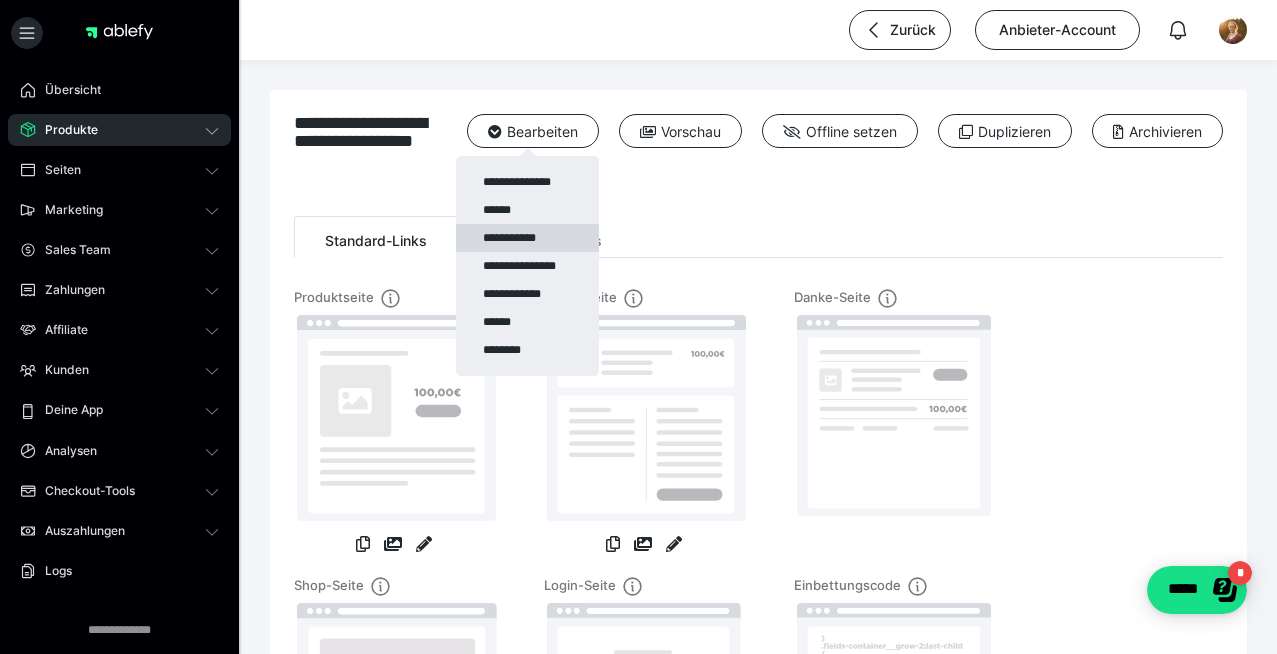 click on "**********" at bounding box center [527, 238] 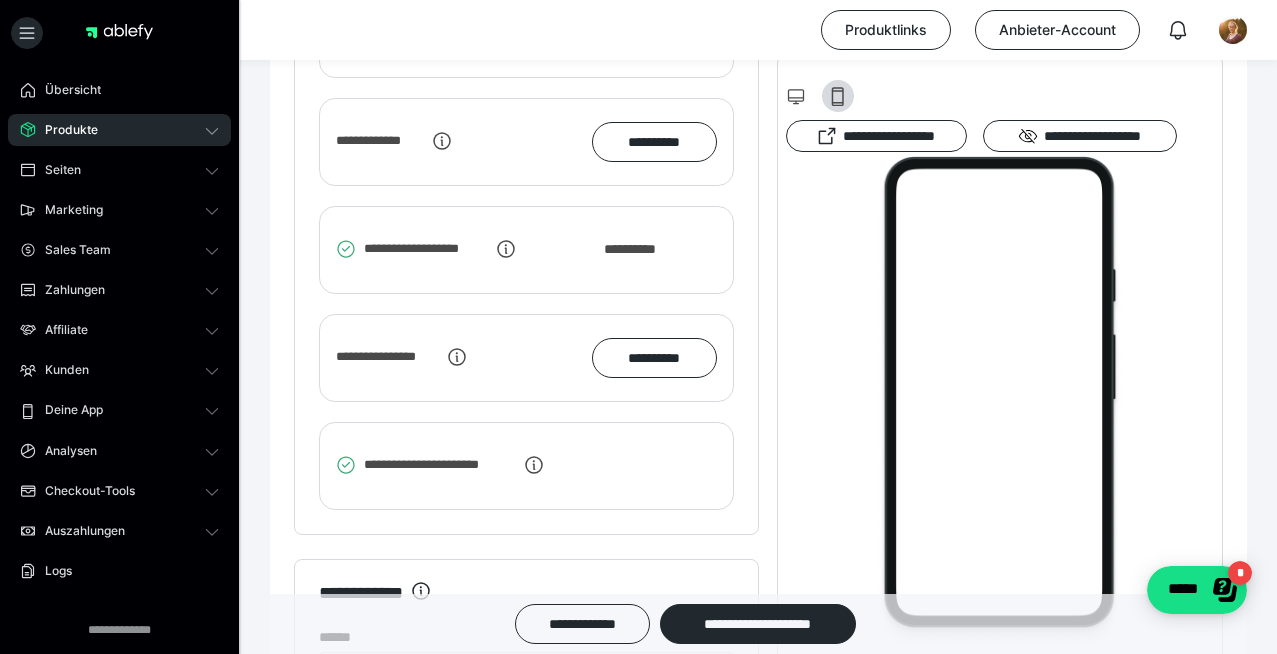 scroll, scrollTop: 3174, scrollLeft: 0, axis: vertical 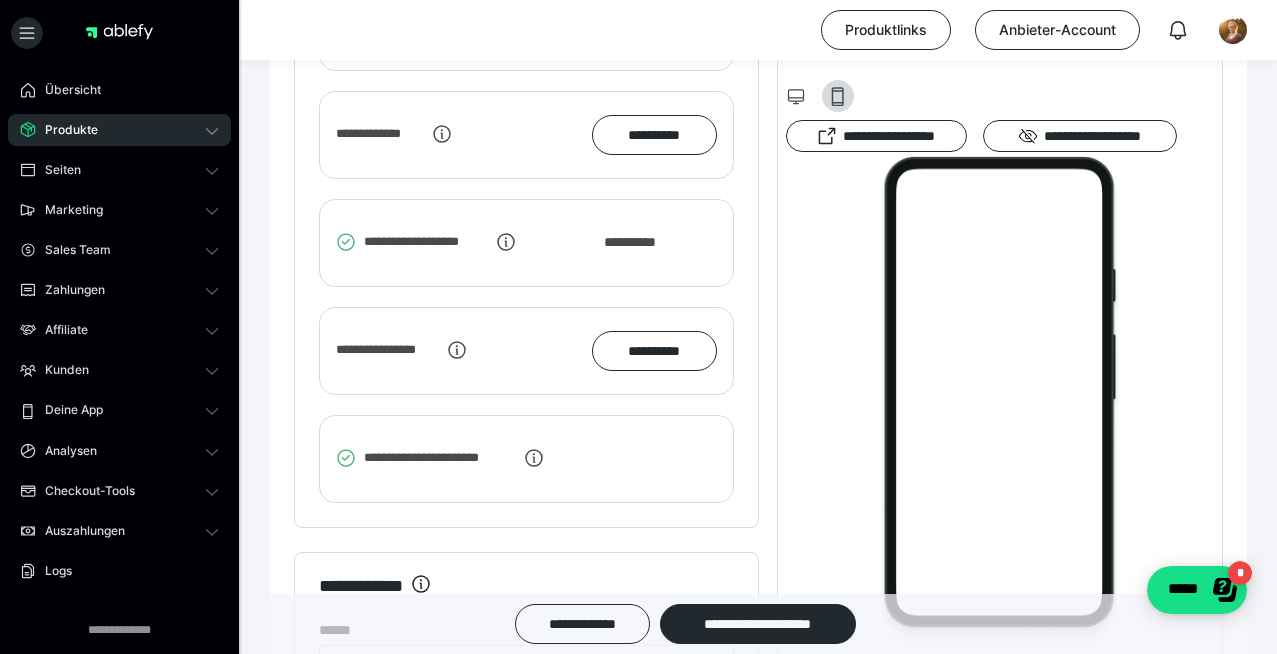 click on "**********" at bounding box center (640, 242) 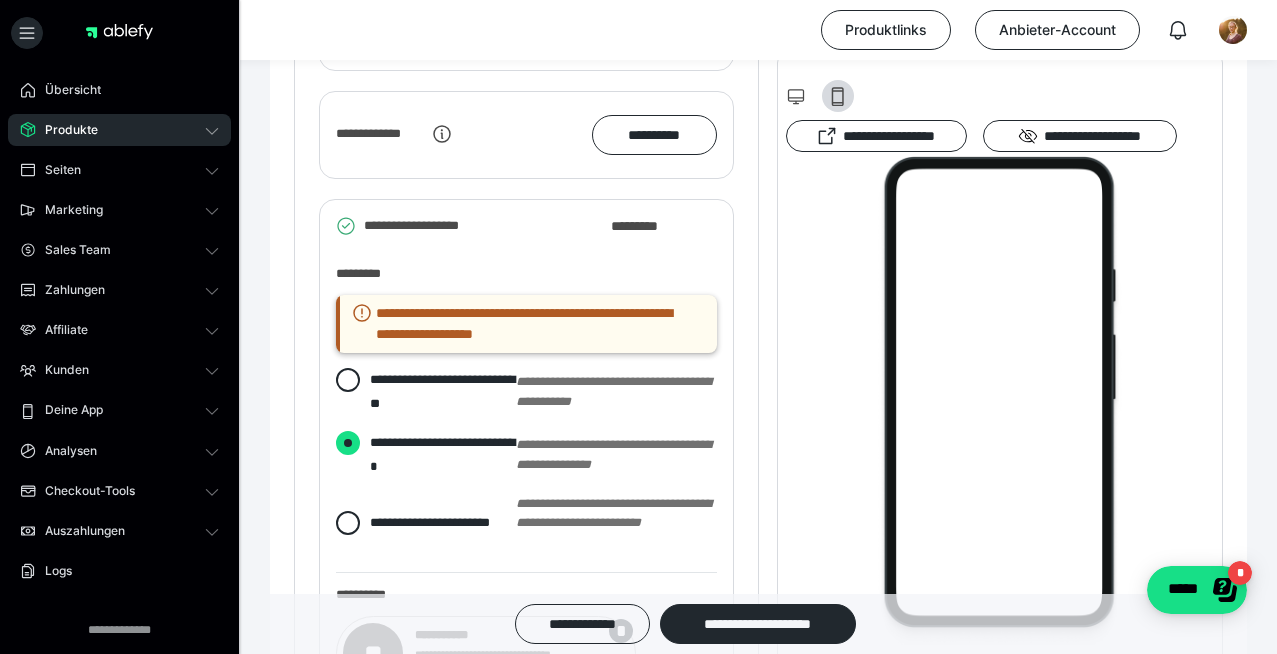 radio on "*****" 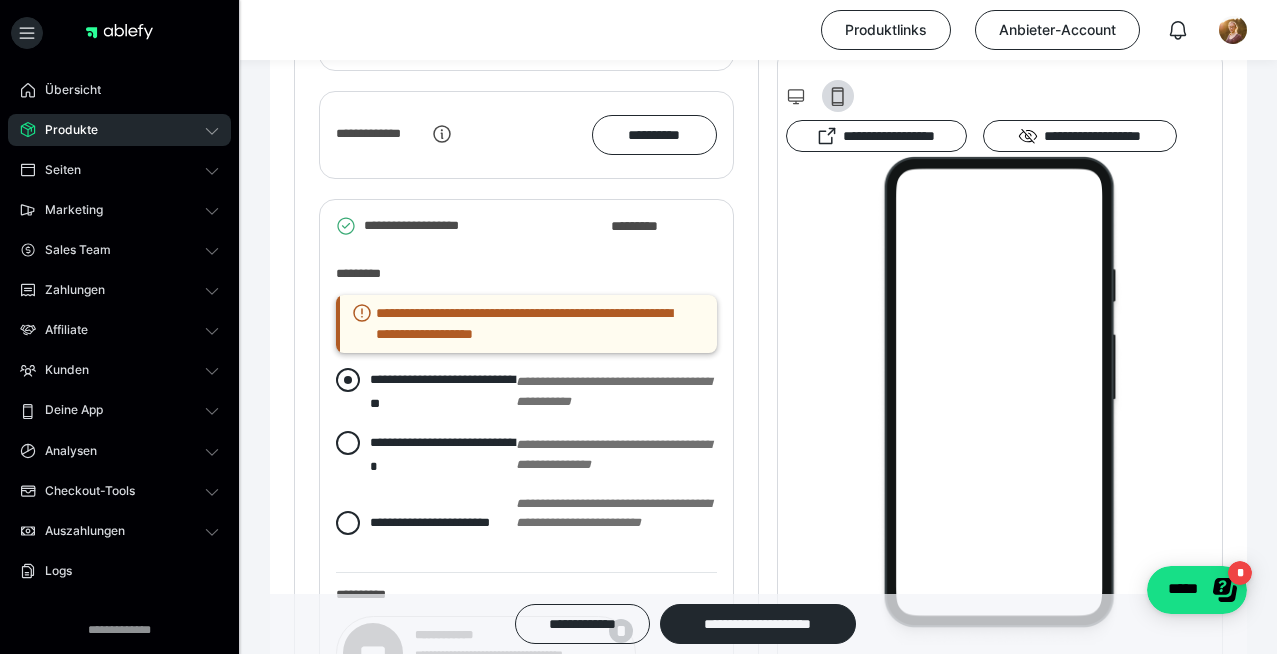 scroll, scrollTop: 3291, scrollLeft: 0, axis: vertical 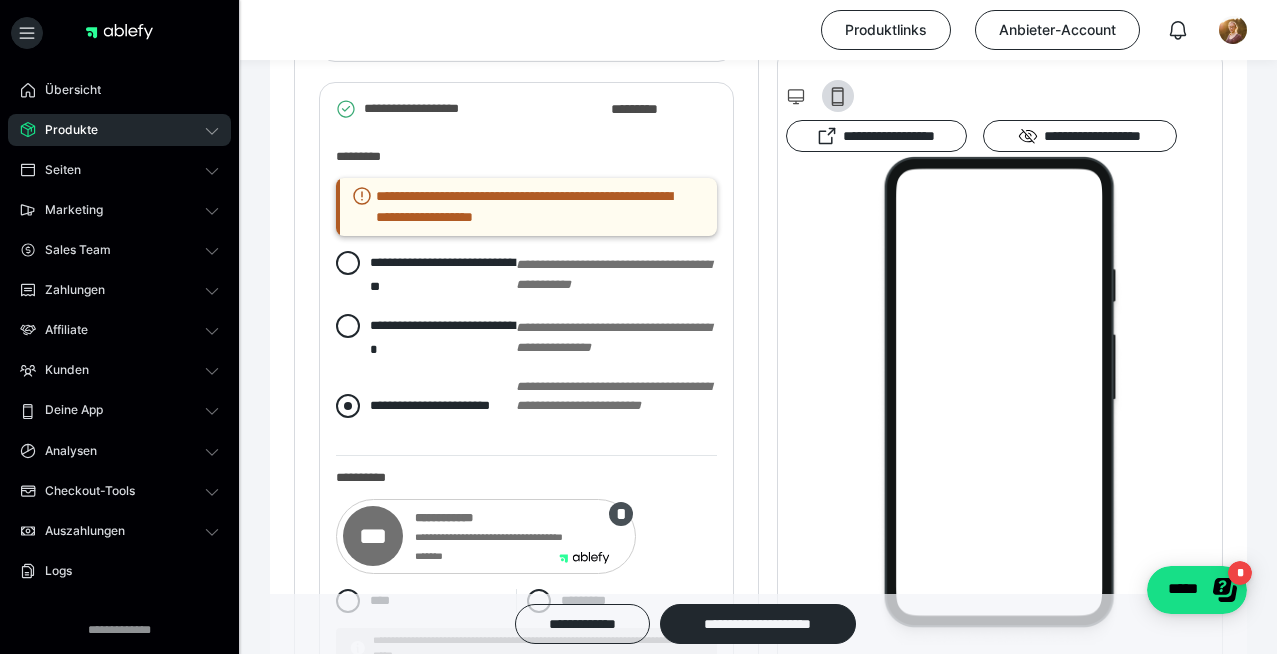 click at bounding box center (348, 406) 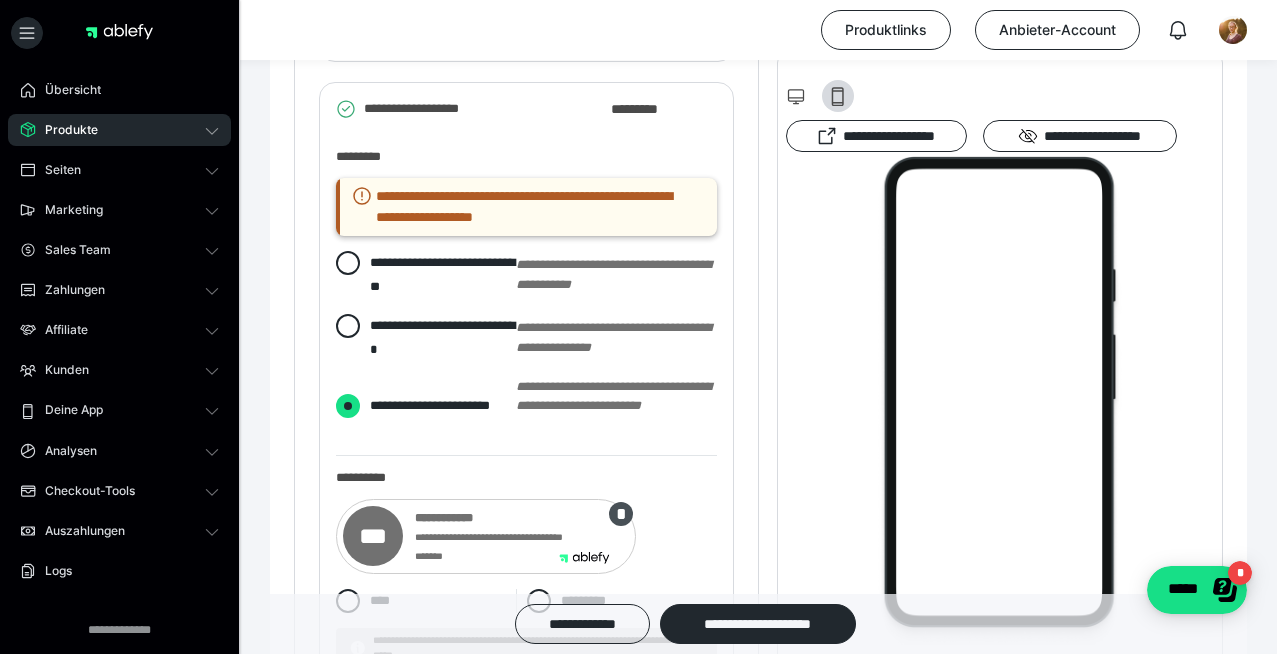 radio on "****" 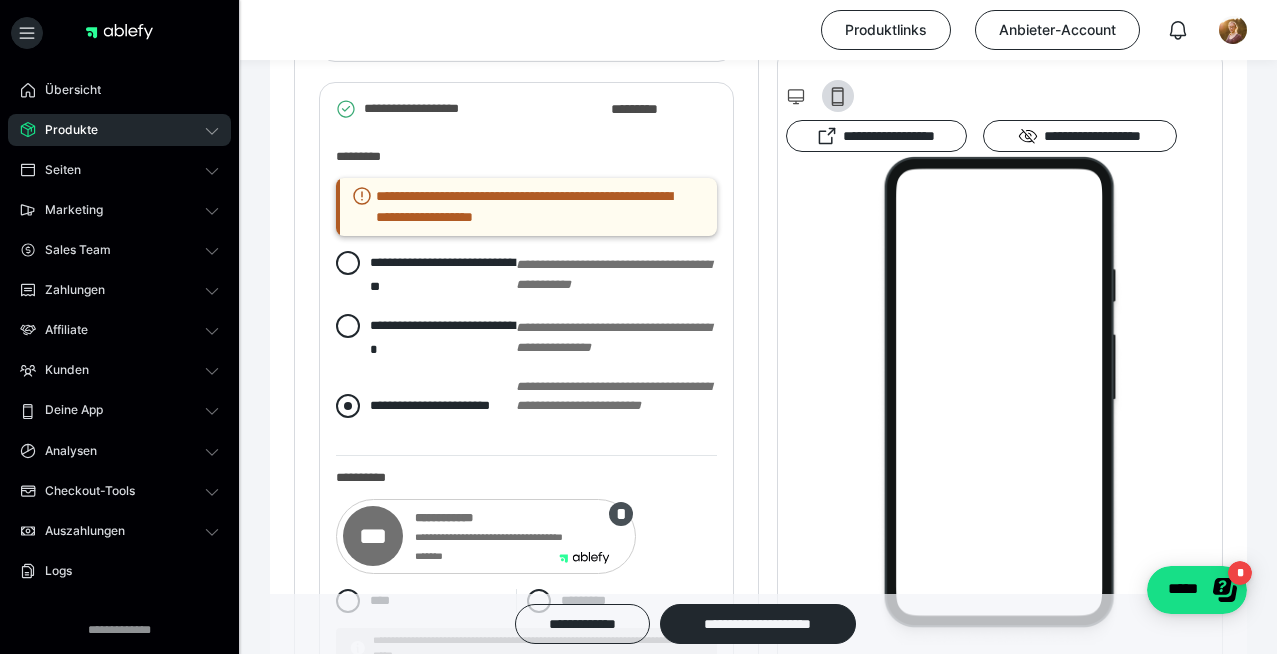 radio on "*****" 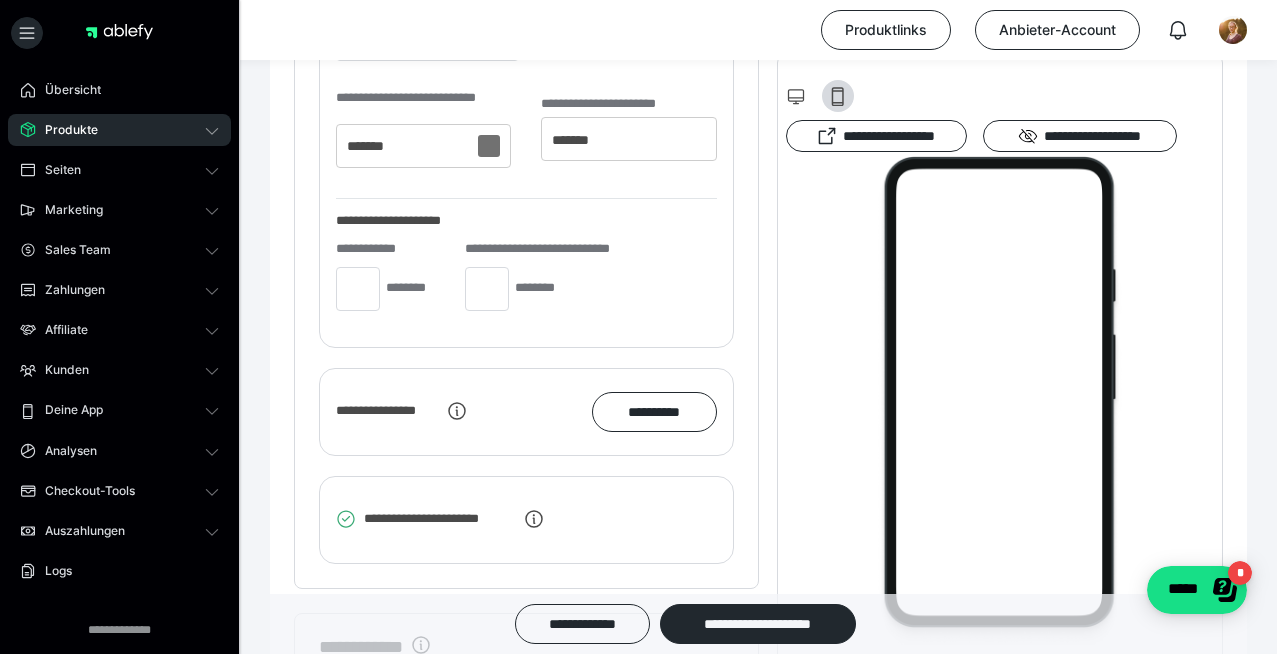 scroll, scrollTop: 3989, scrollLeft: 0, axis: vertical 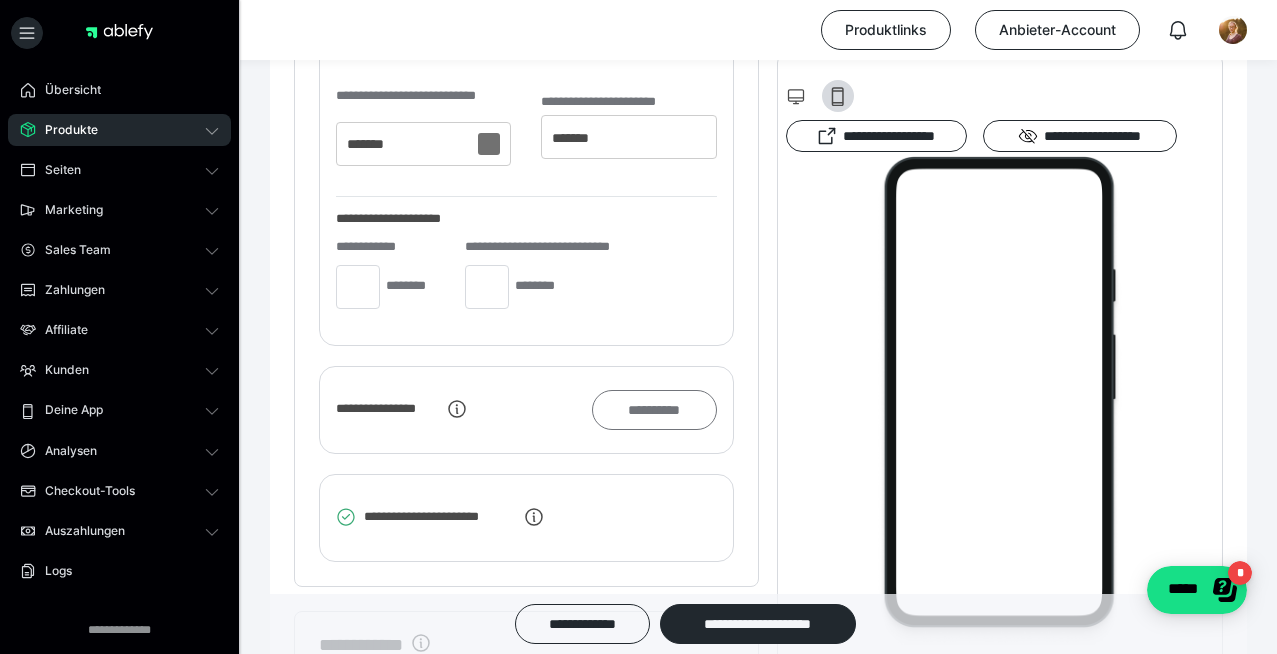 click on "**********" at bounding box center [654, 410] 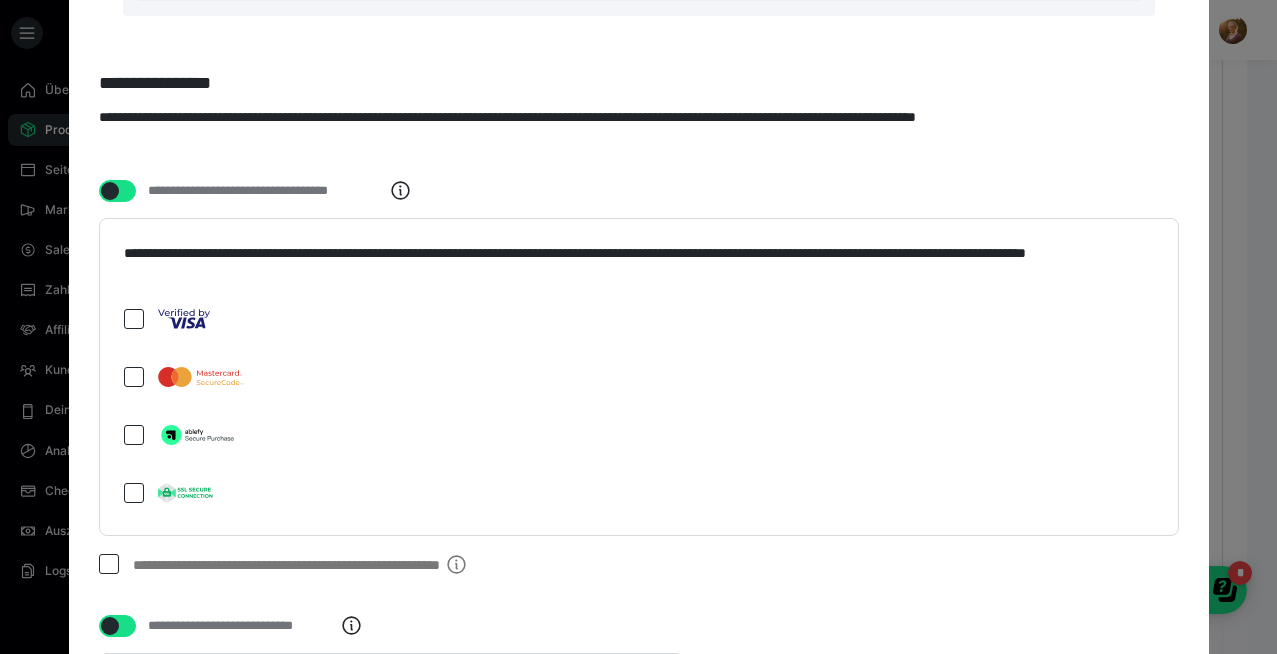 scroll, scrollTop: 3970, scrollLeft: 0, axis: vertical 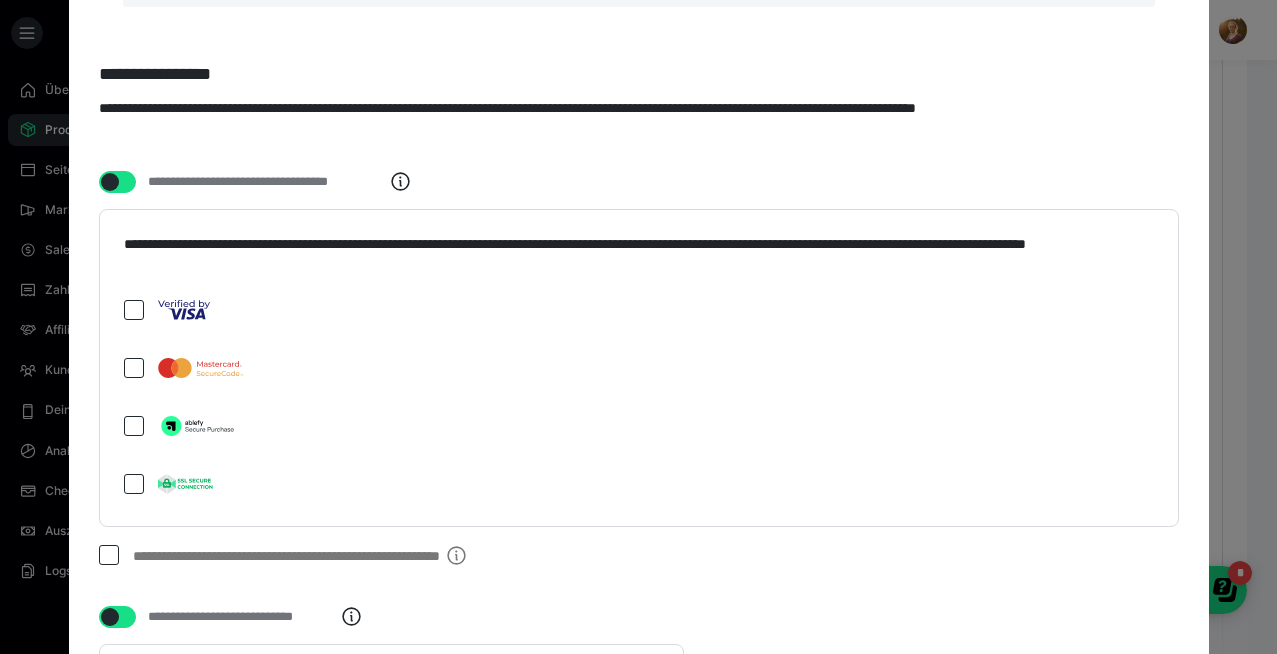 click at bounding box center (134, 426) 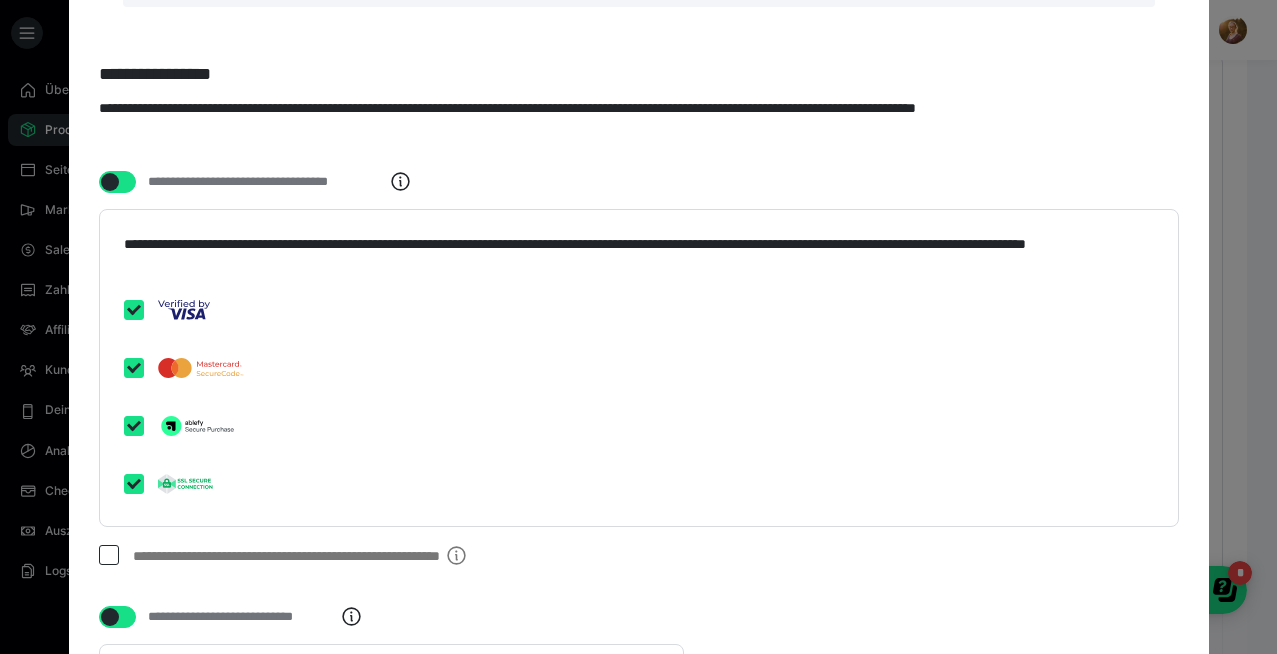 checkbox on "****" 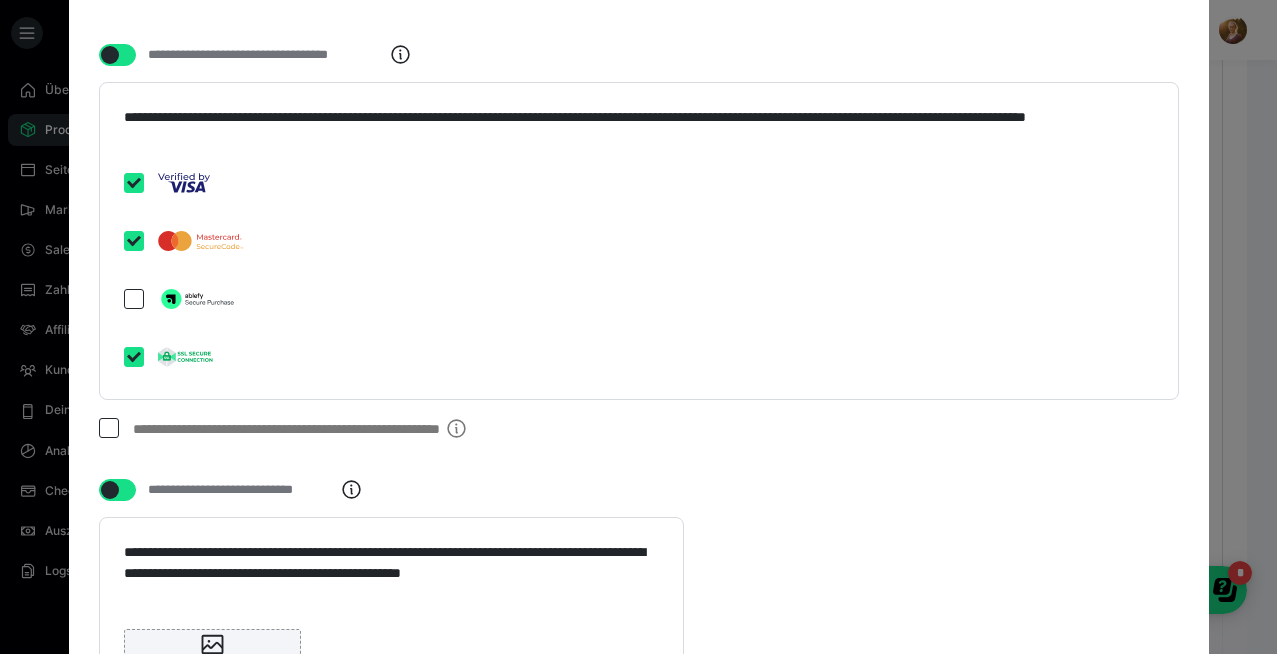 scroll, scrollTop: 4099, scrollLeft: 0, axis: vertical 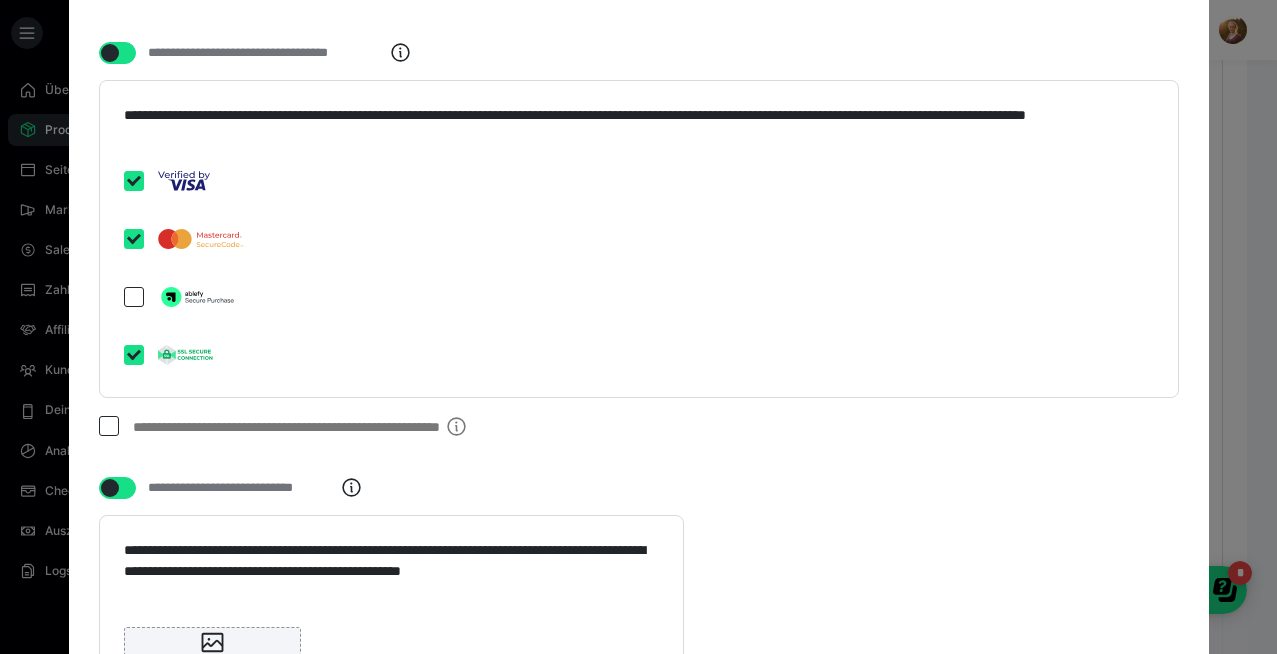 click on "**********" at bounding box center (349, 431) 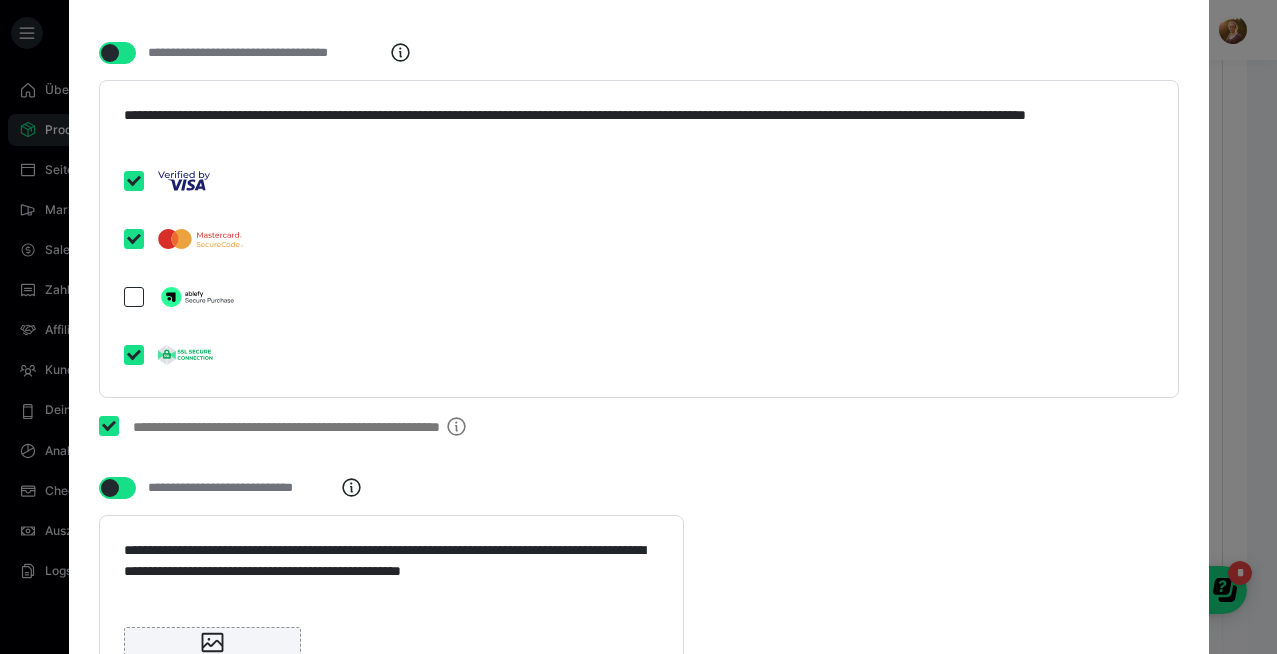 checkbox on "****" 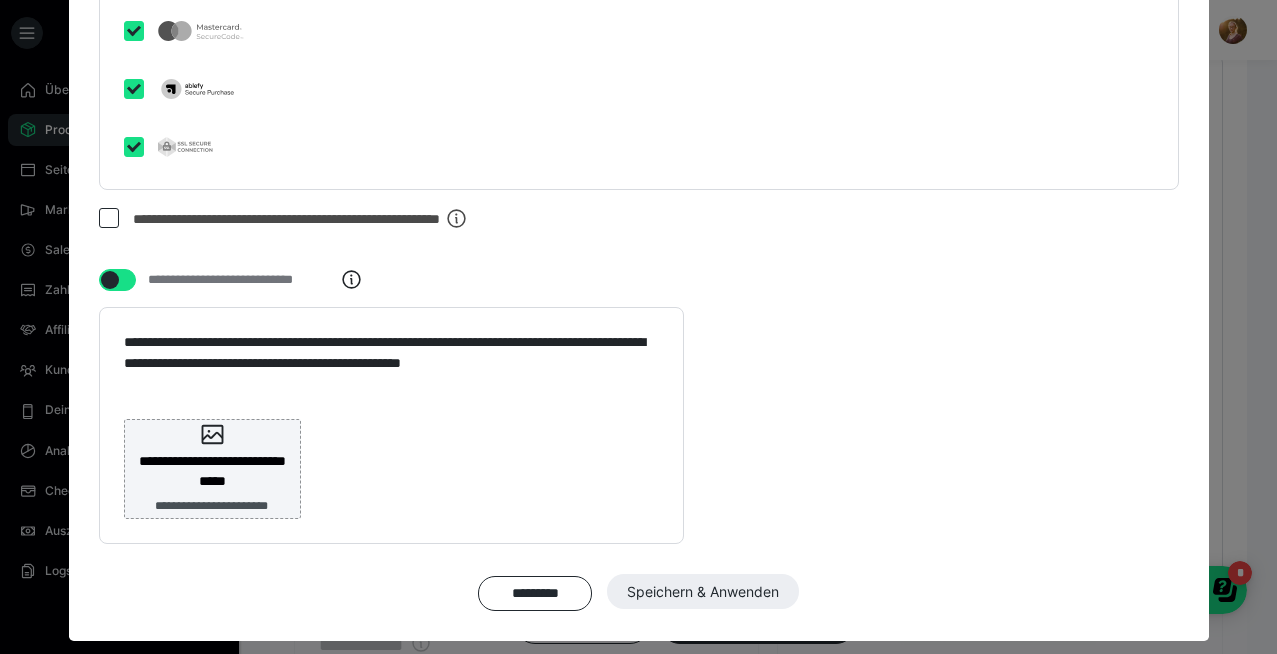 scroll, scrollTop: 4320, scrollLeft: 0, axis: vertical 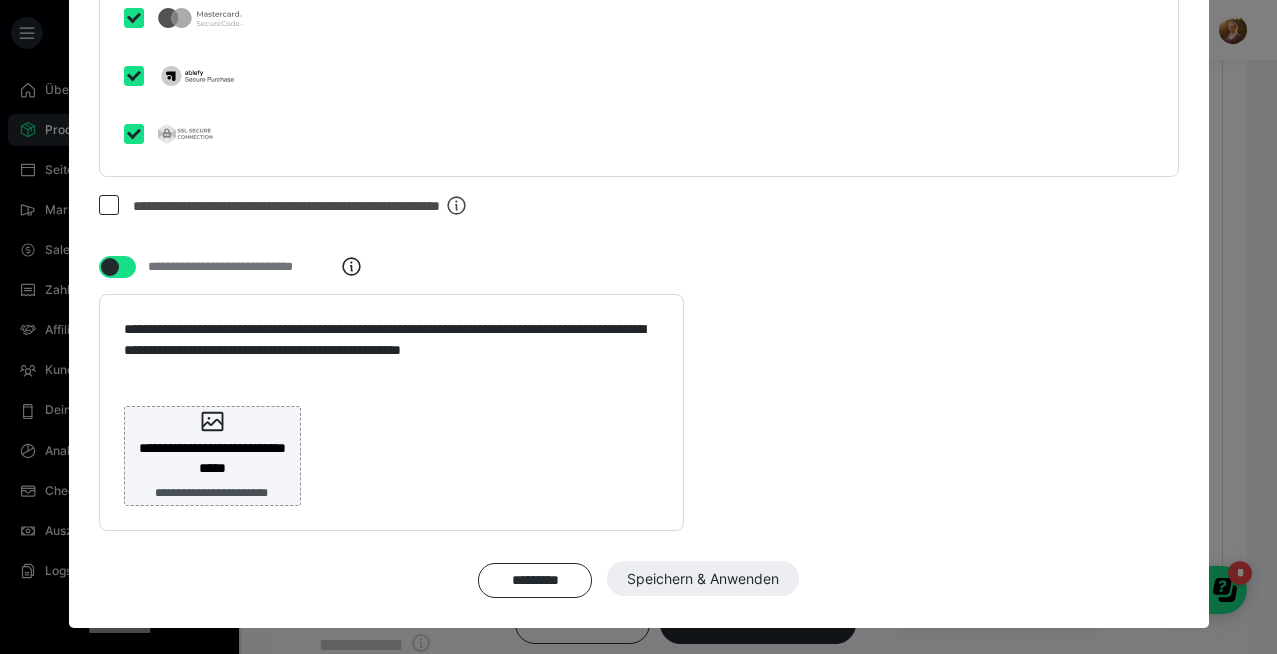 click on "********* Speichern & Anwenden" at bounding box center (639, 580) 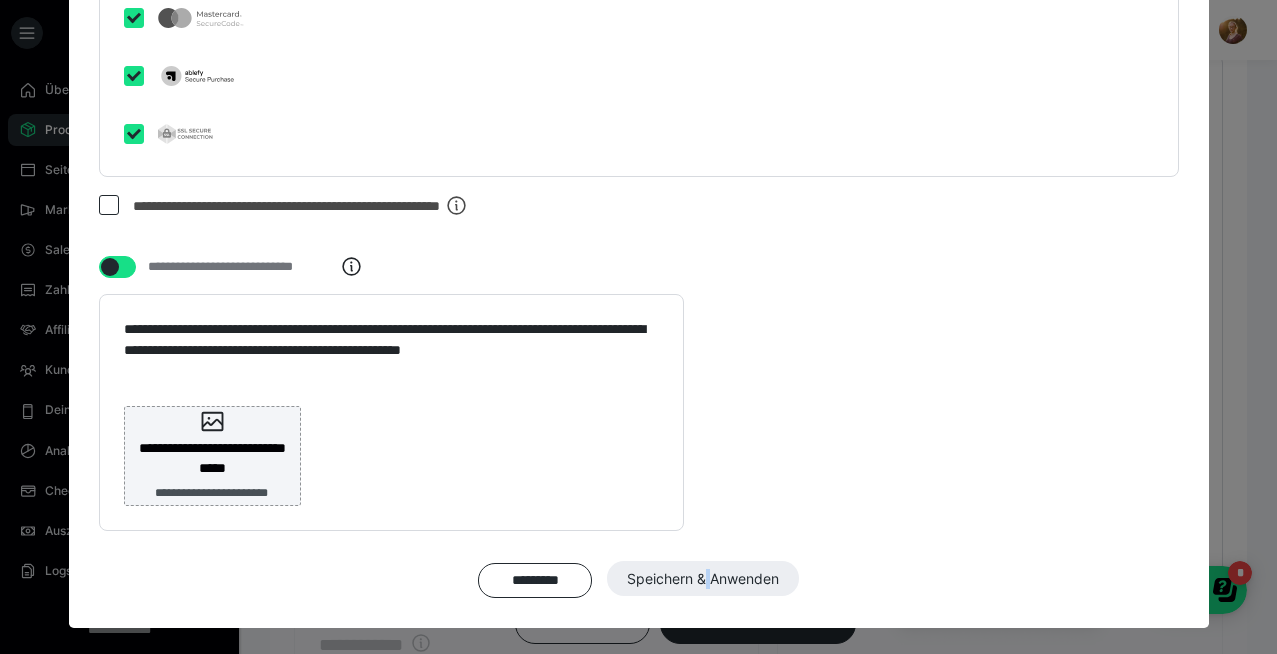 click on "********* Speichern & Anwenden" at bounding box center (639, 580) 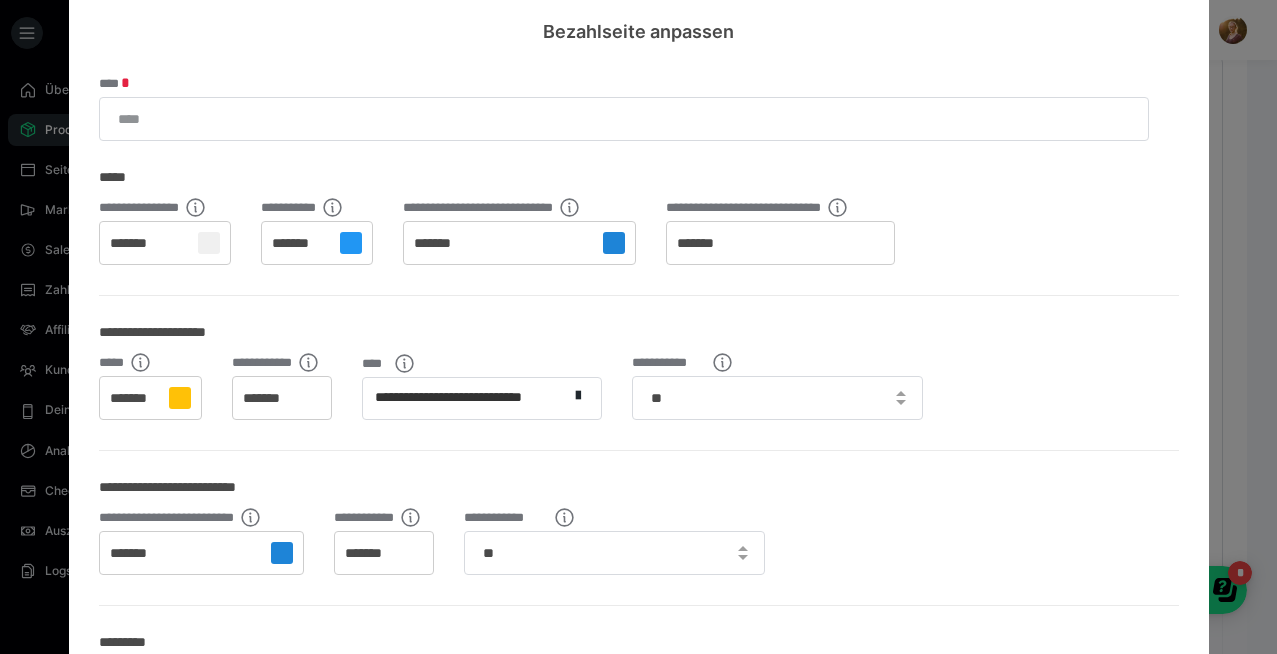 scroll, scrollTop: 0, scrollLeft: 0, axis: both 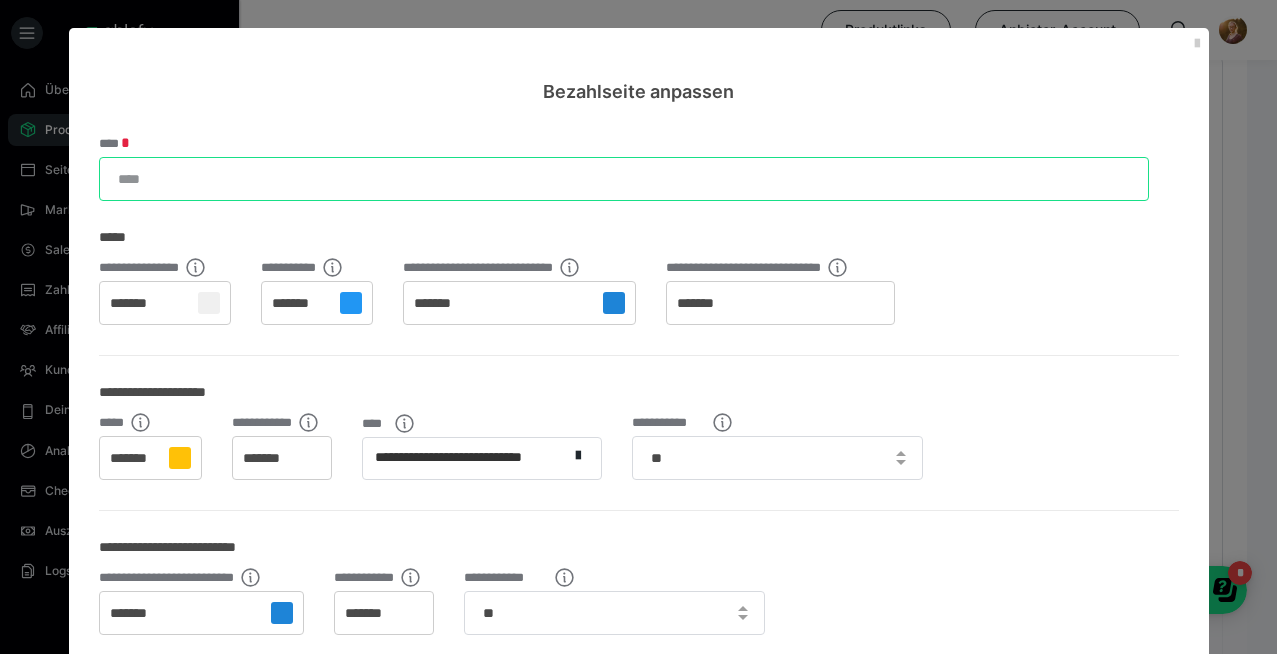 click on "****" at bounding box center (624, 179) 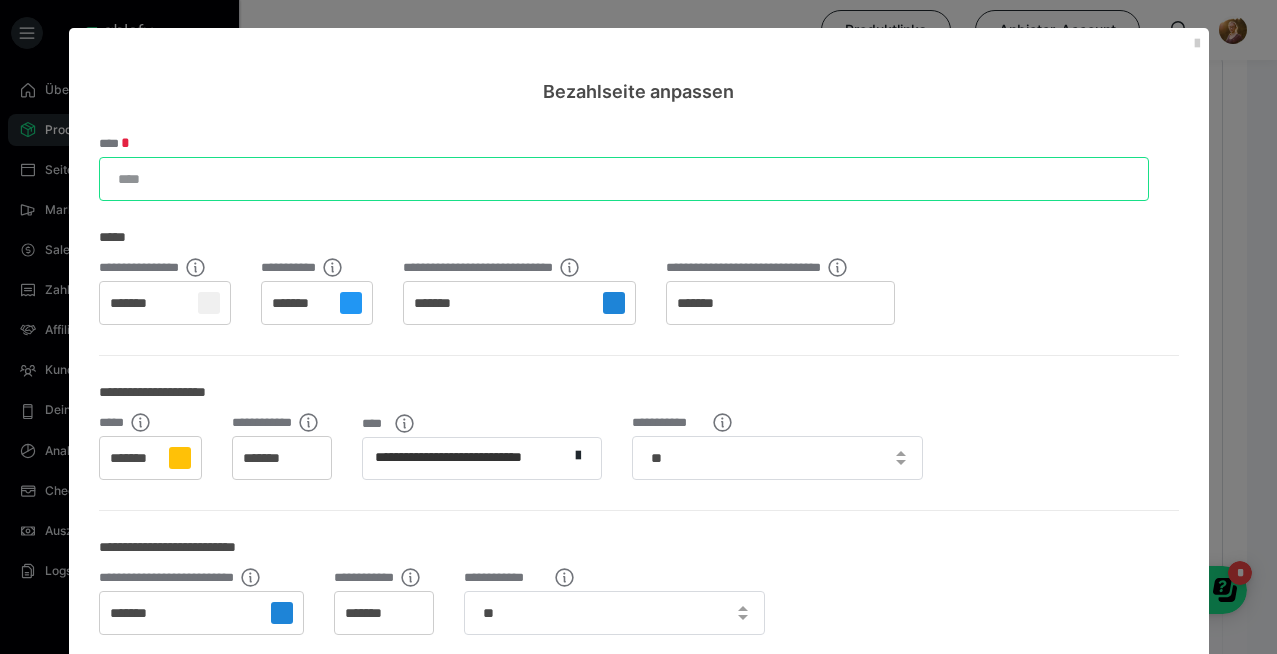 type on "*" 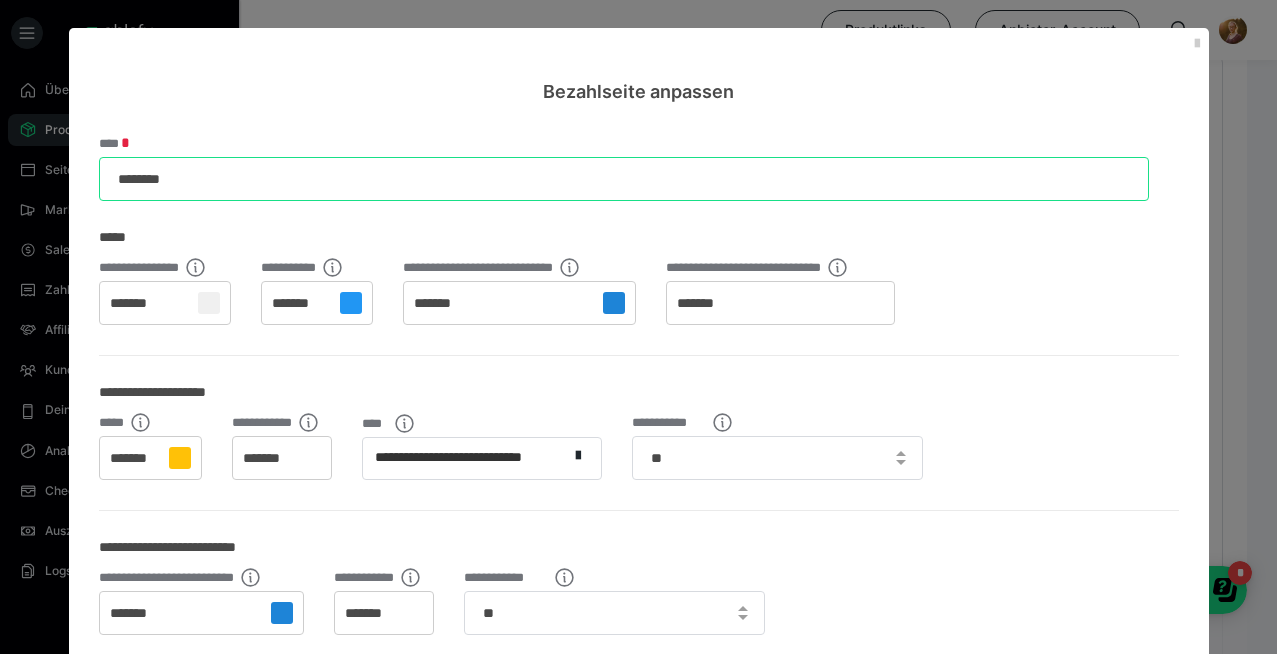type on "********" 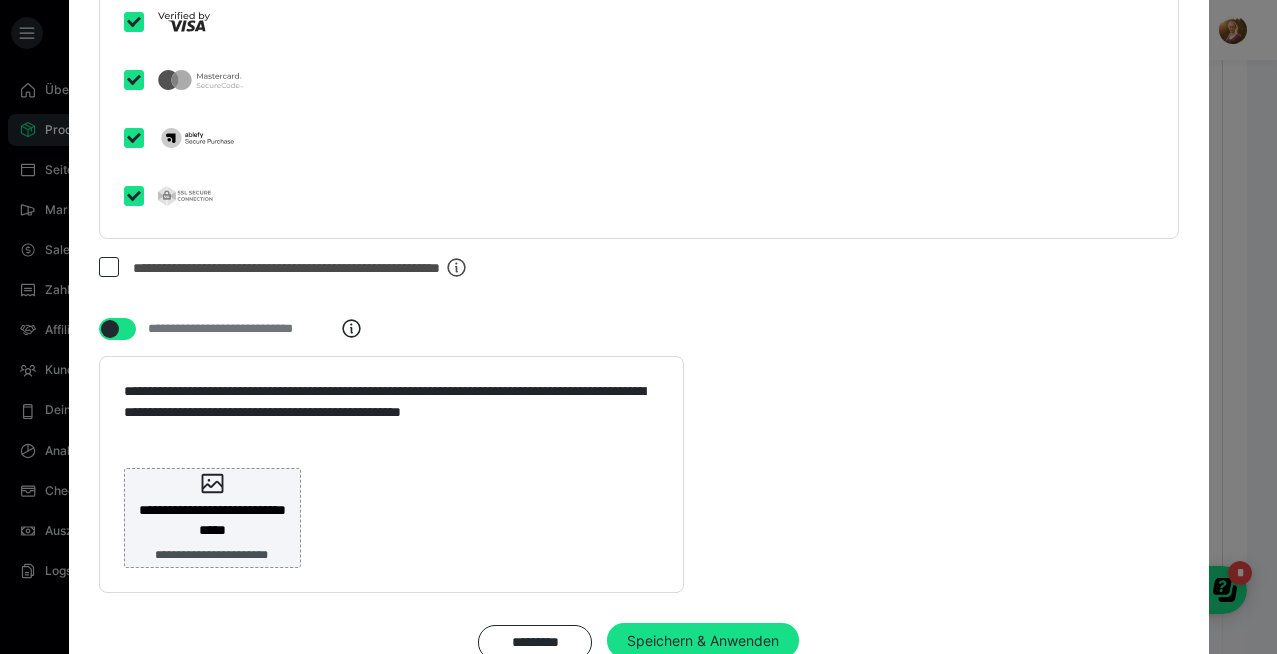 scroll, scrollTop: 4320, scrollLeft: 0, axis: vertical 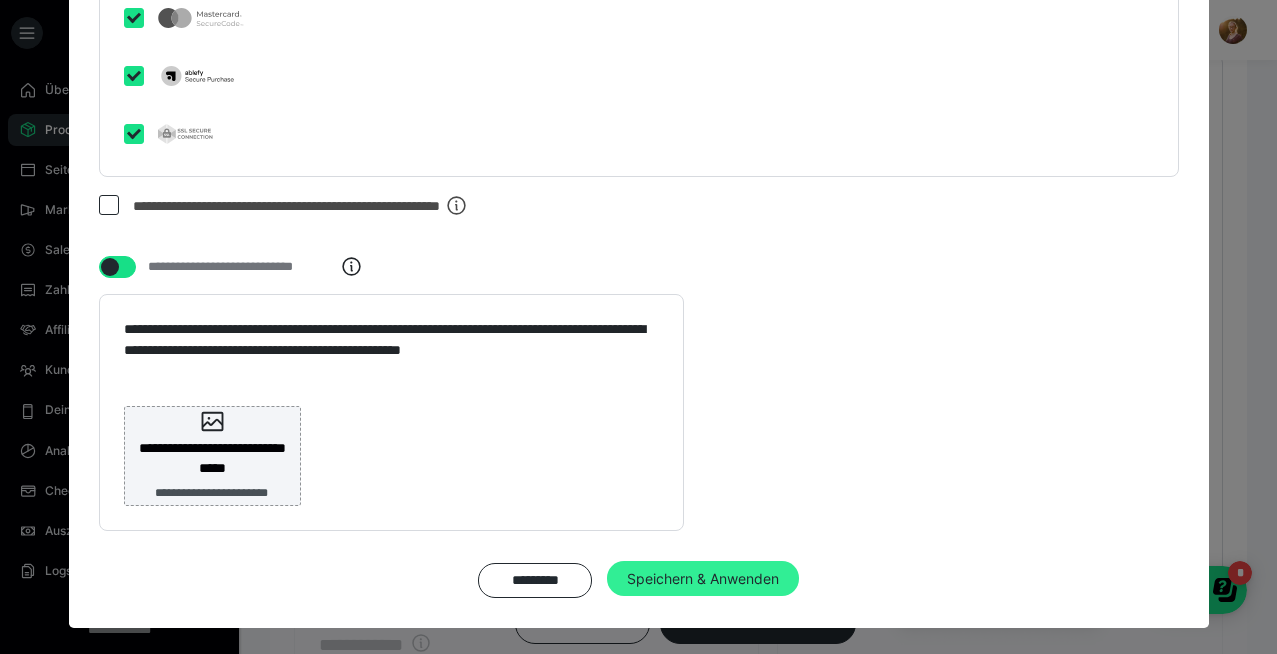 click on "Speichern & Anwenden" at bounding box center (703, 579) 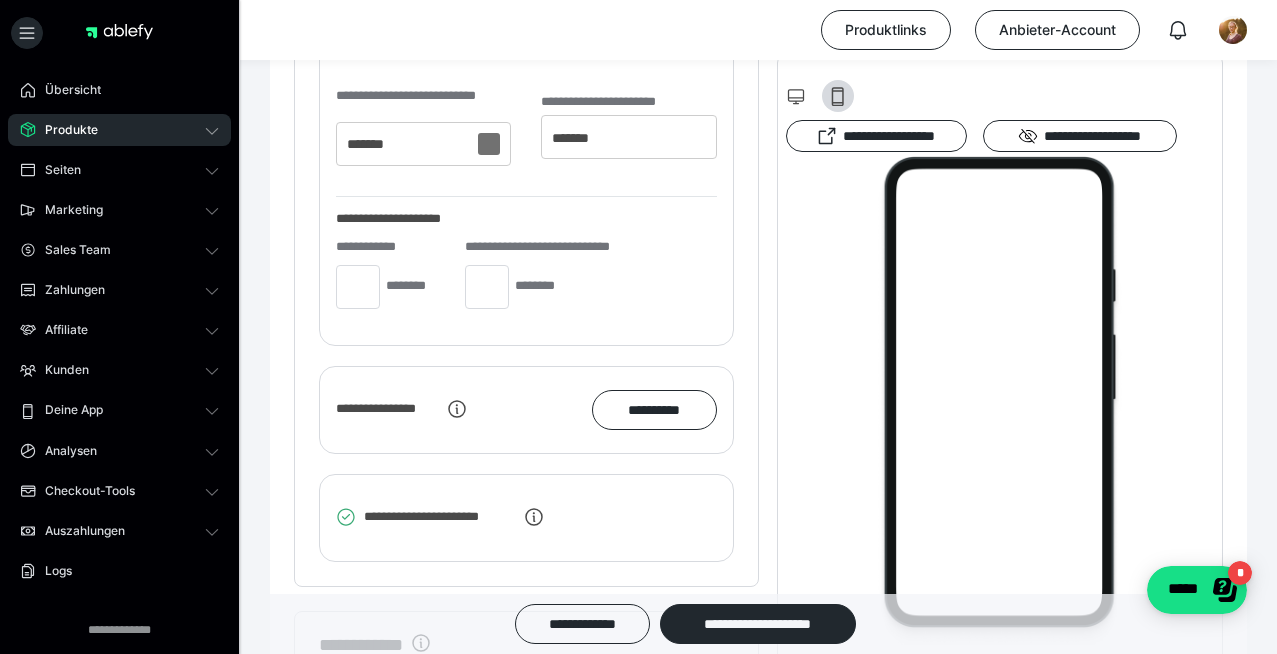 scroll, scrollTop: 4074, scrollLeft: 0, axis: vertical 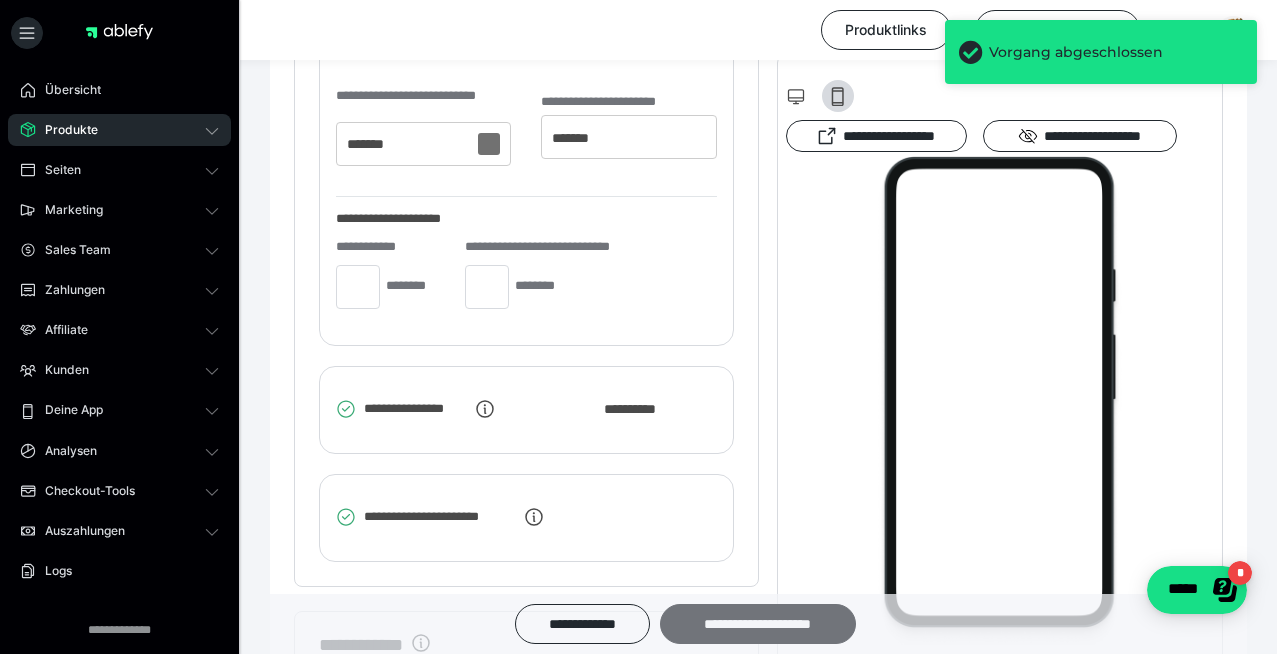 click on "**********" at bounding box center (758, 624) 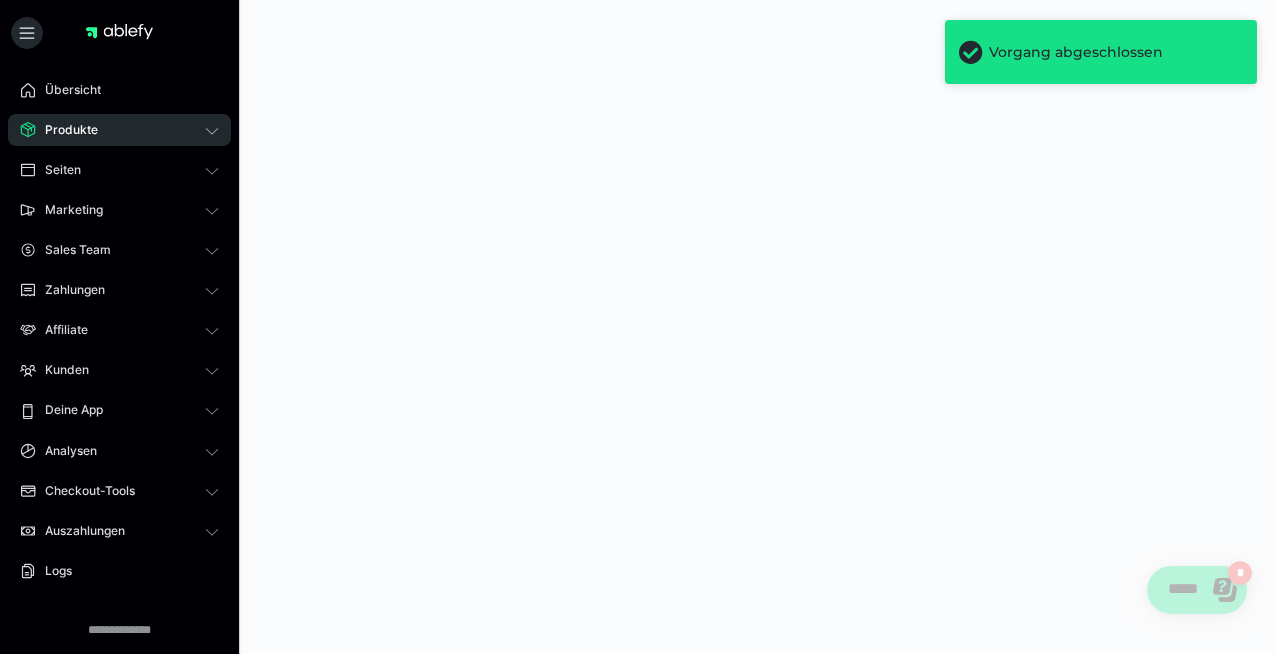 scroll, scrollTop: 0, scrollLeft: 0, axis: both 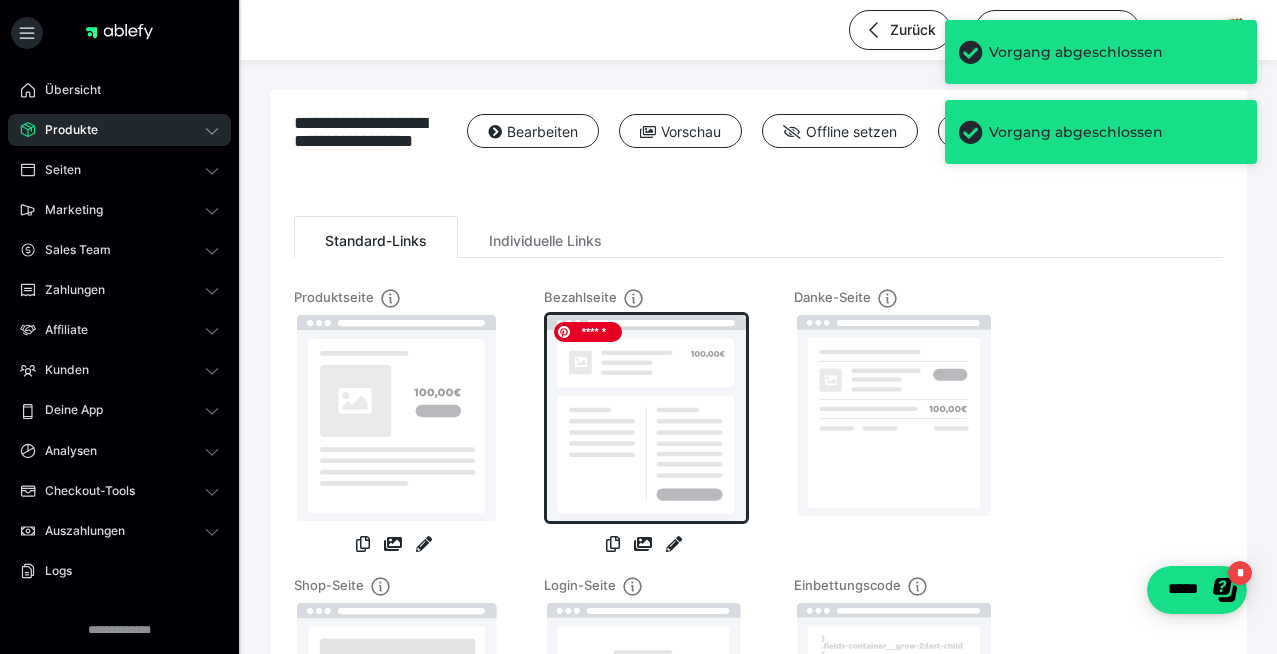click at bounding box center [646, 418] 